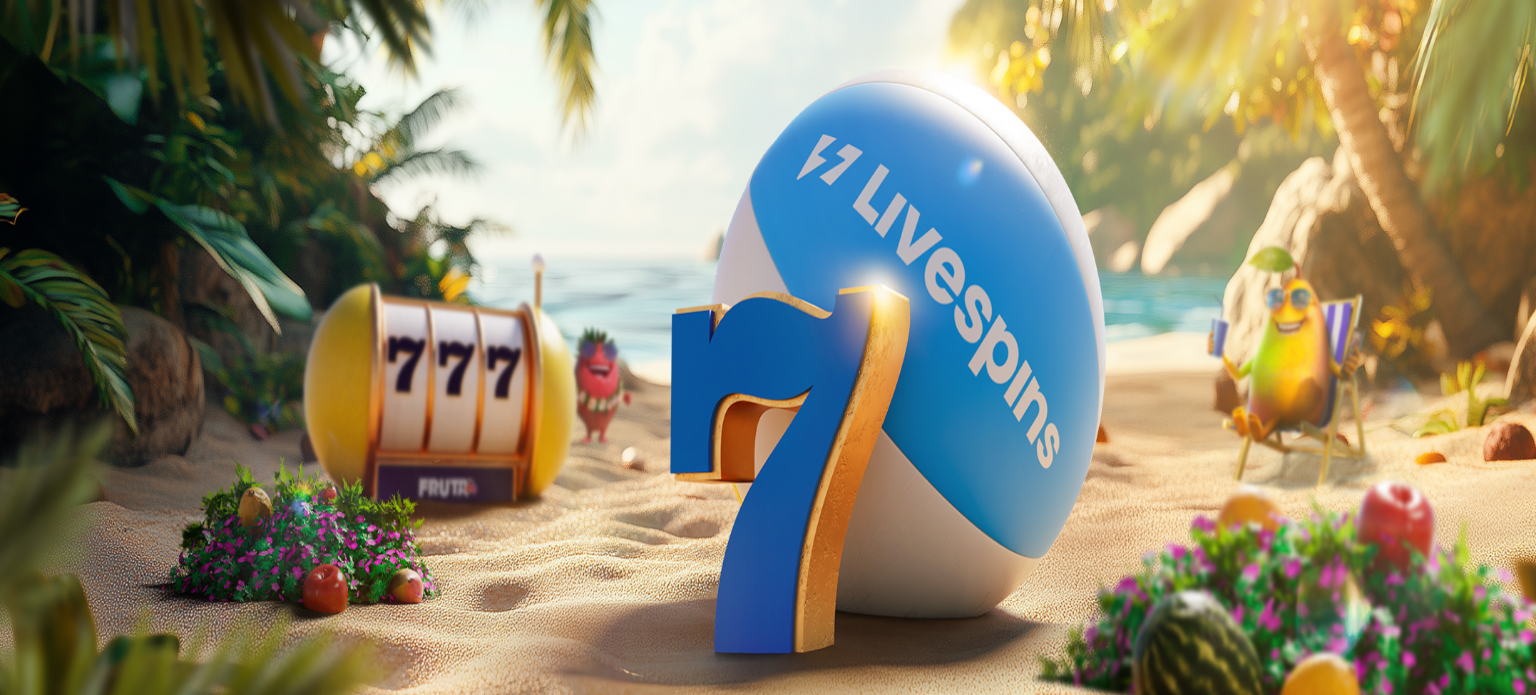scroll, scrollTop: 0, scrollLeft: 0, axis: both 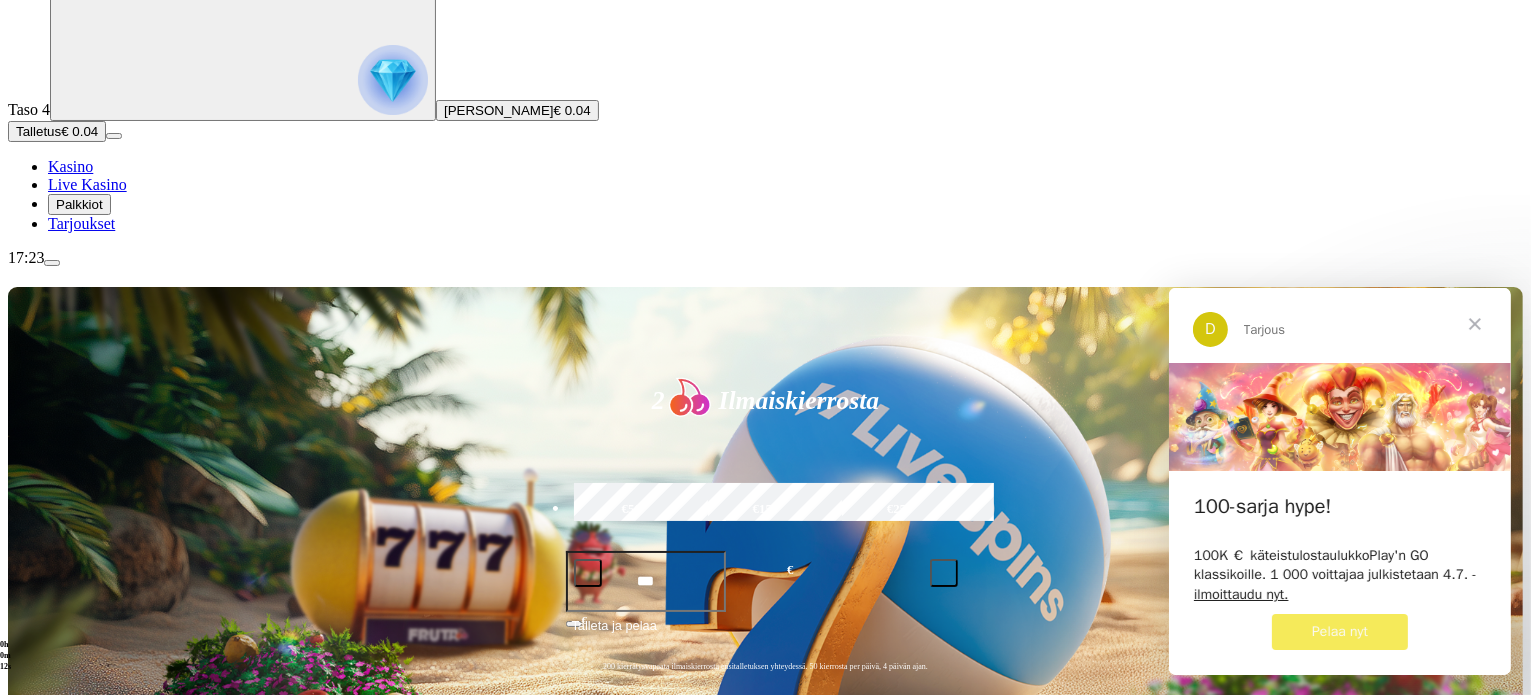 click on "Pelaa nyt" at bounding box center (1339, 630) 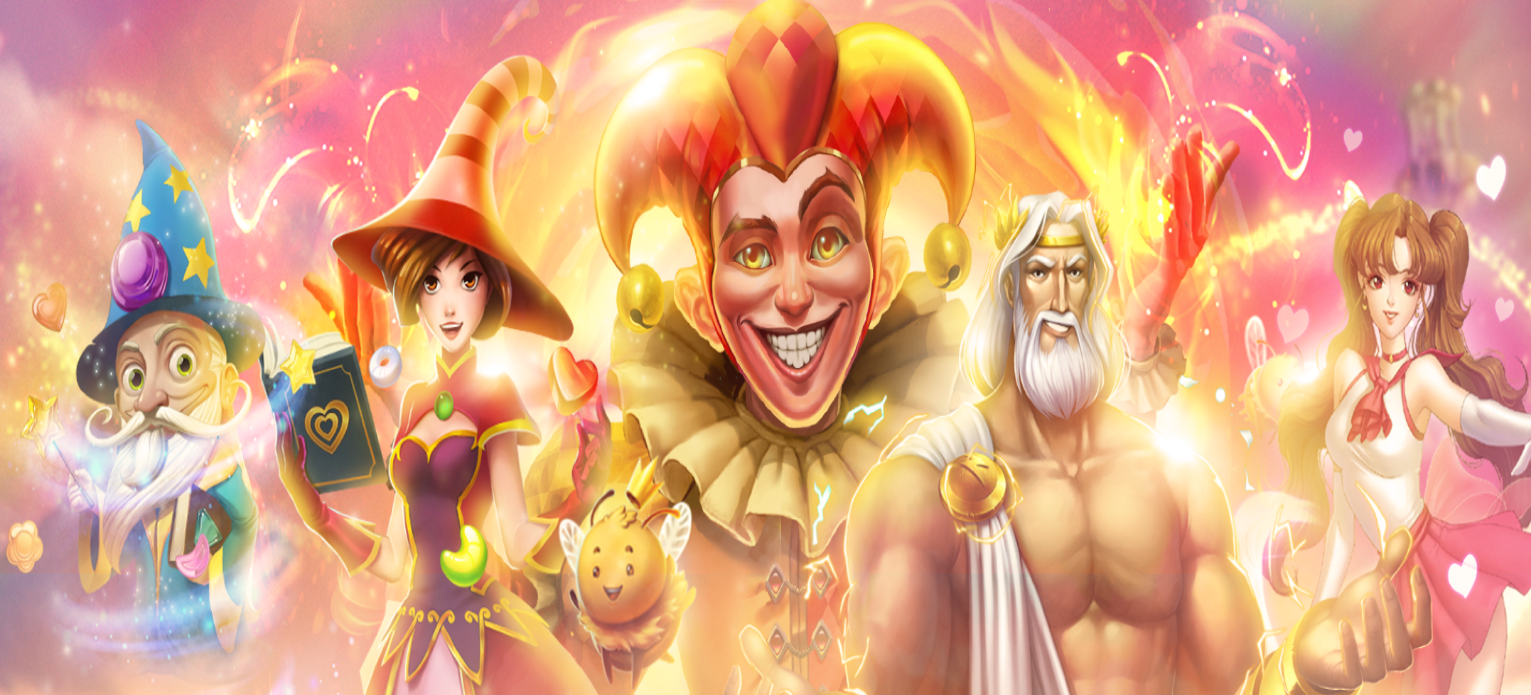 scroll, scrollTop: 0, scrollLeft: 0, axis: both 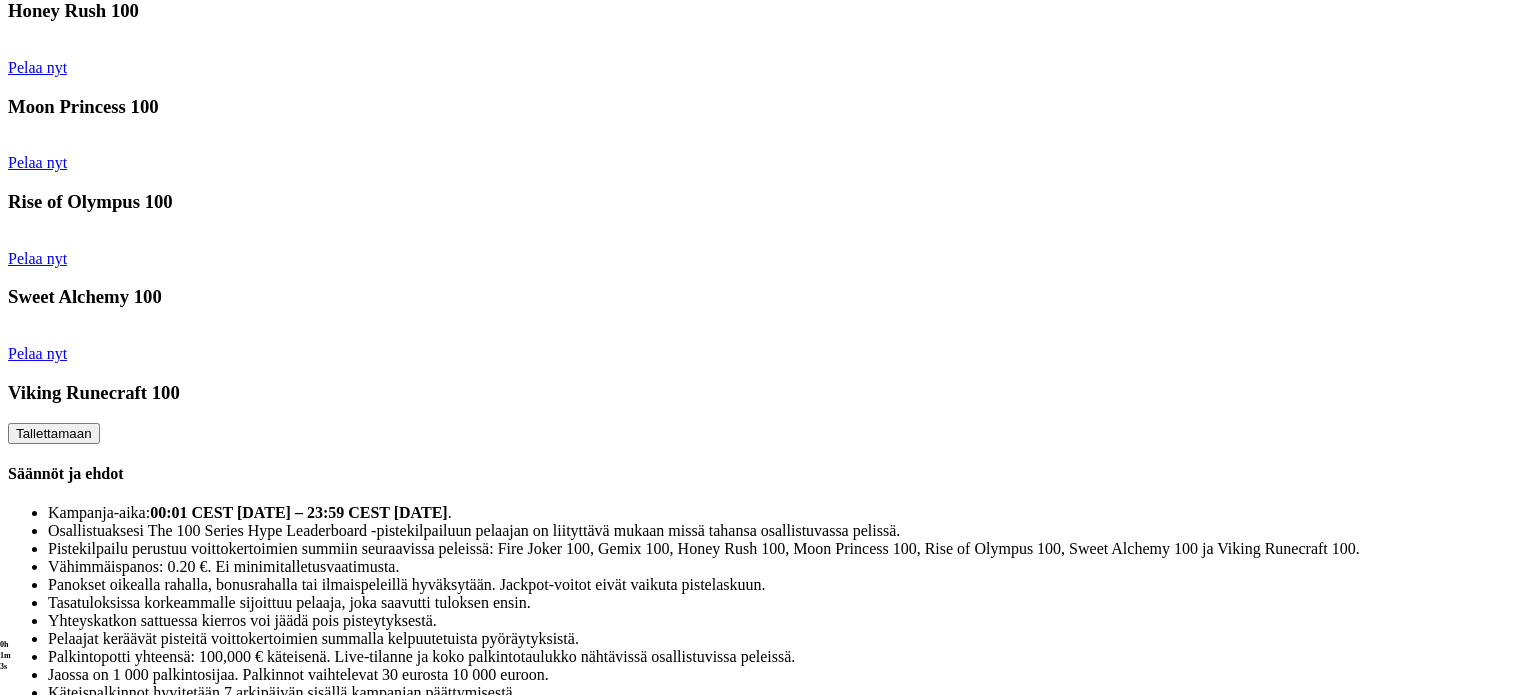 click on "Tallettamaan" at bounding box center (54, 433) 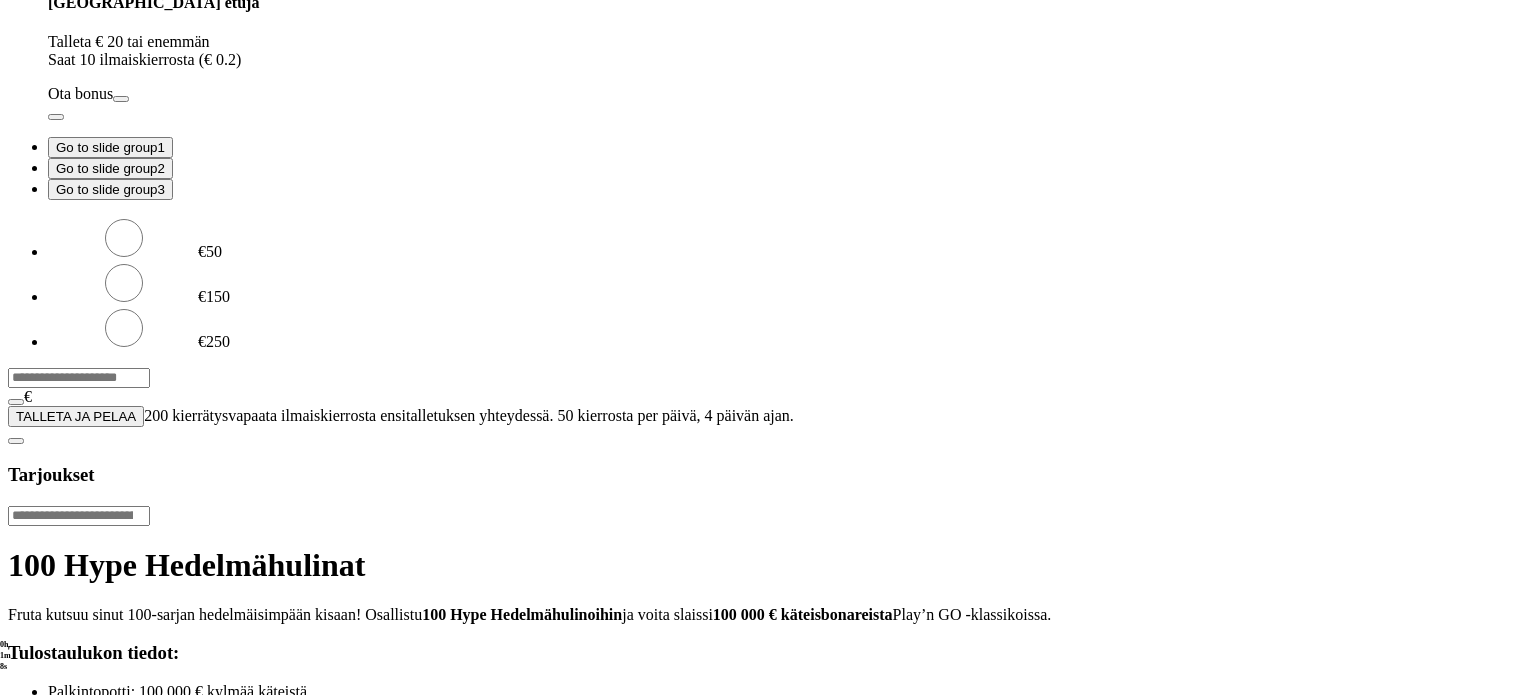 click on "***" at bounding box center [79, 378] 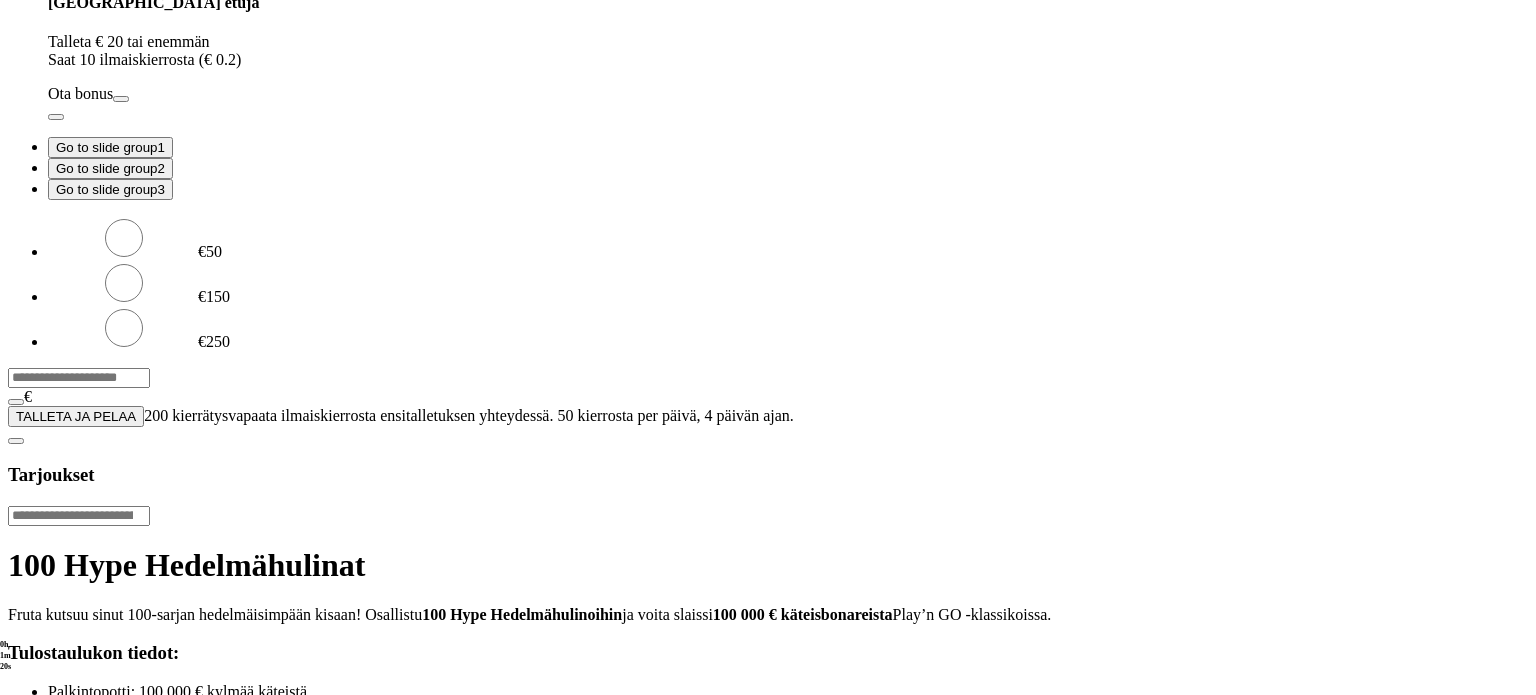 click at bounding box center [16, -734] 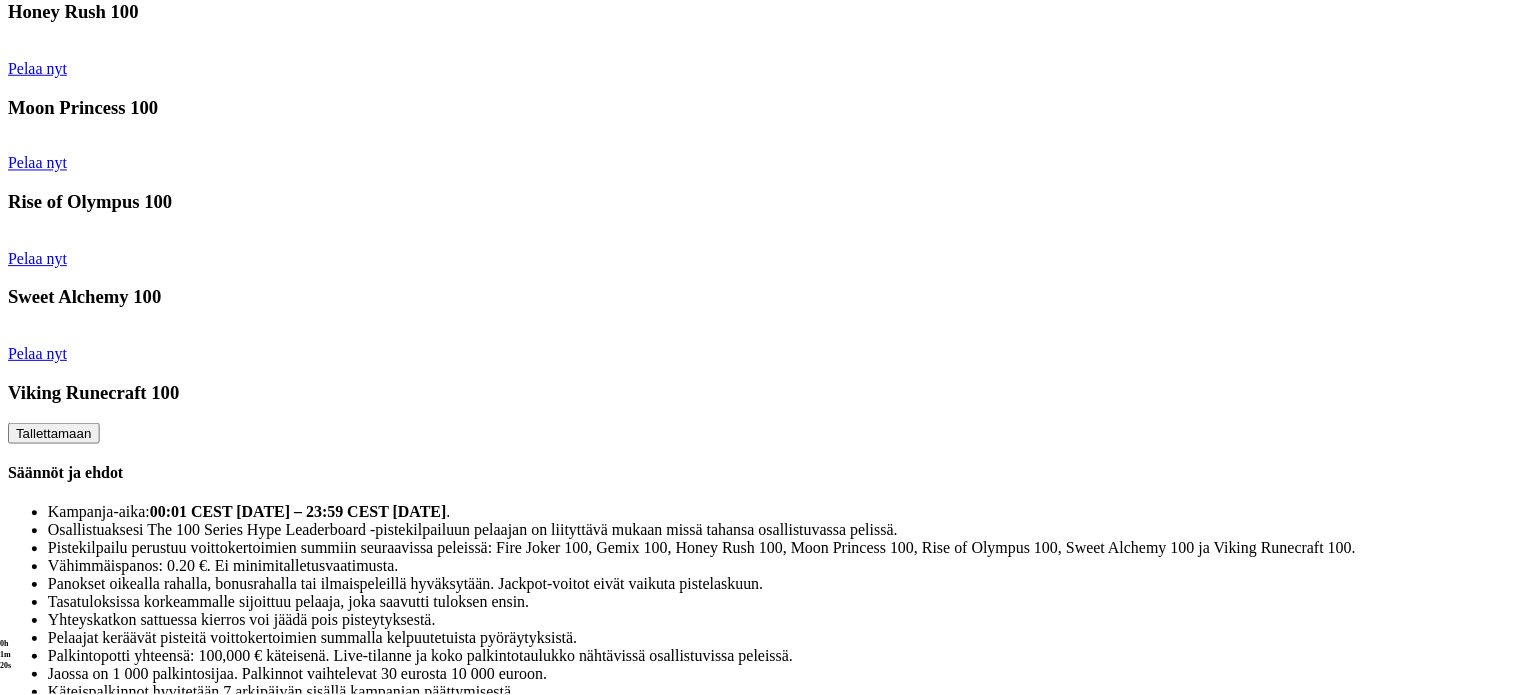 scroll, scrollTop: 0, scrollLeft: 0, axis: both 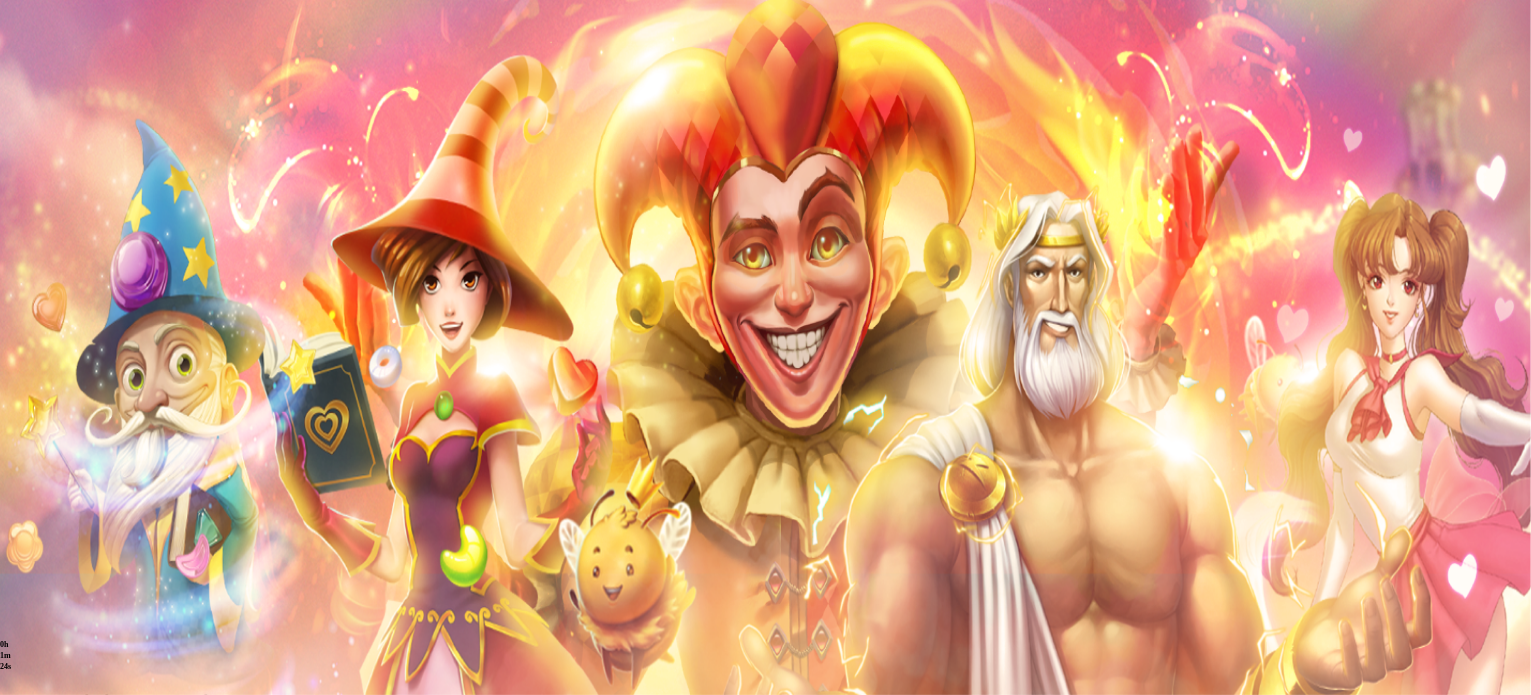 click on "Tarjoukset" at bounding box center [81, 323] 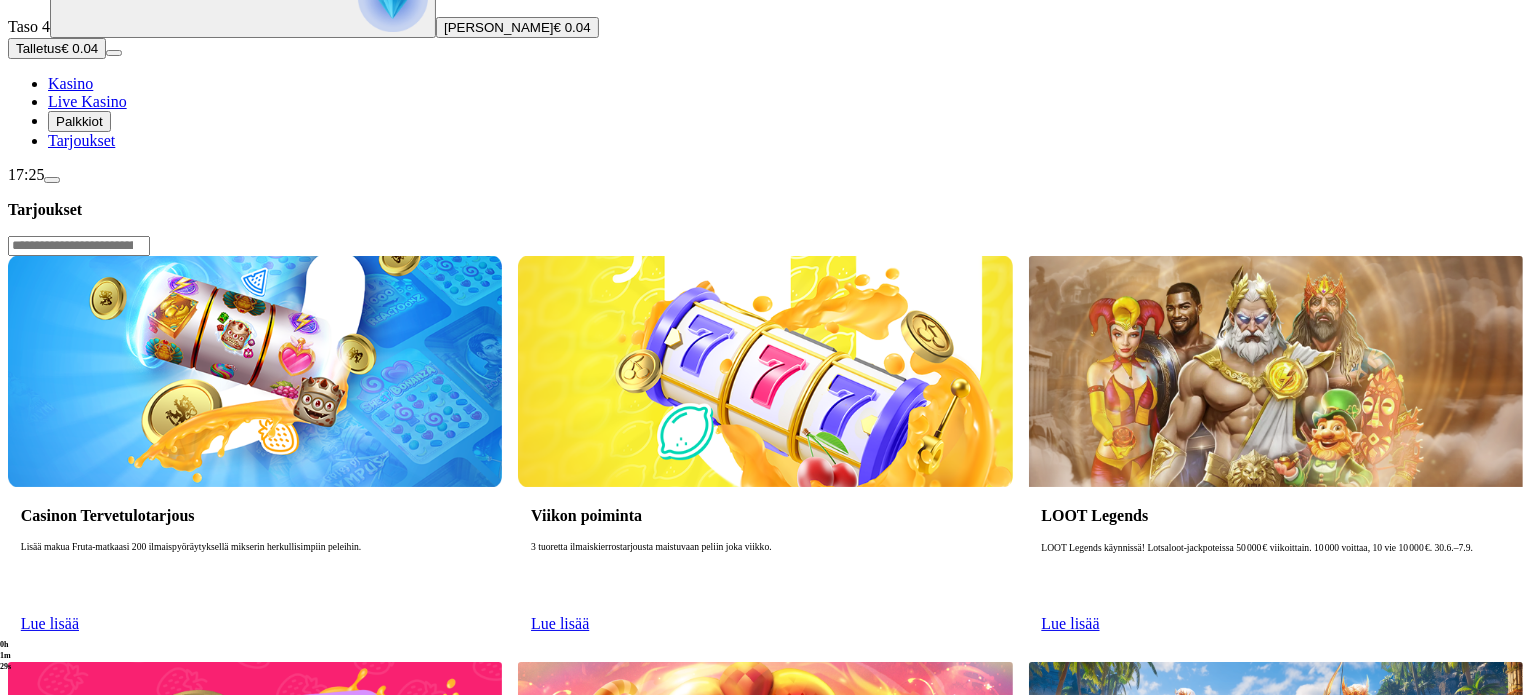 scroll, scrollTop: 300, scrollLeft: 0, axis: vertical 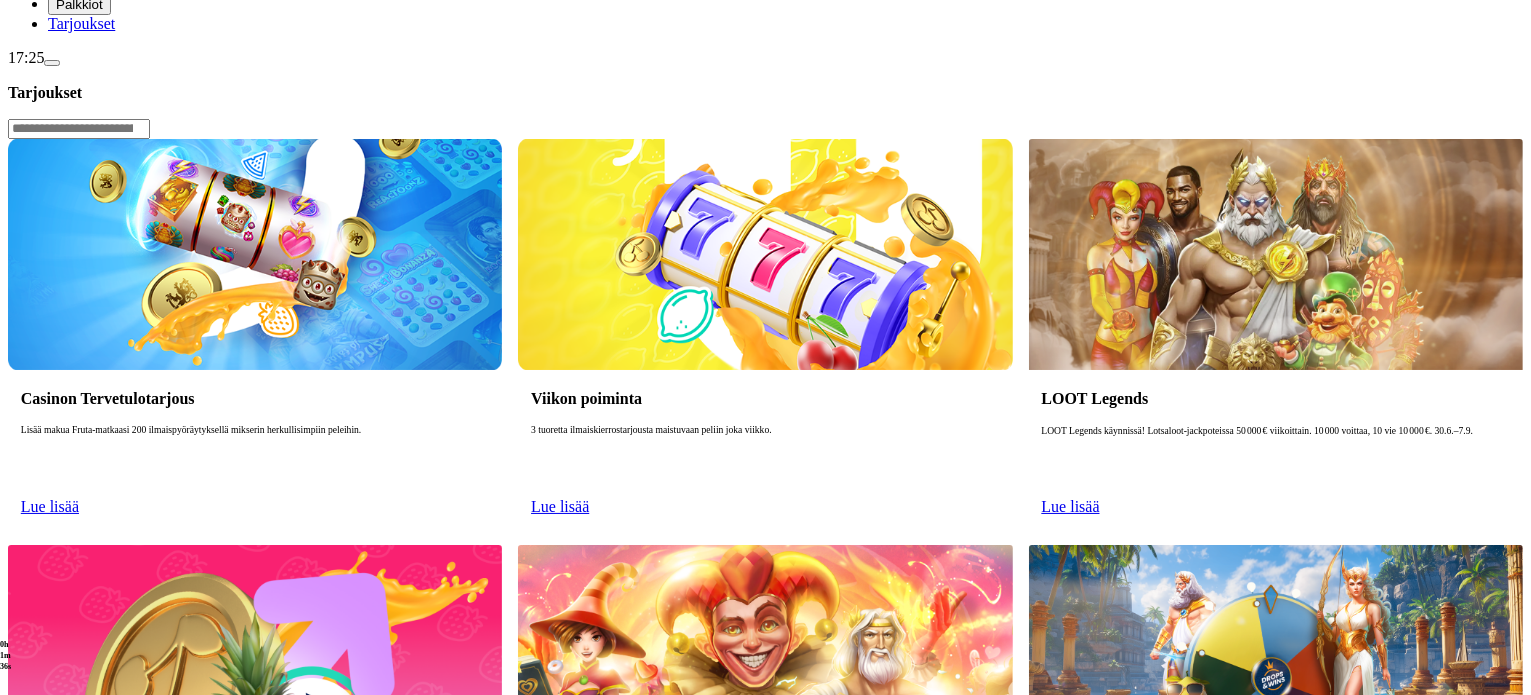 click on "Lue lisää" at bounding box center [560, 912] 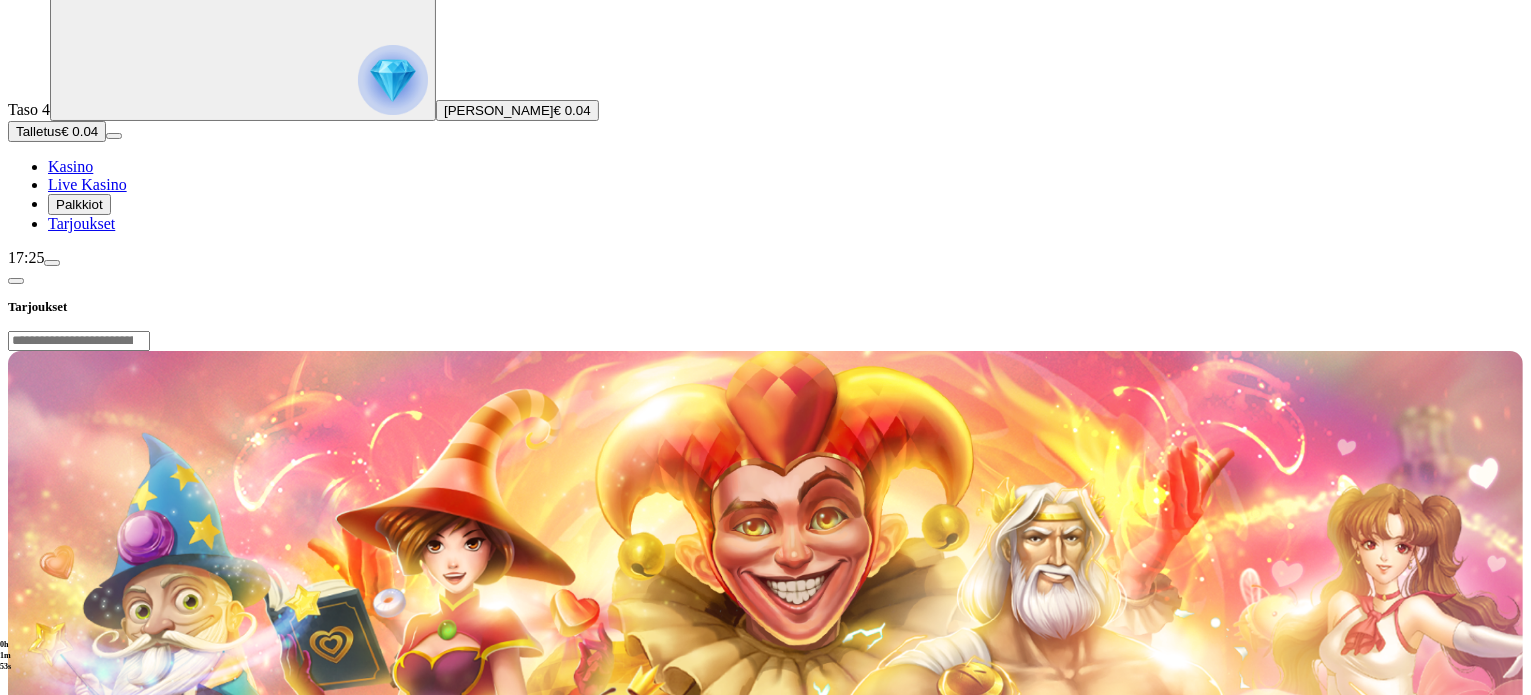 scroll, scrollTop: 0, scrollLeft: 0, axis: both 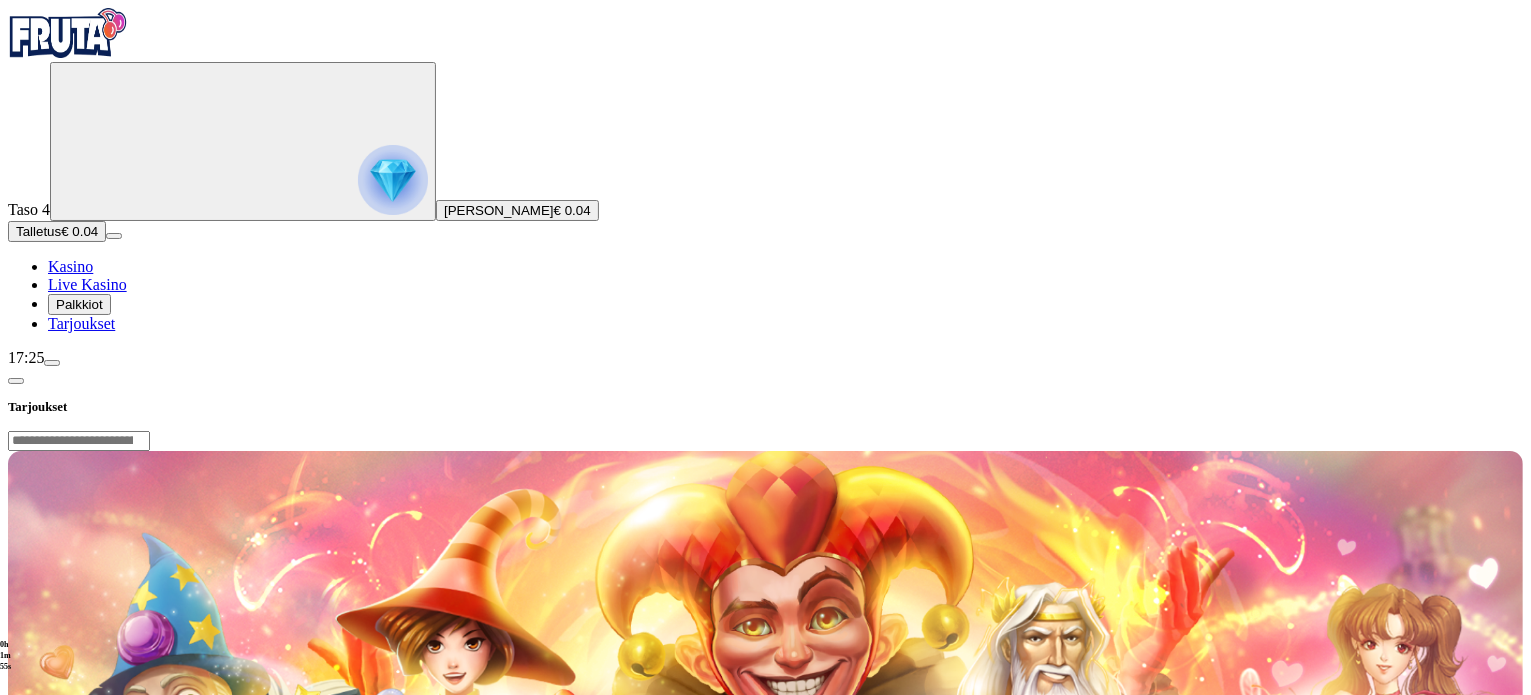 click on "Talletus" at bounding box center [38, 231] 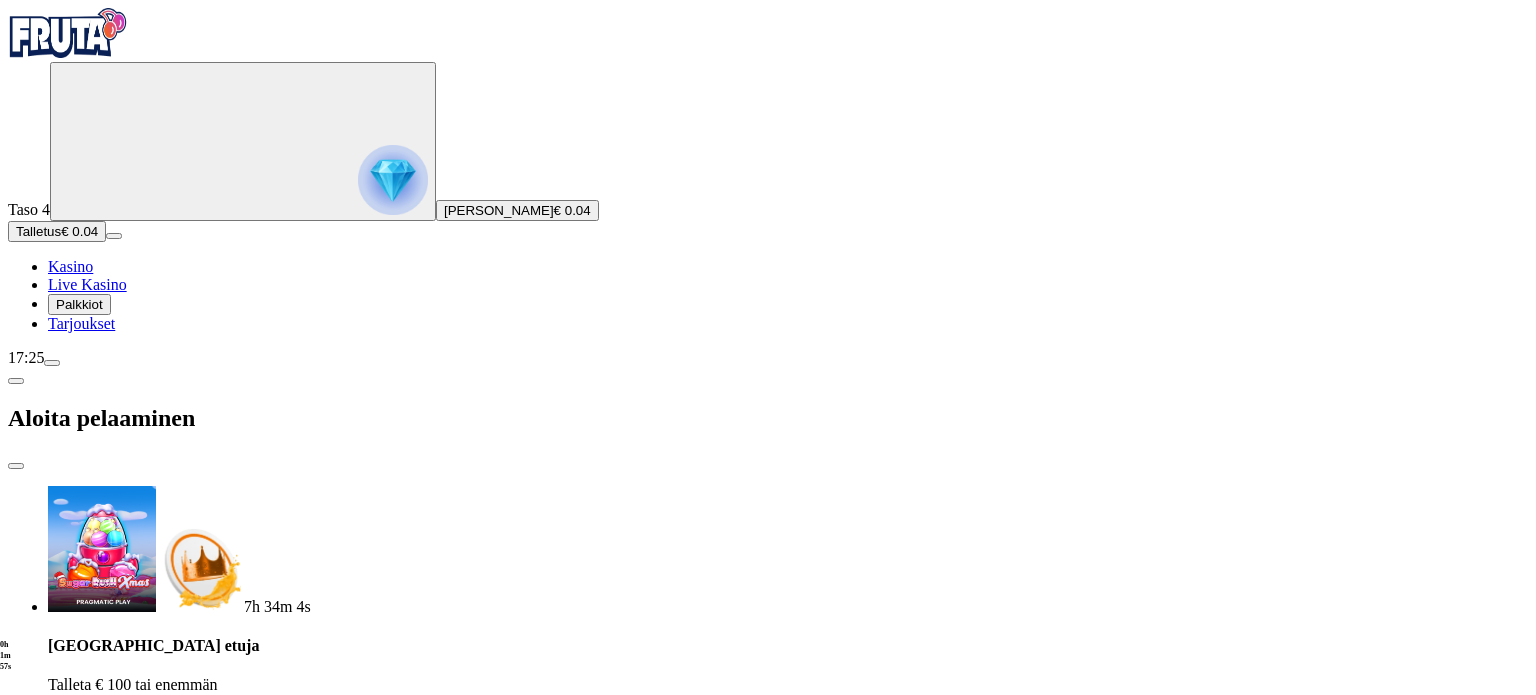 click on "€50" at bounding box center (210, 1451) 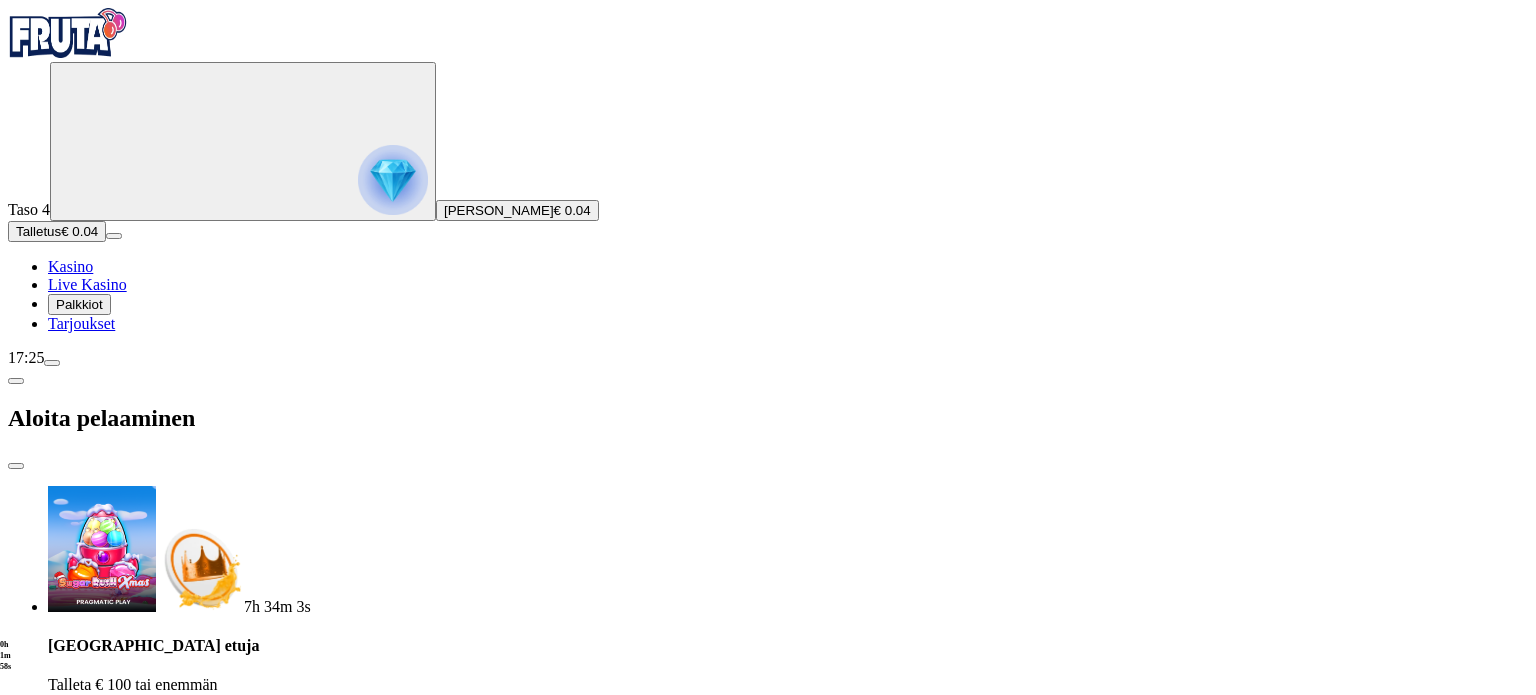 click on "**" at bounding box center (79, 1578) 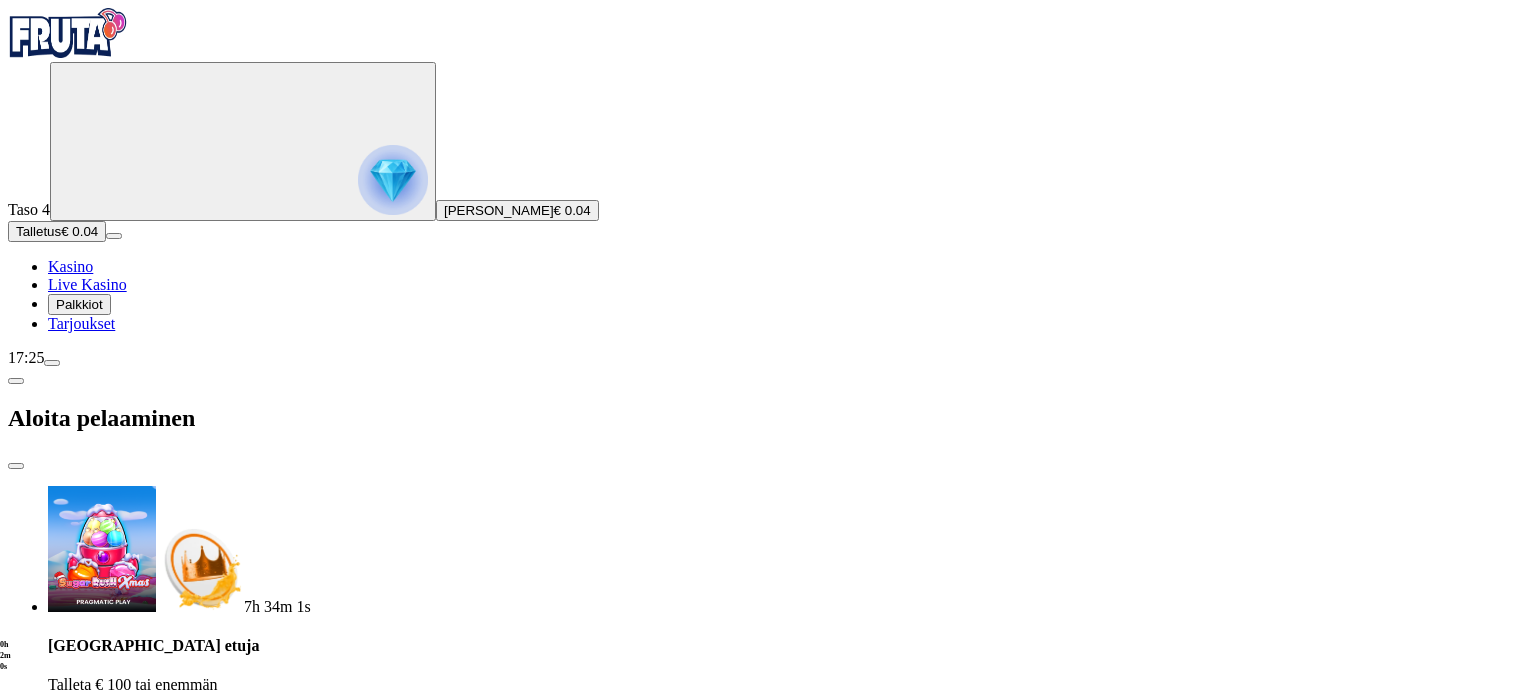 type on "*" 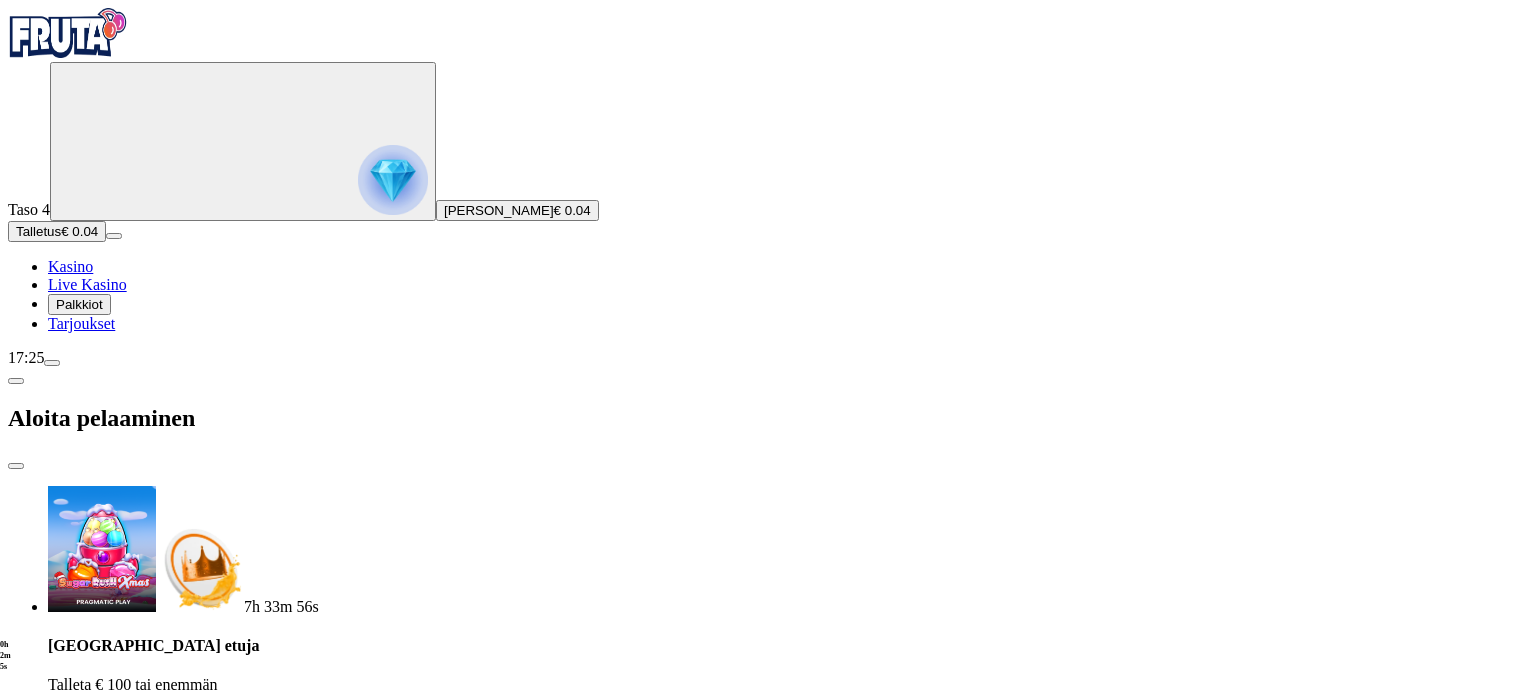 type on "***" 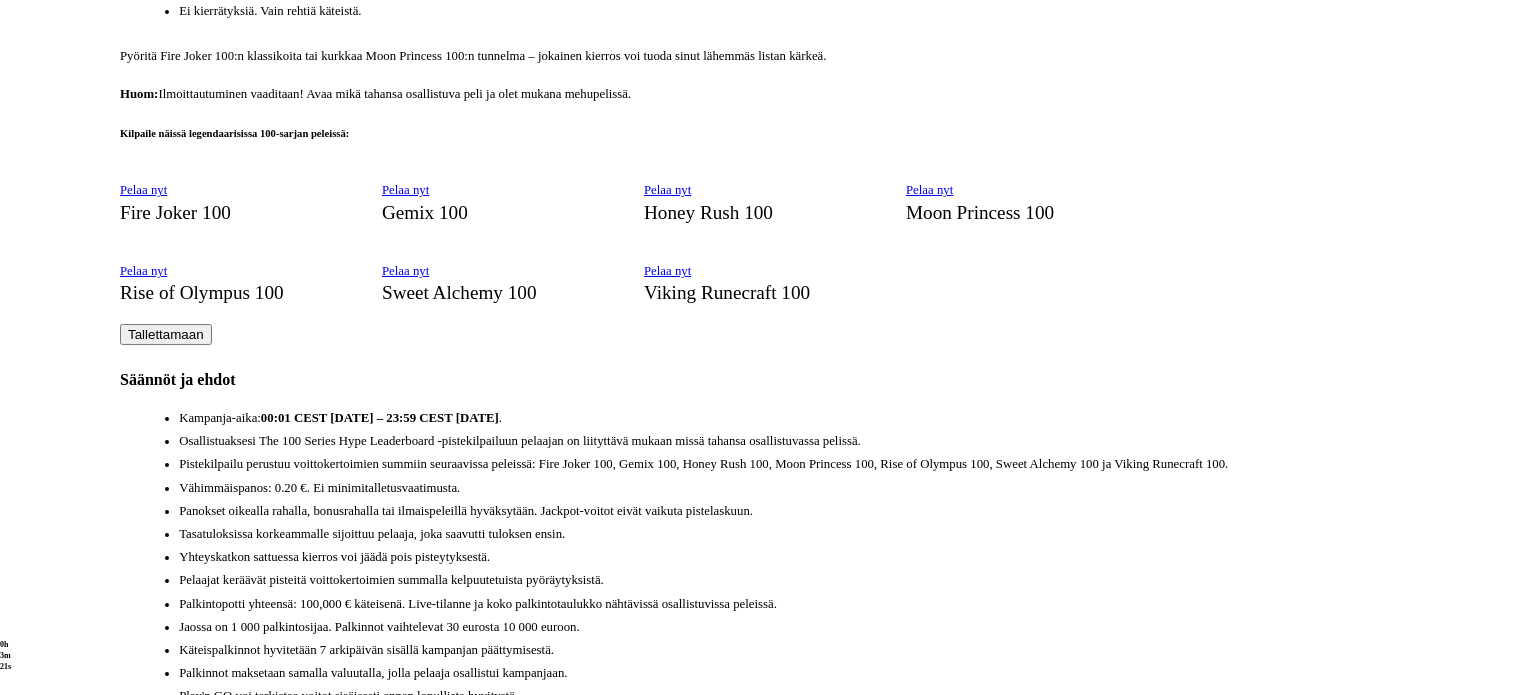 scroll, scrollTop: 1400, scrollLeft: 0, axis: vertical 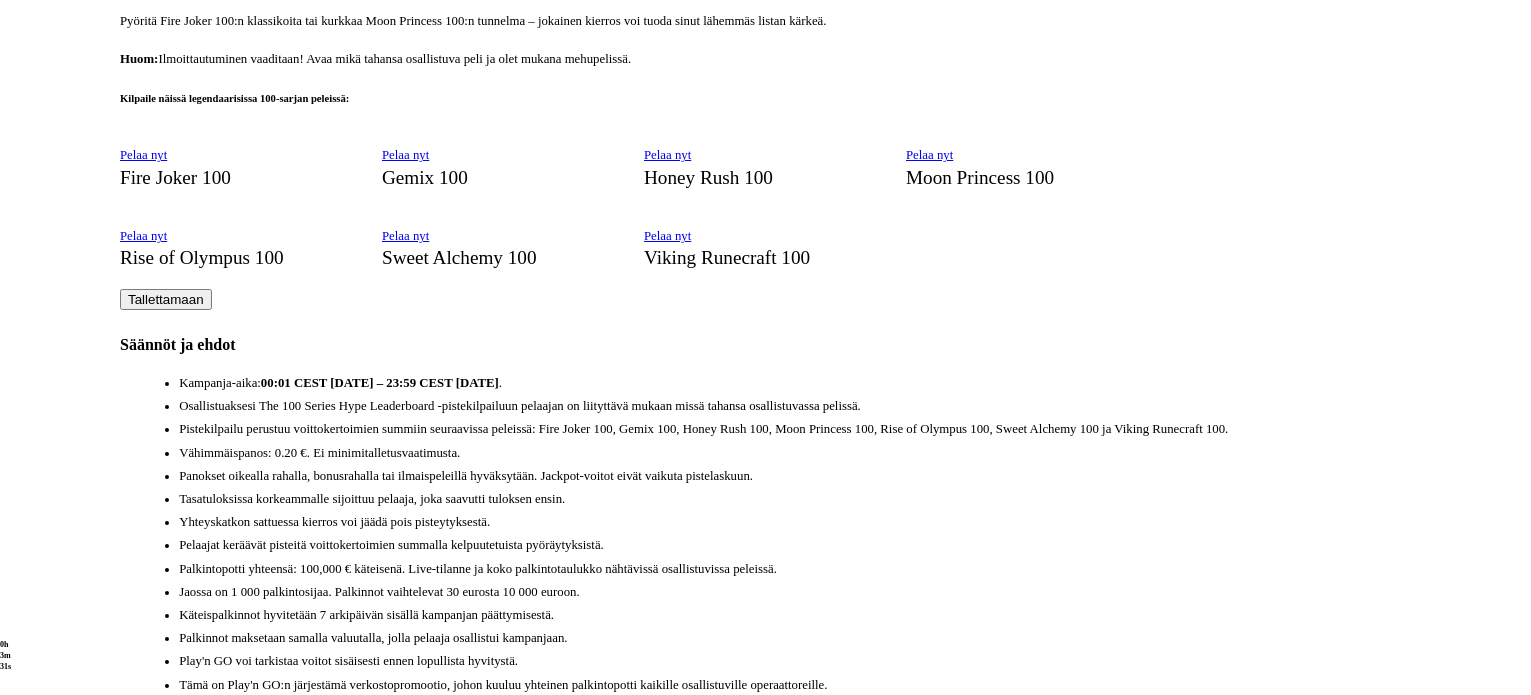 click on "Pelaa nyt" at bounding box center [143, 236] 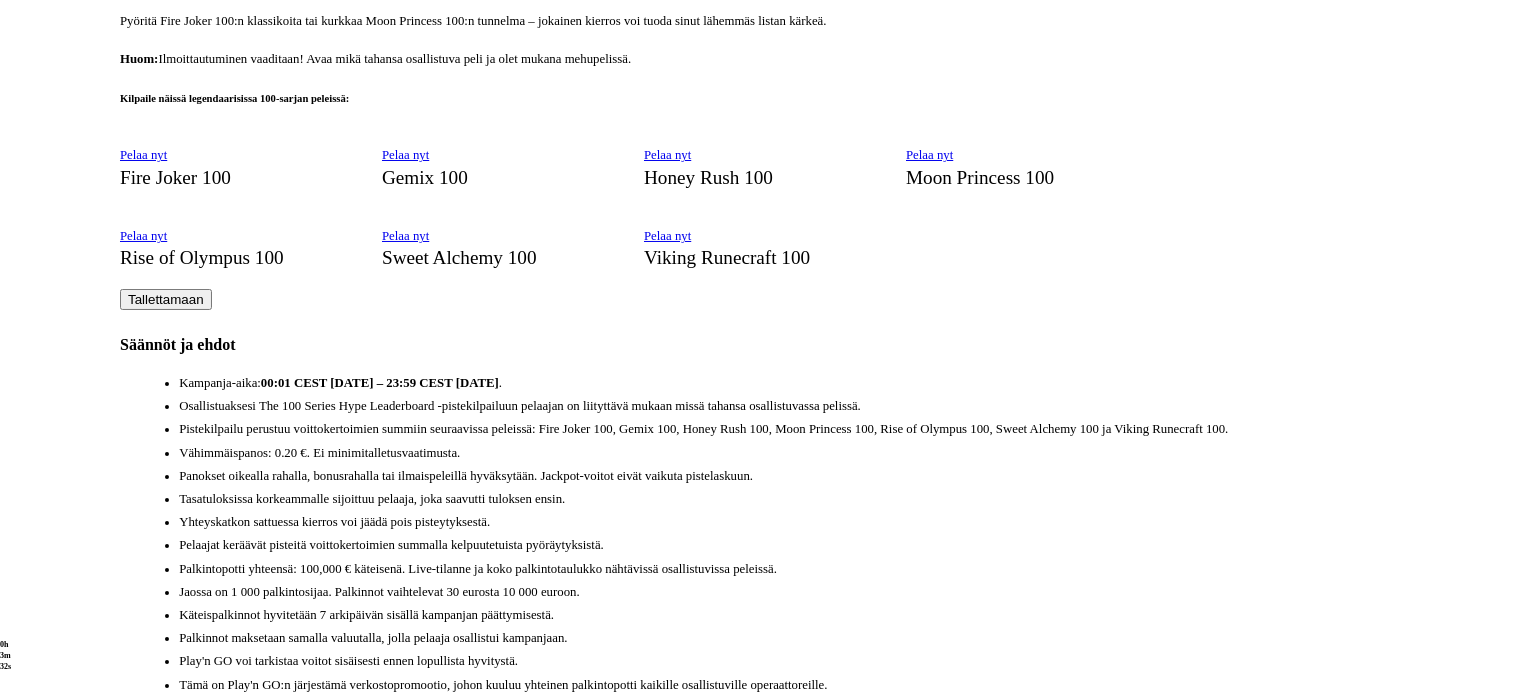 scroll, scrollTop: 0, scrollLeft: 0, axis: both 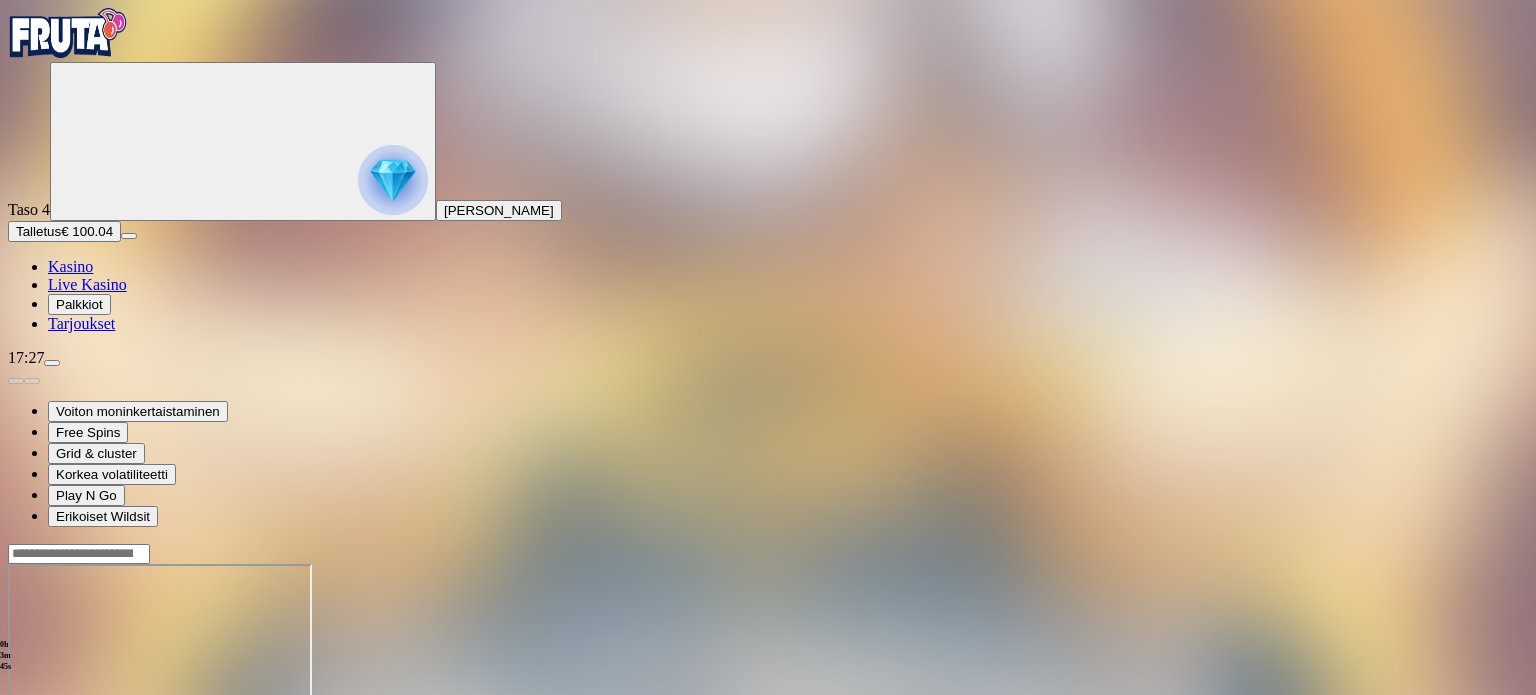 click at bounding box center [48, 736] 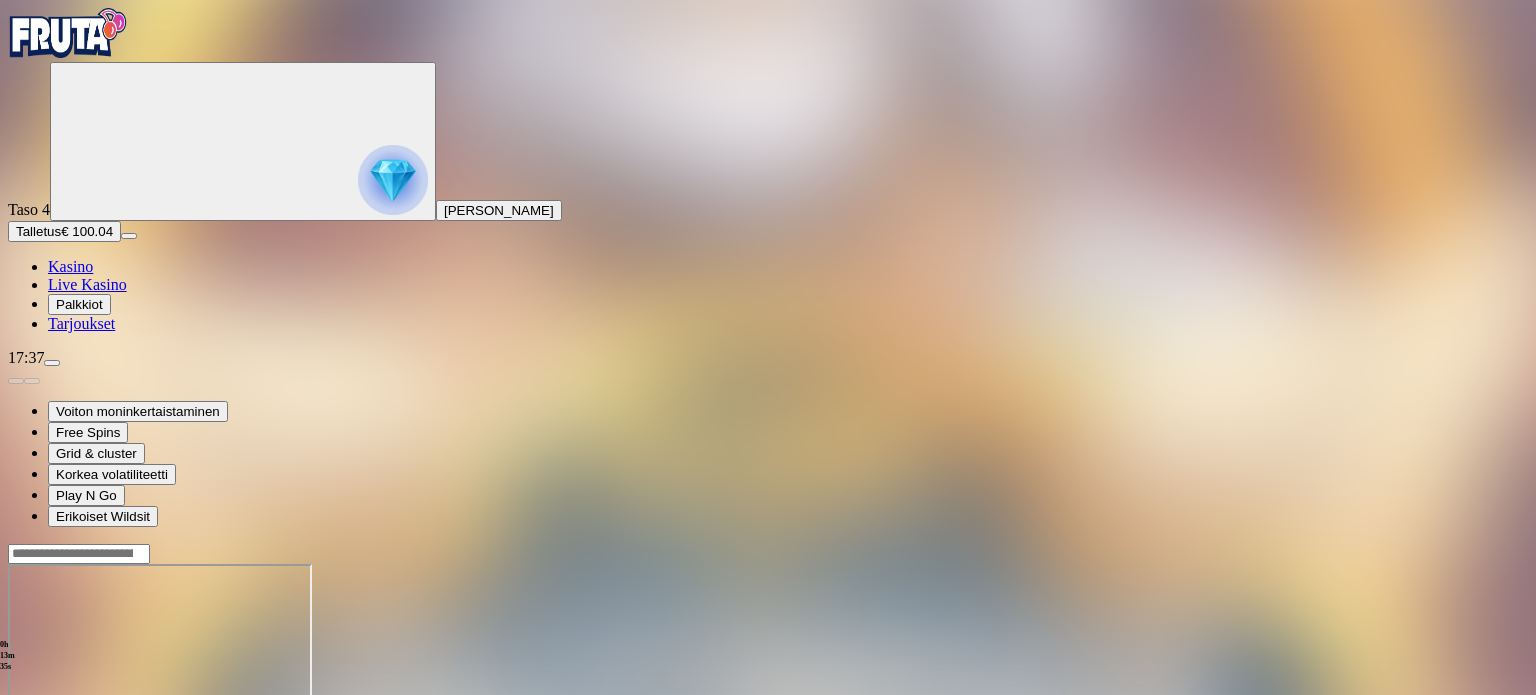 click on "Kasino" at bounding box center [70, 266] 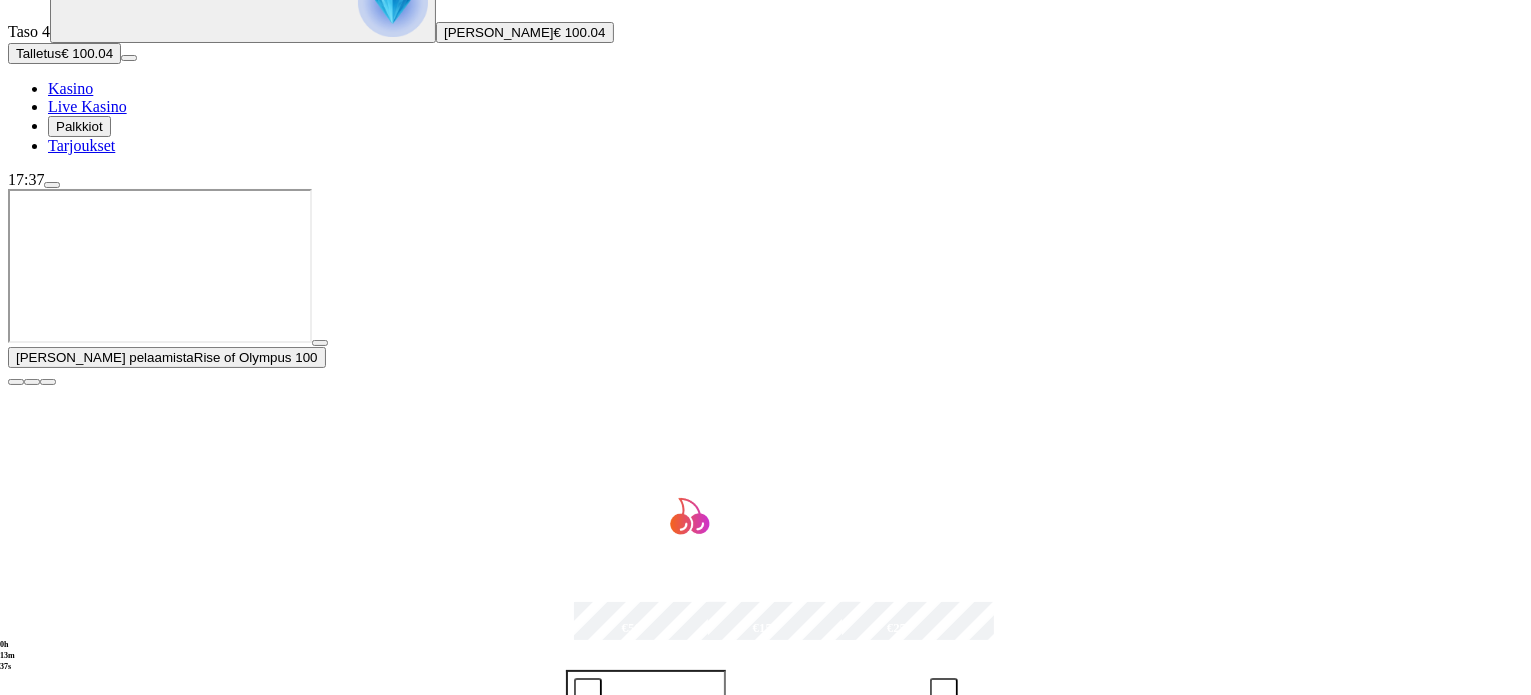 scroll, scrollTop: 200, scrollLeft: 0, axis: vertical 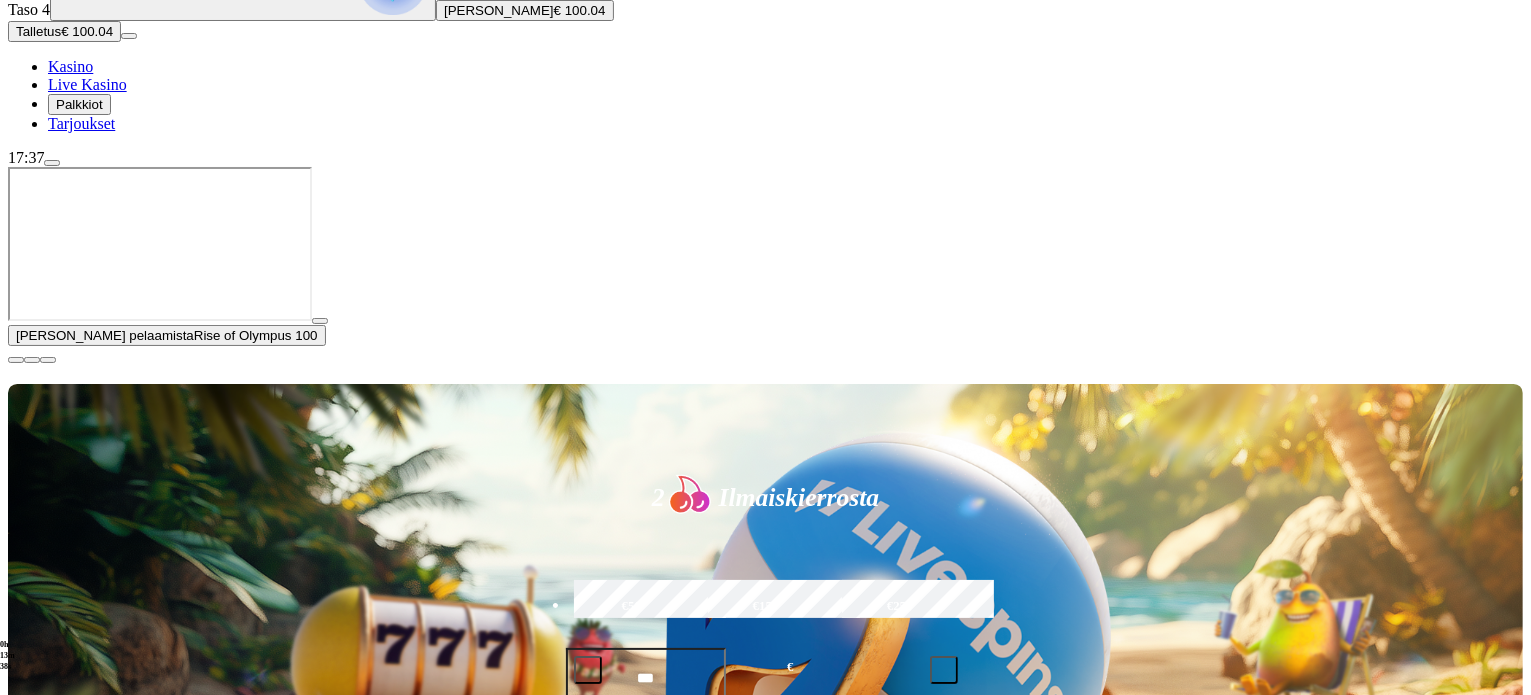click at bounding box center (16, 360) 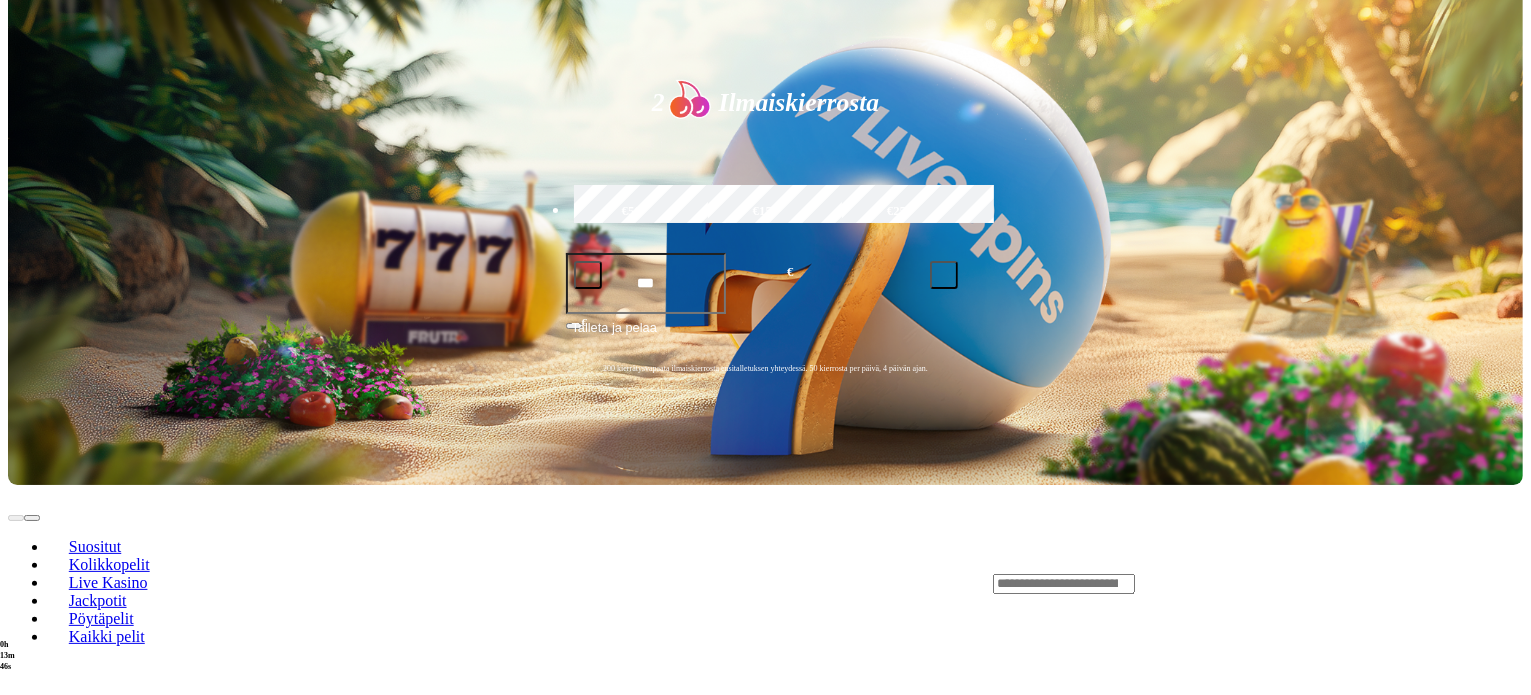 scroll, scrollTop: 400, scrollLeft: 0, axis: vertical 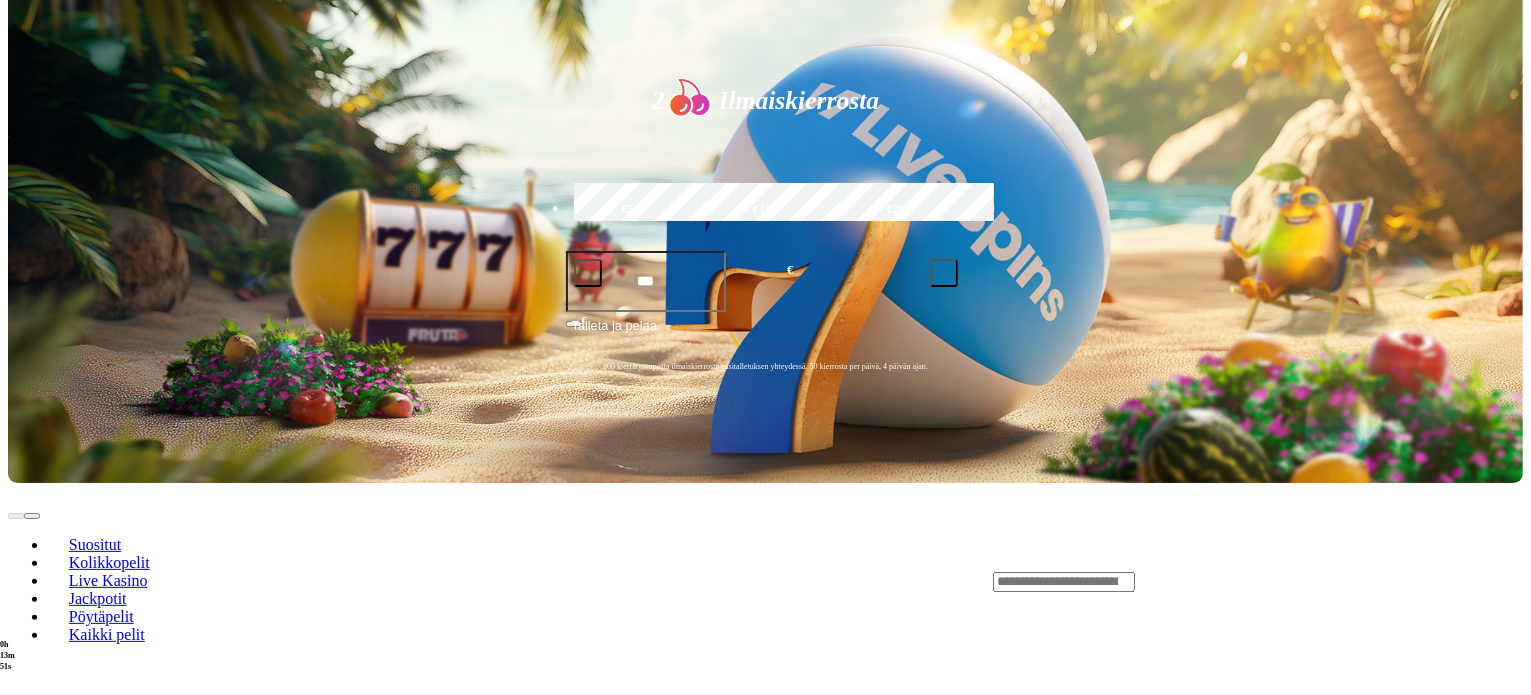 click on "Pelaa nyt" at bounding box center (77, 895) 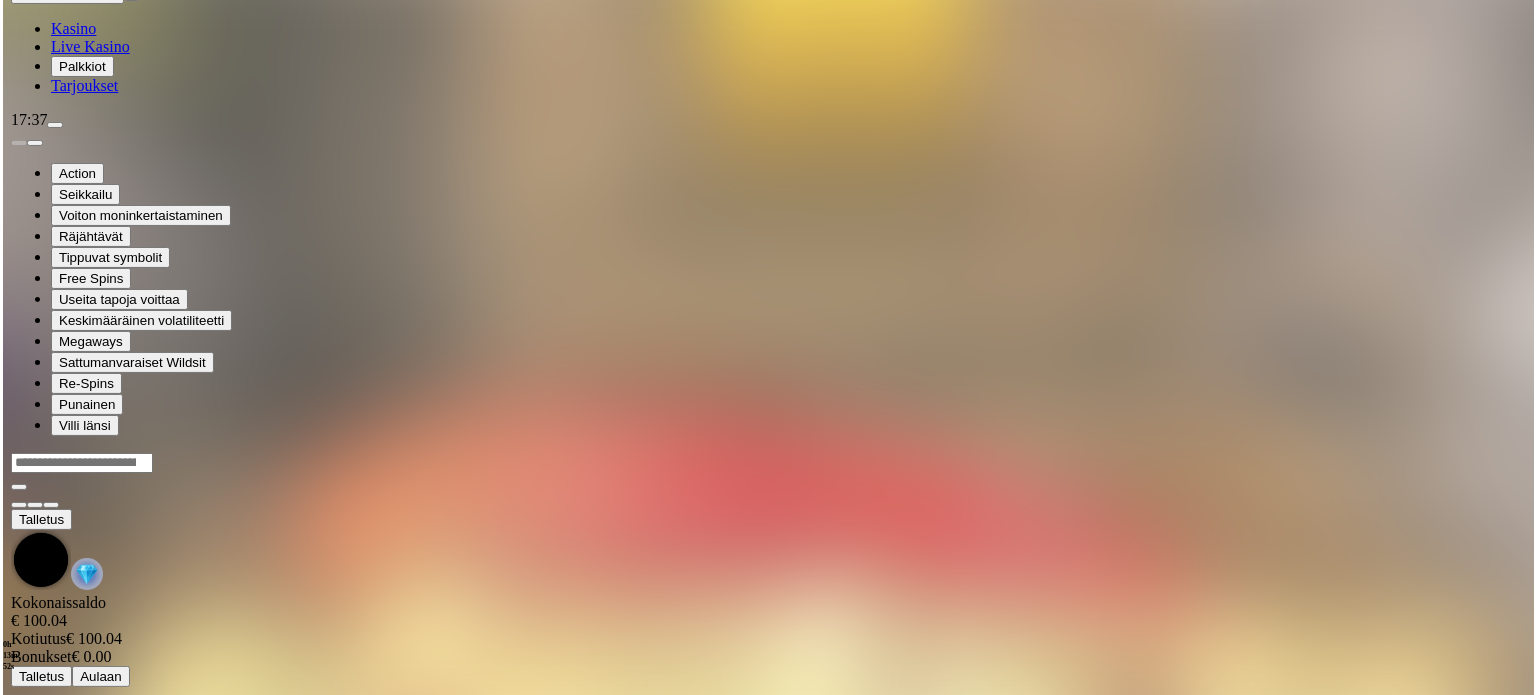 scroll, scrollTop: 0, scrollLeft: 0, axis: both 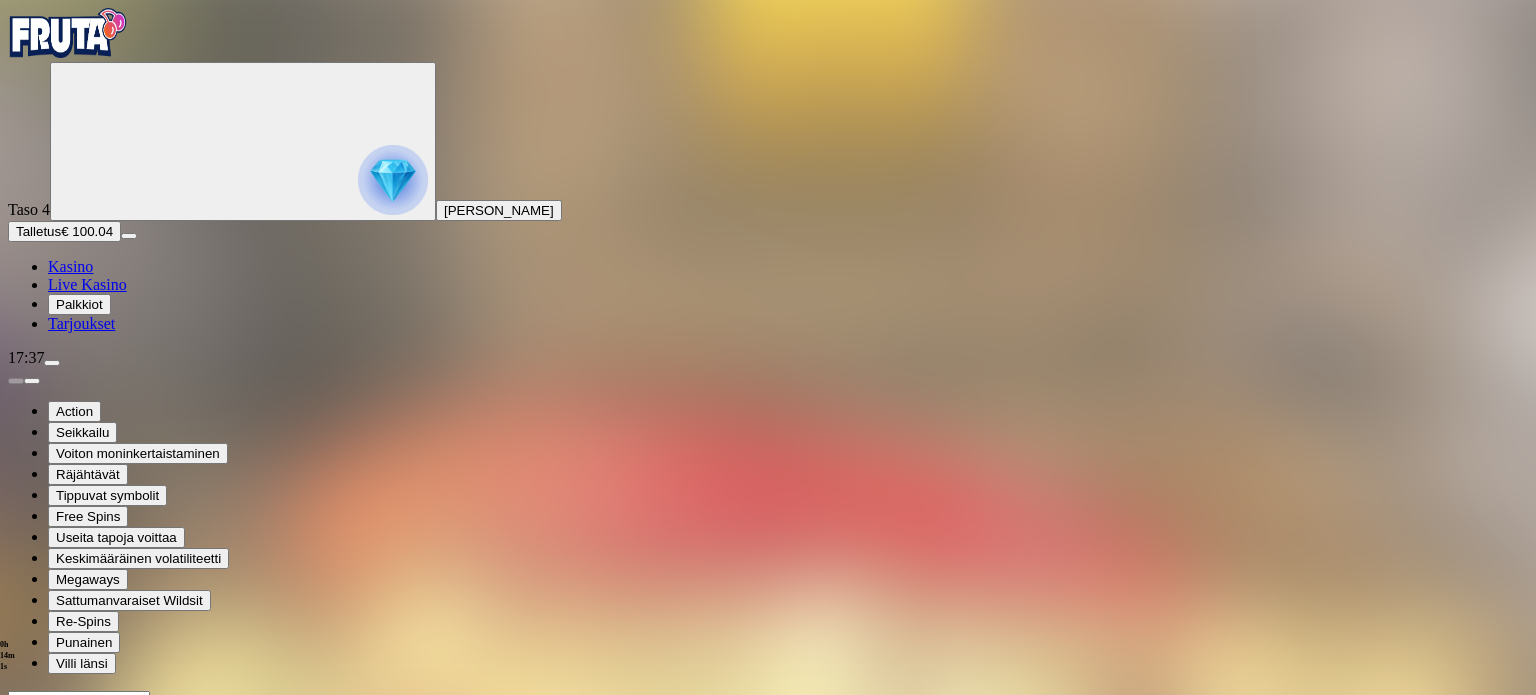 click at bounding box center [48, 883] 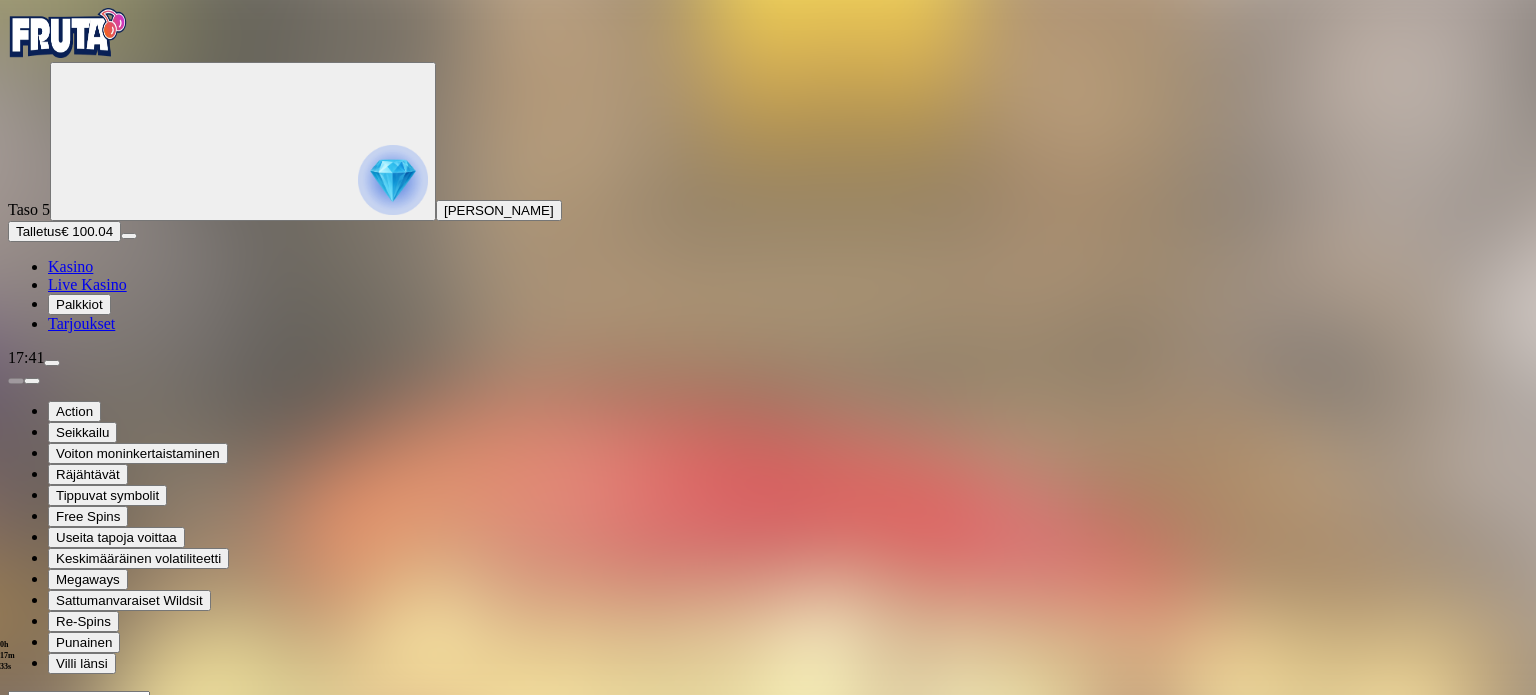 click on "Palkkiot" at bounding box center (79, 304) 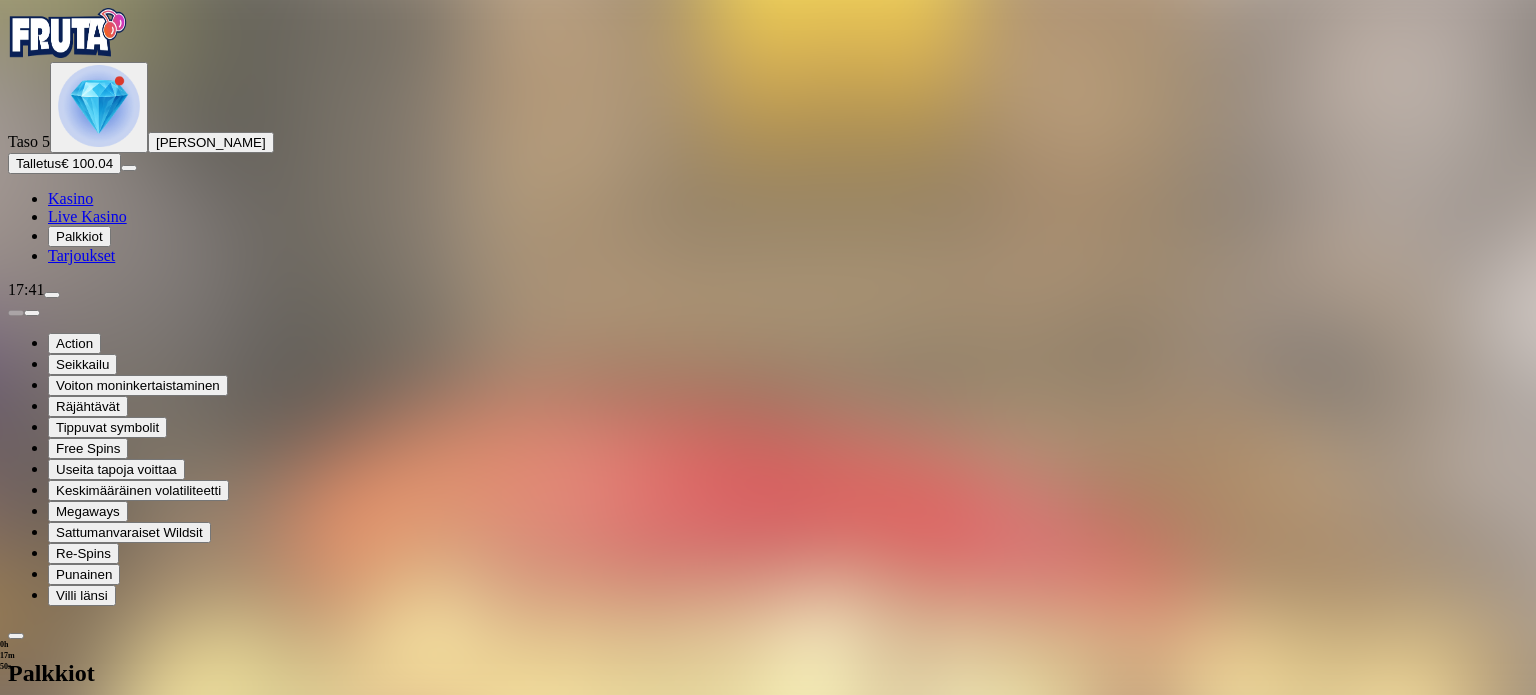 scroll, scrollTop: 186, scrollLeft: 0, axis: vertical 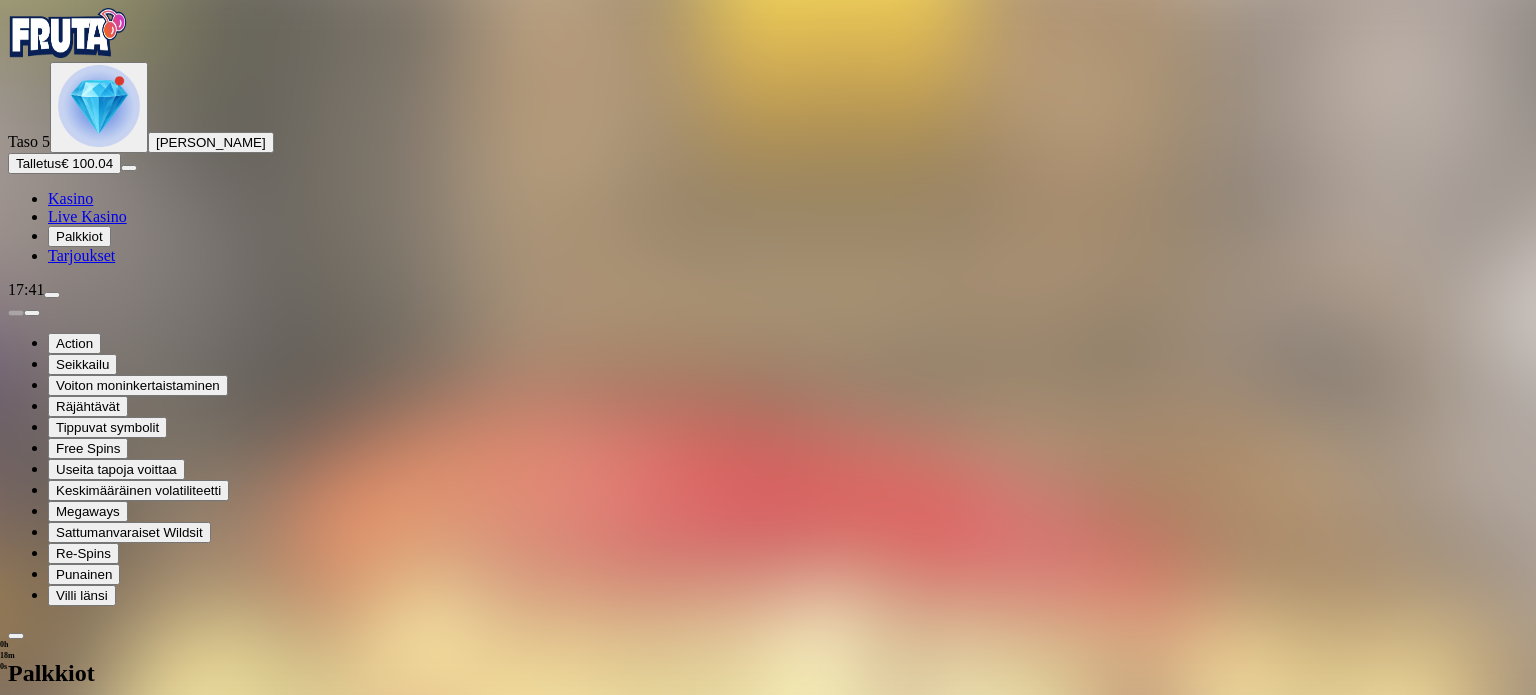 click at bounding box center (112, 1717) 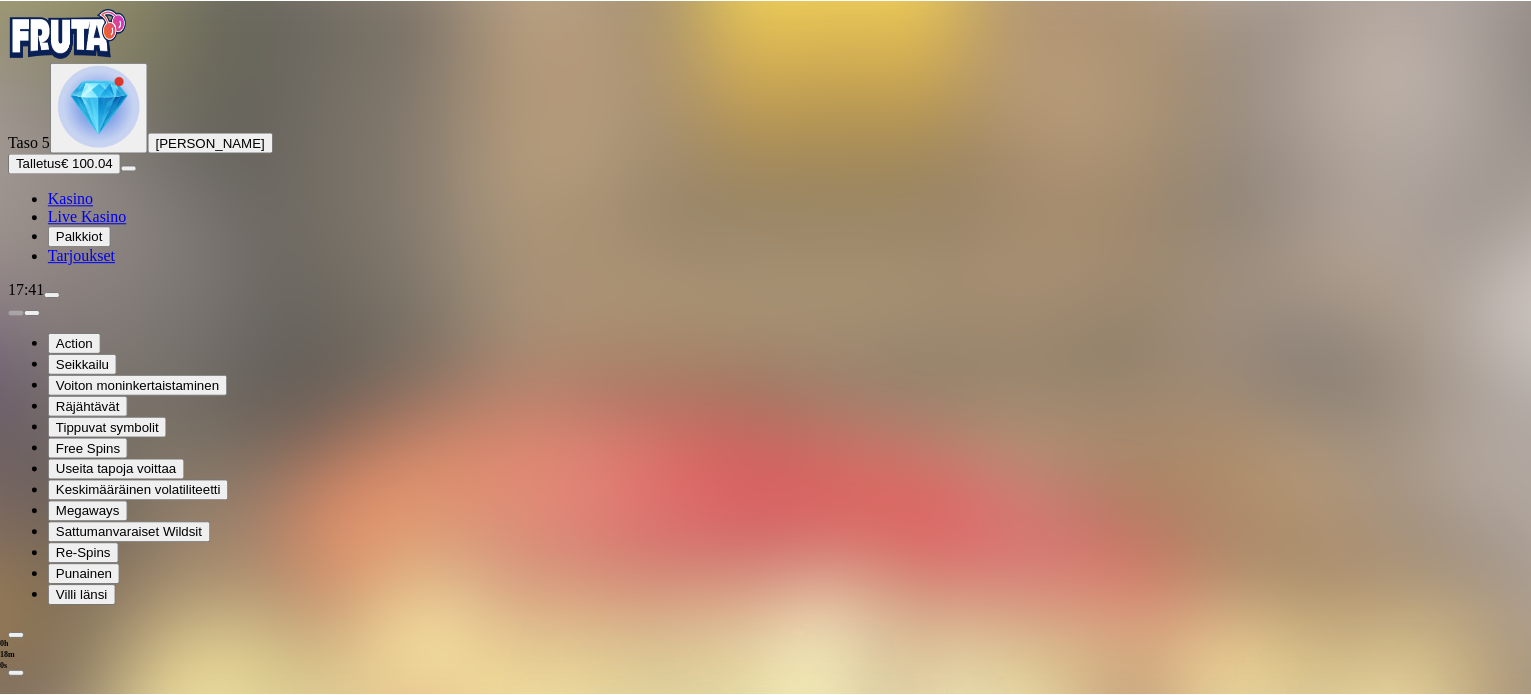 scroll, scrollTop: 0, scrollLeft: 0, axis: both 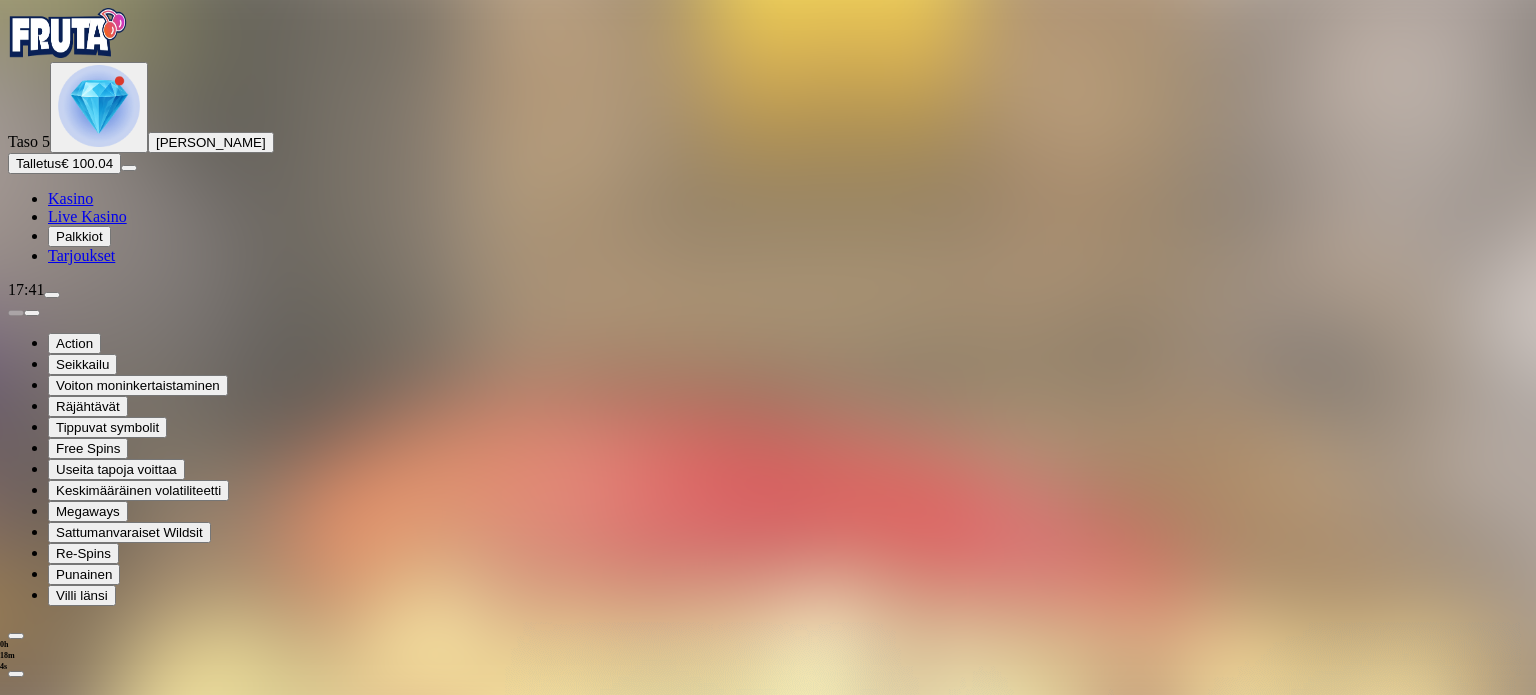 click on "Avaa palkinto" at bounding box center [768, 1118] 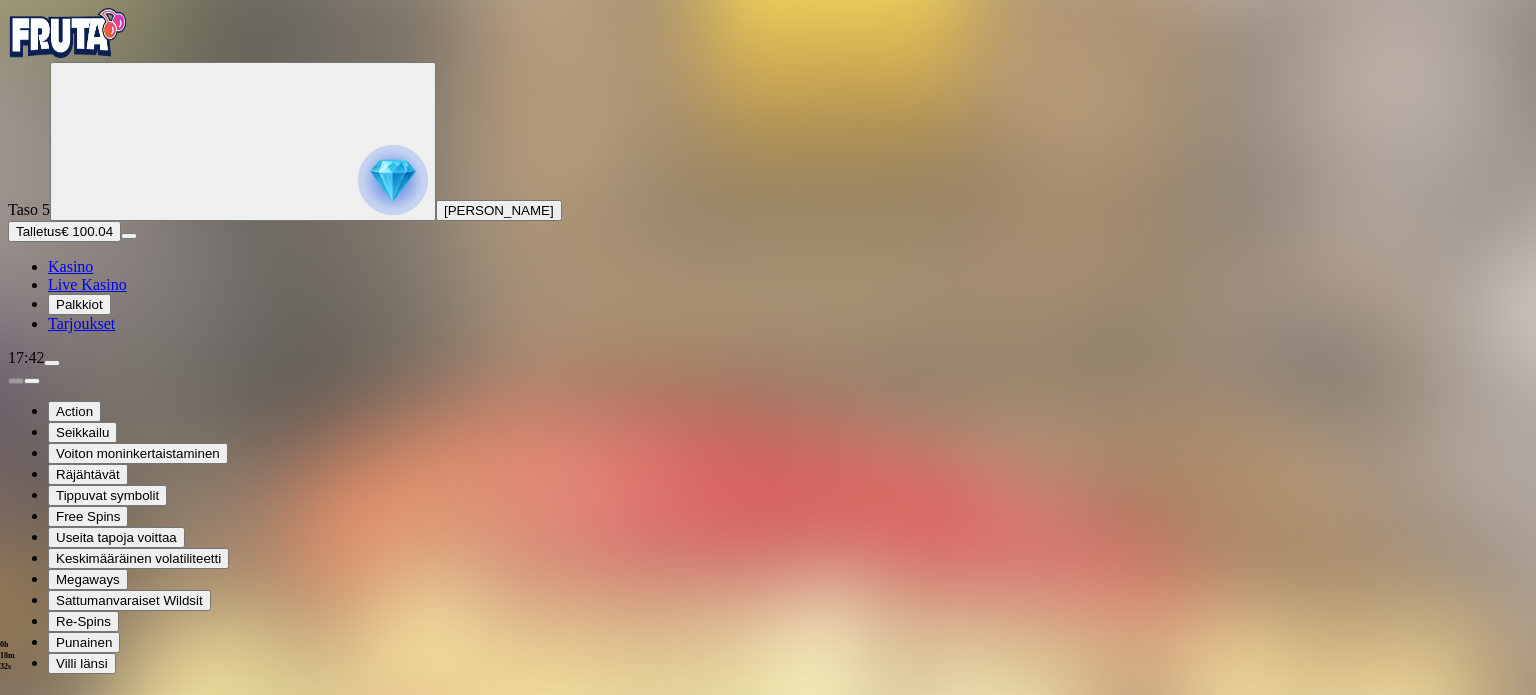 click on "Säästä myöhemmäksi" at bounding box center [767, 1432] 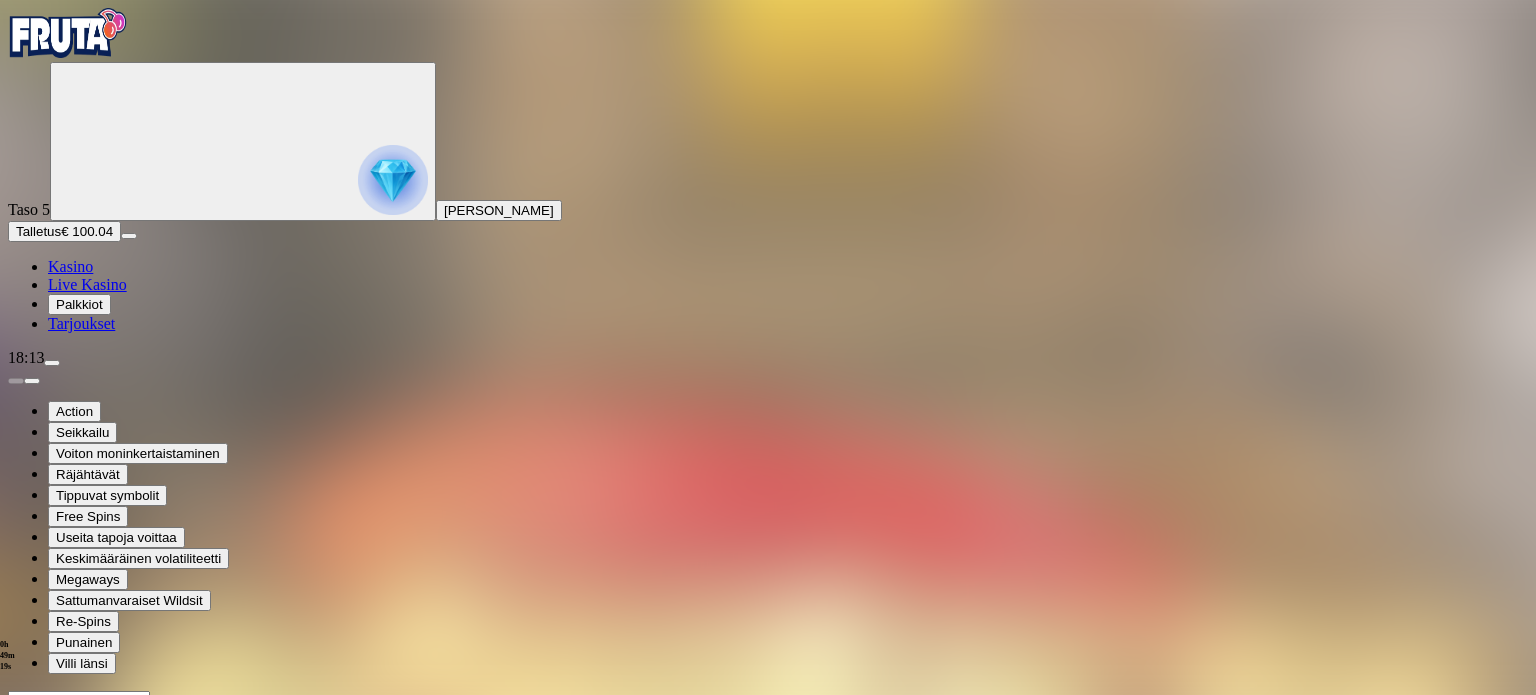 drag, startPoint x: 1532, startPoint y: 439, endPoint x: 1440, endPoint y: 583, distance: 170.88008 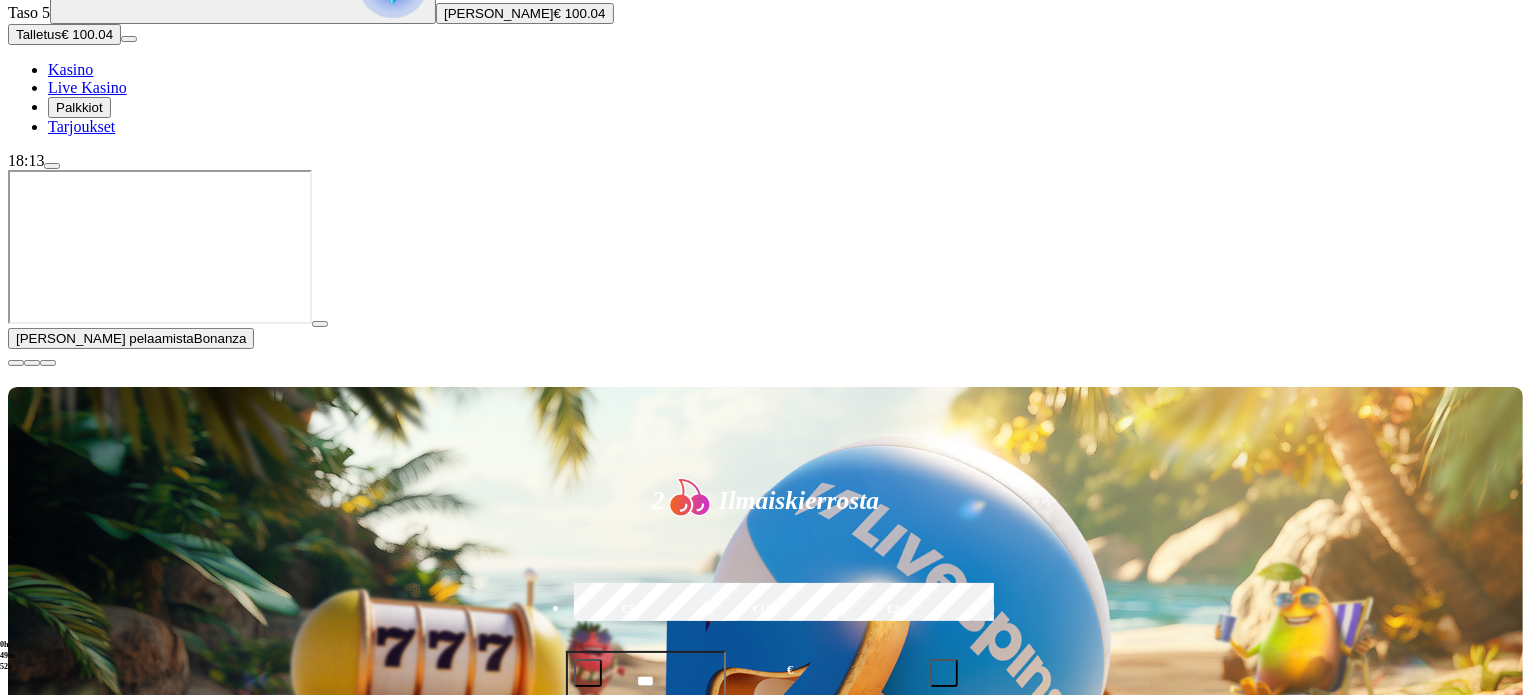 scroll, scrollTop: 200, scrollLeft: 0, axis: vertical 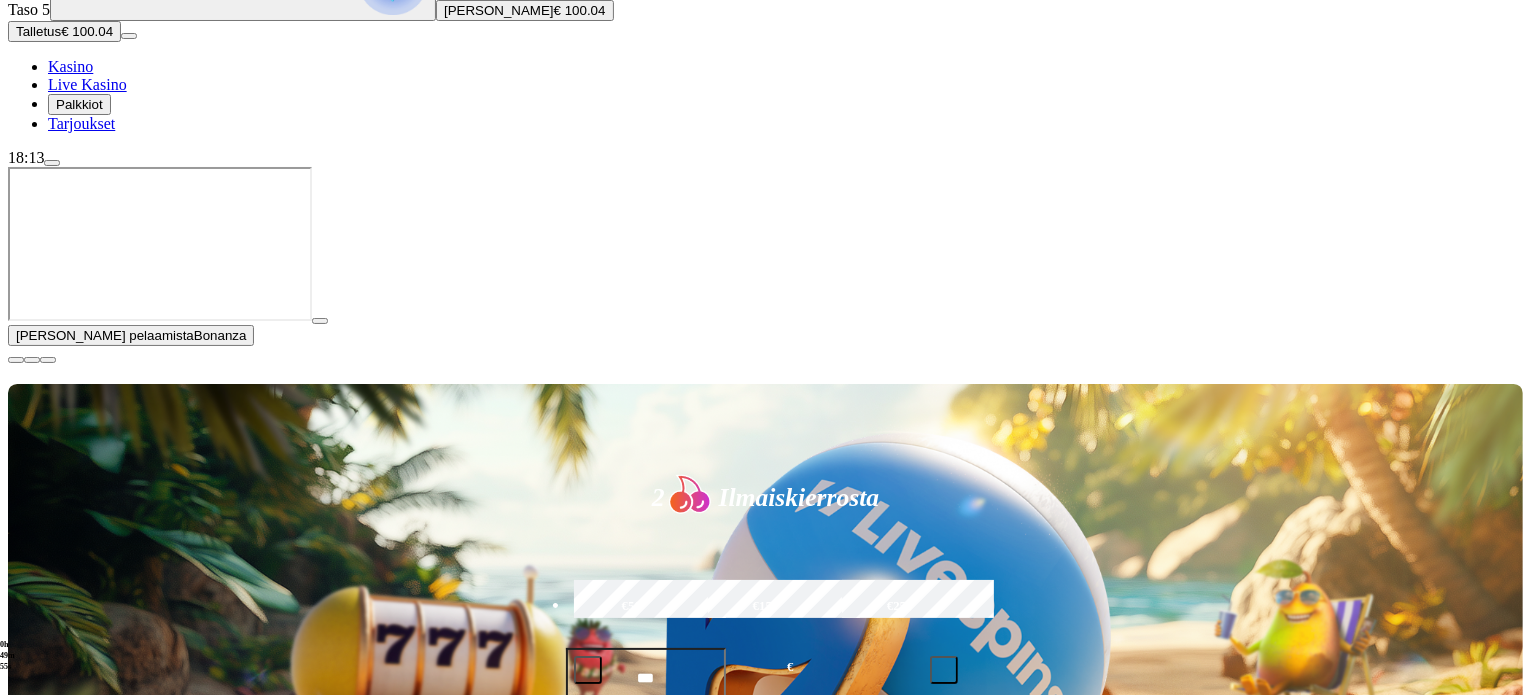 click at bounding box center (16, 360) 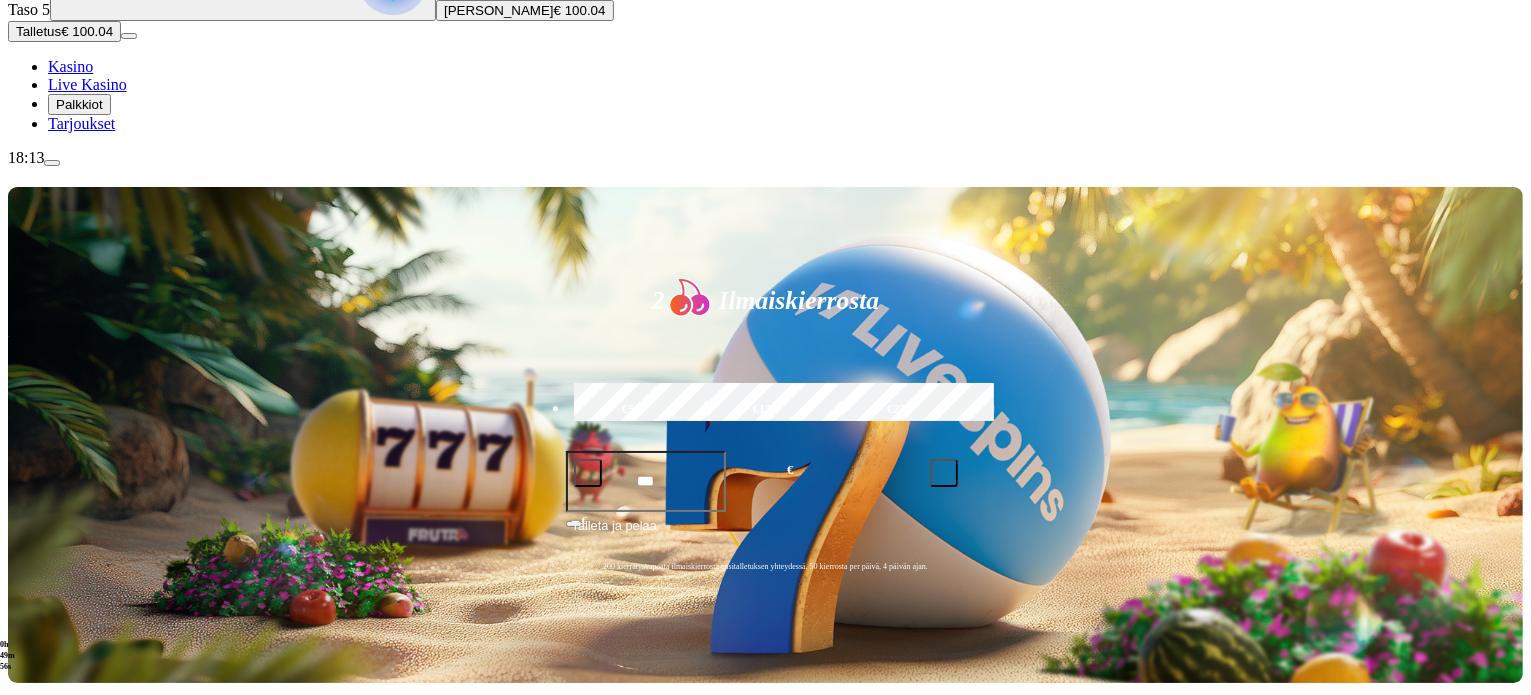 click on "Pelaa nyt" at bounding box center (77, 1286) 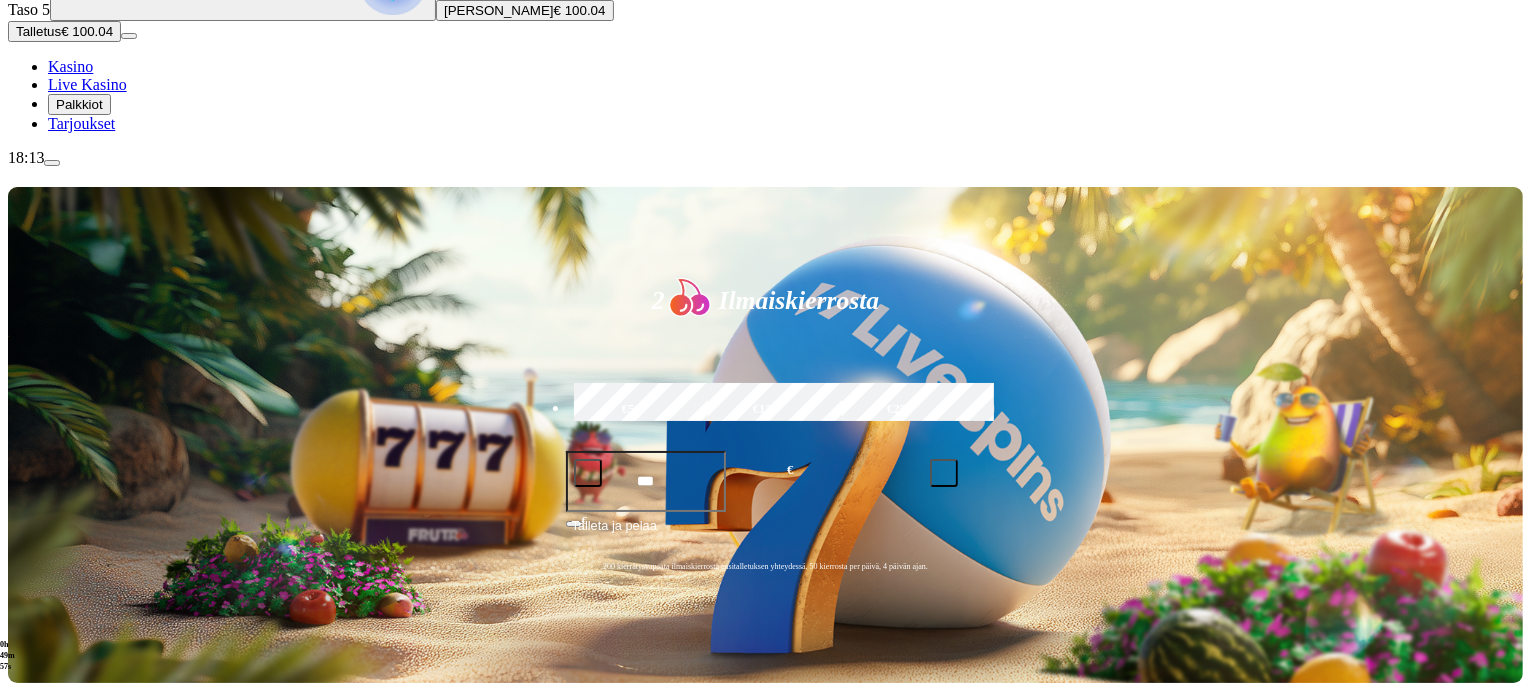 scroll, scrollTop: 0, scrollLeft: 0, axis: both 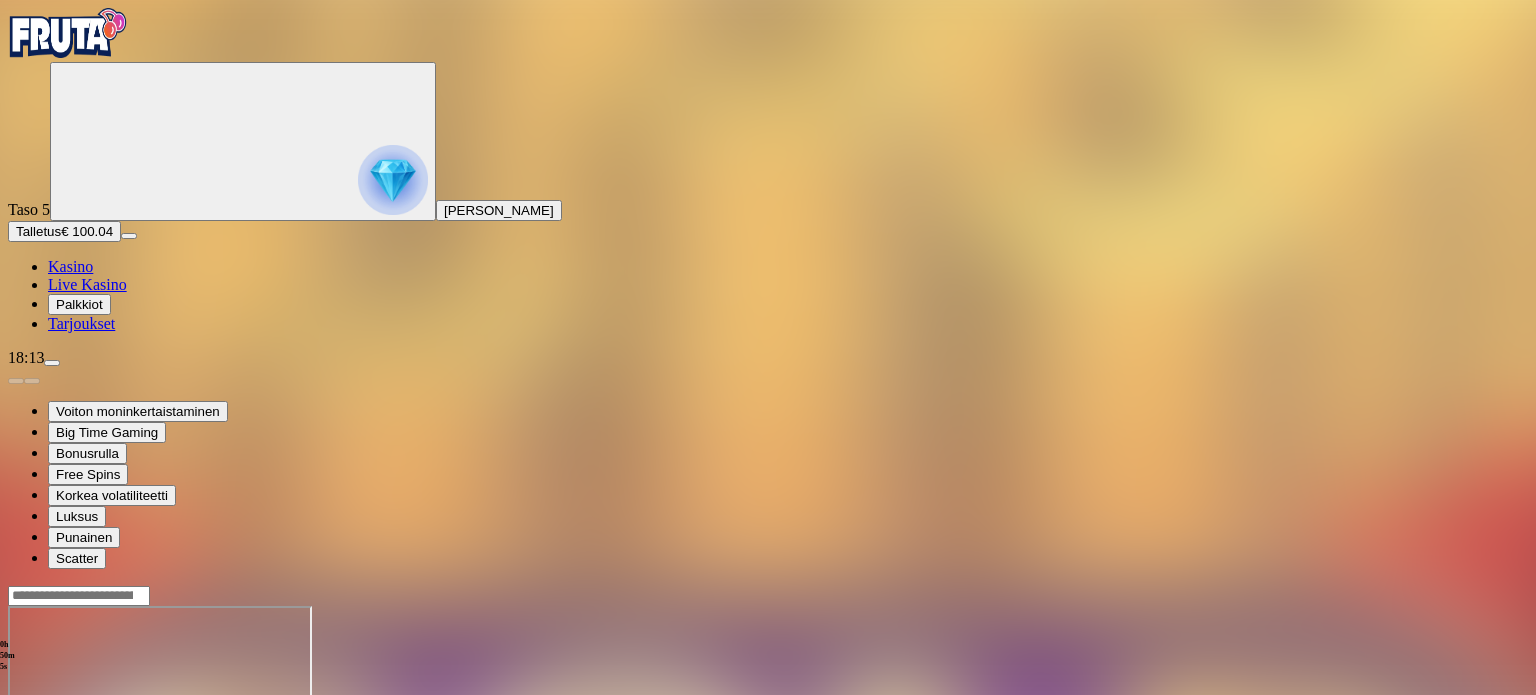 click at bounding box center [48, 778] 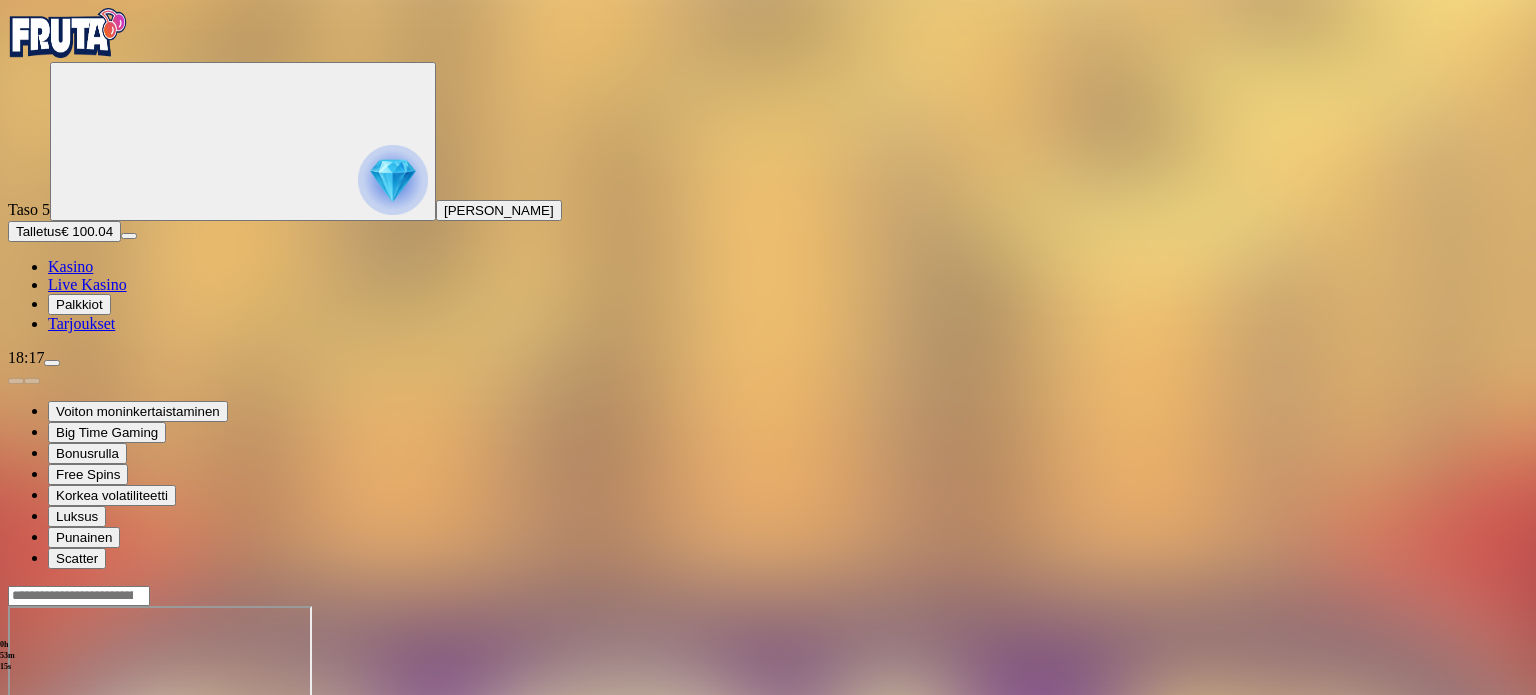 click at bounding box center [68, 33] 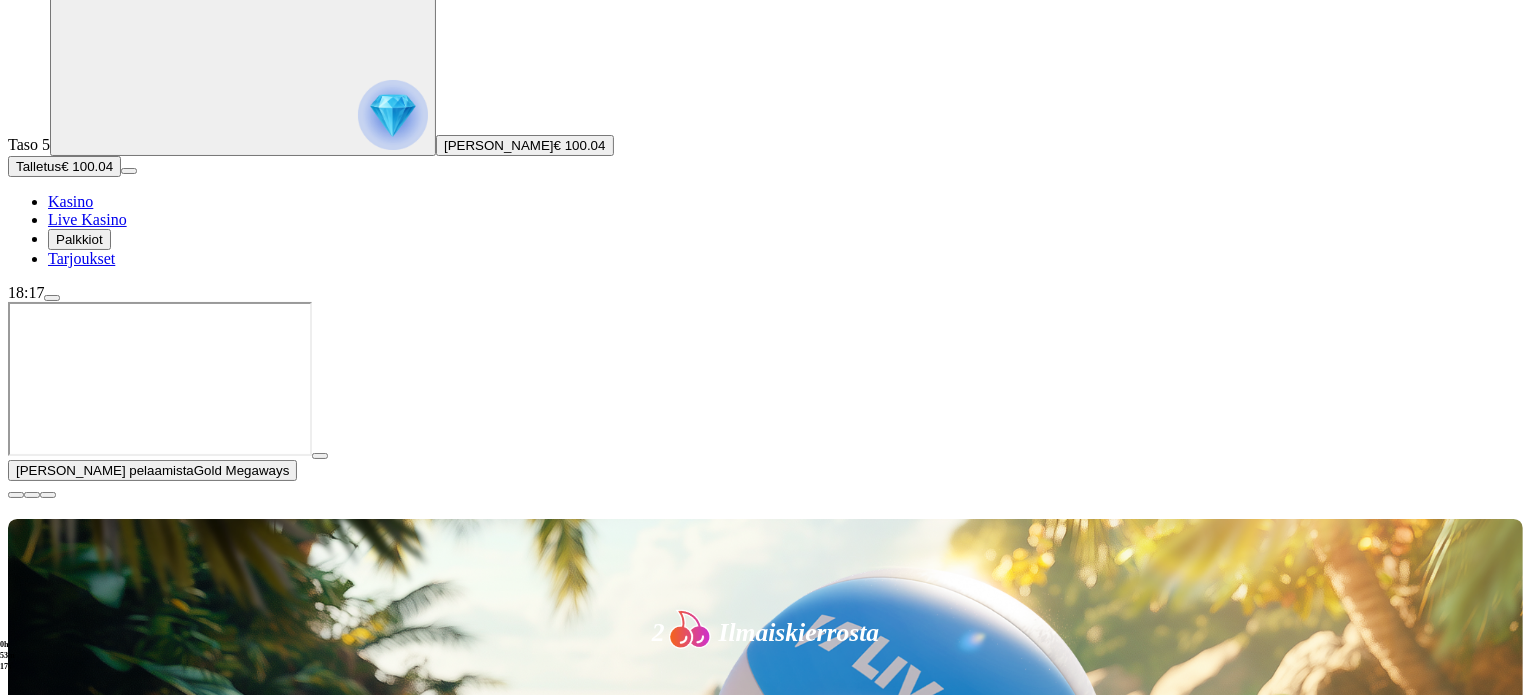 scroll, scrollTop: 100, scrollLeft: 0, axis: vertical 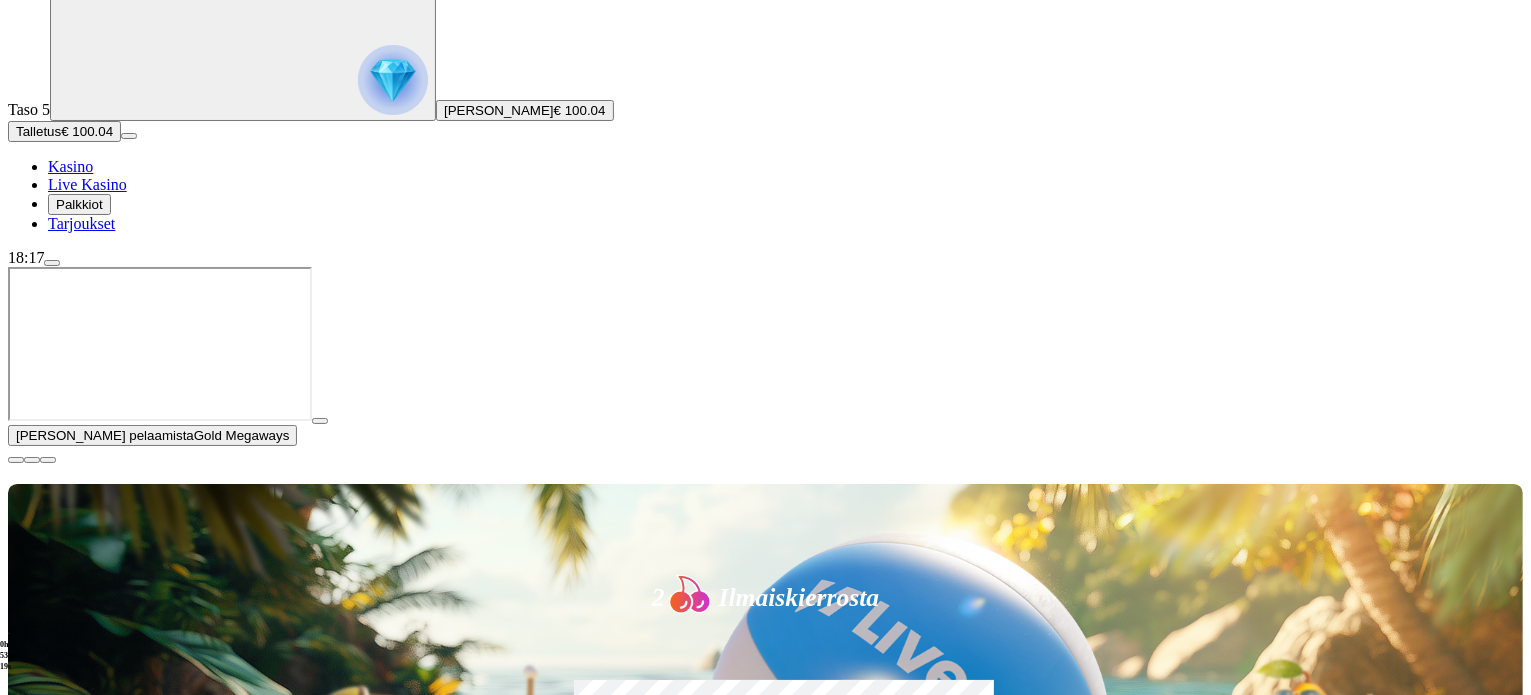 click at bounding box center [16, 460] 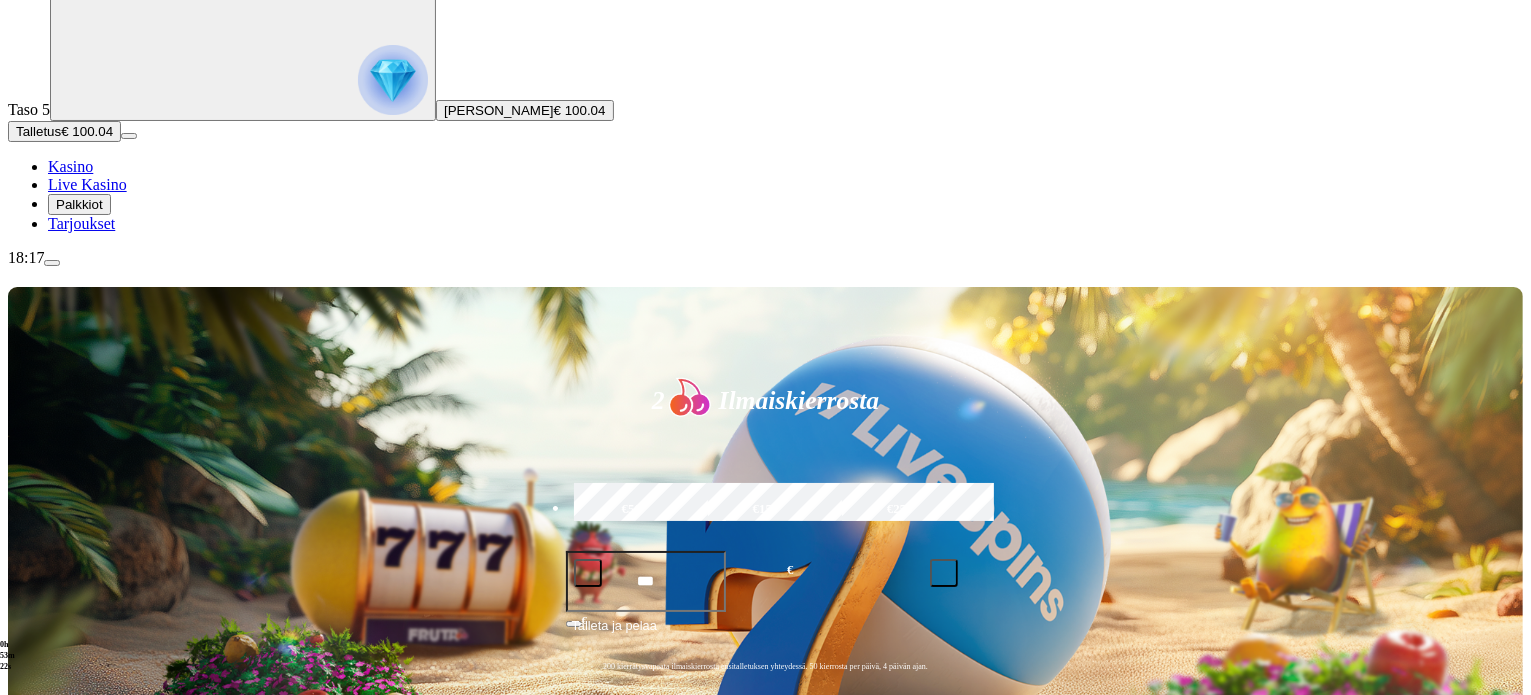 click on "Pelaa nyt" at bounding box center [77, 1290] 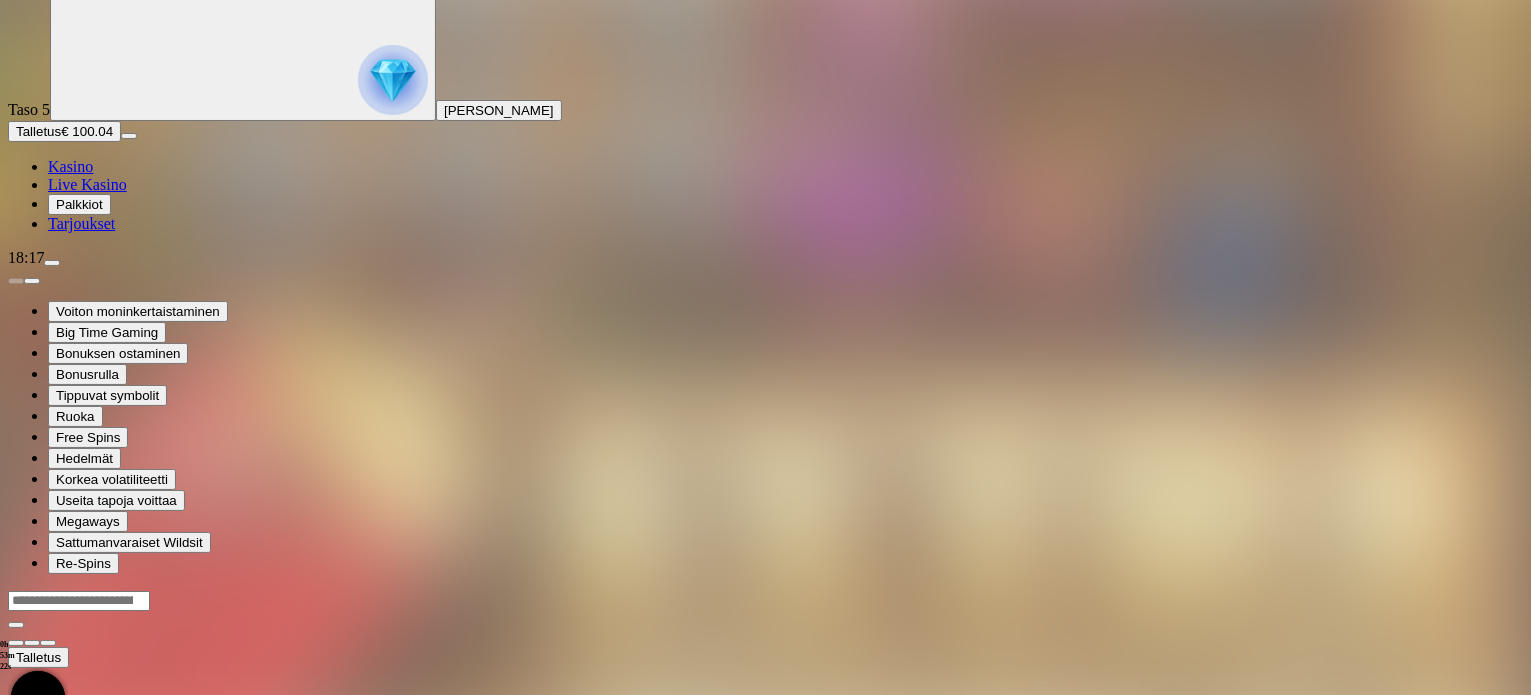 scroll, scrollTop: 0, scrollLeft: 0, axis: both 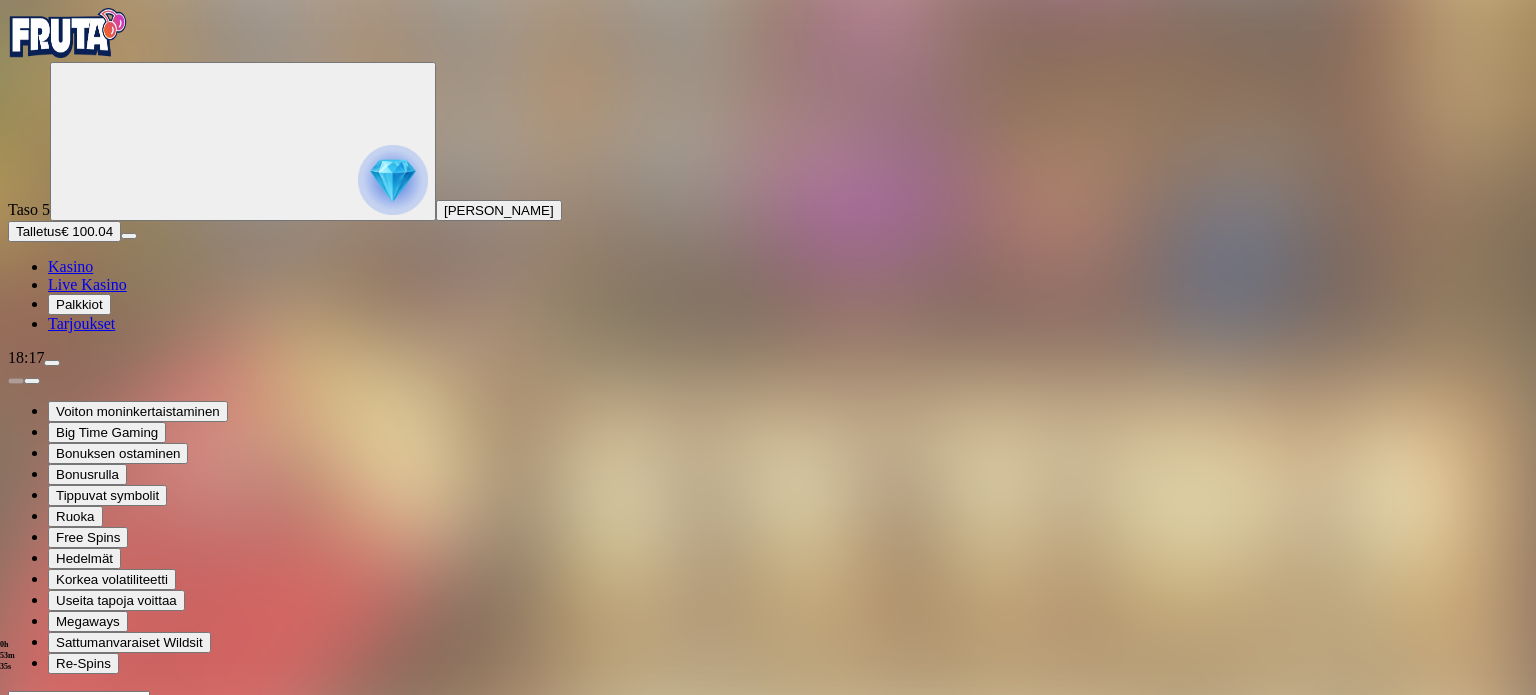 click at bounding box center (48, 883) 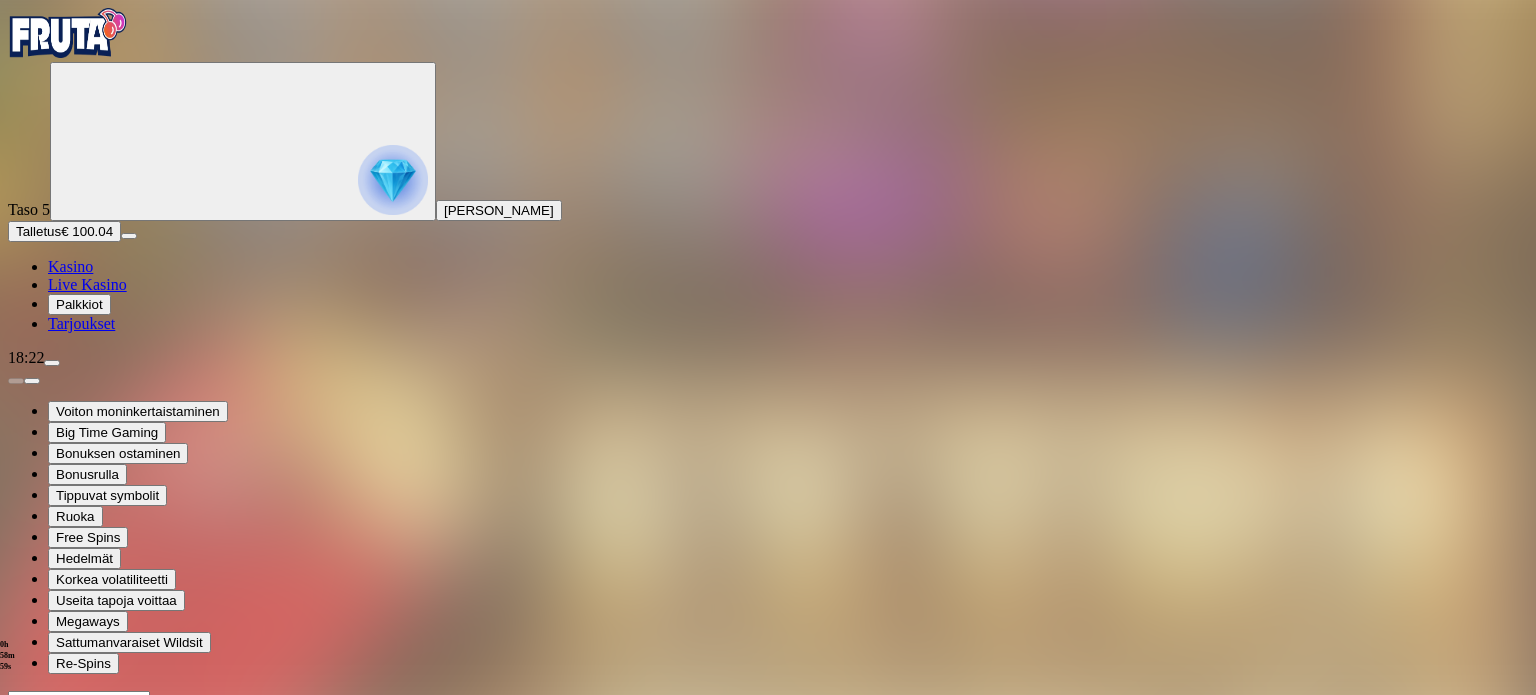 click at bounding box center (16, 883) 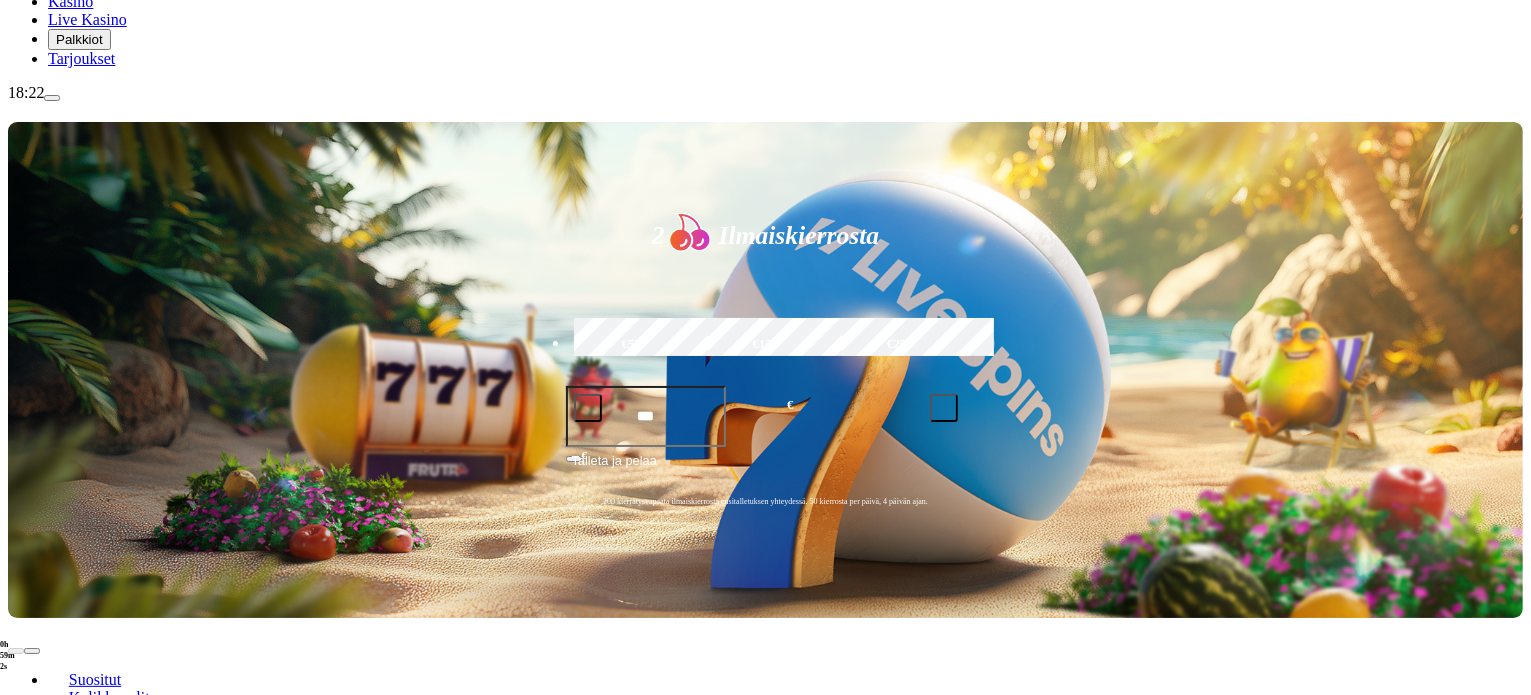 scroll, scrollTop: 300, scrollLeft: 0, axis: vertical 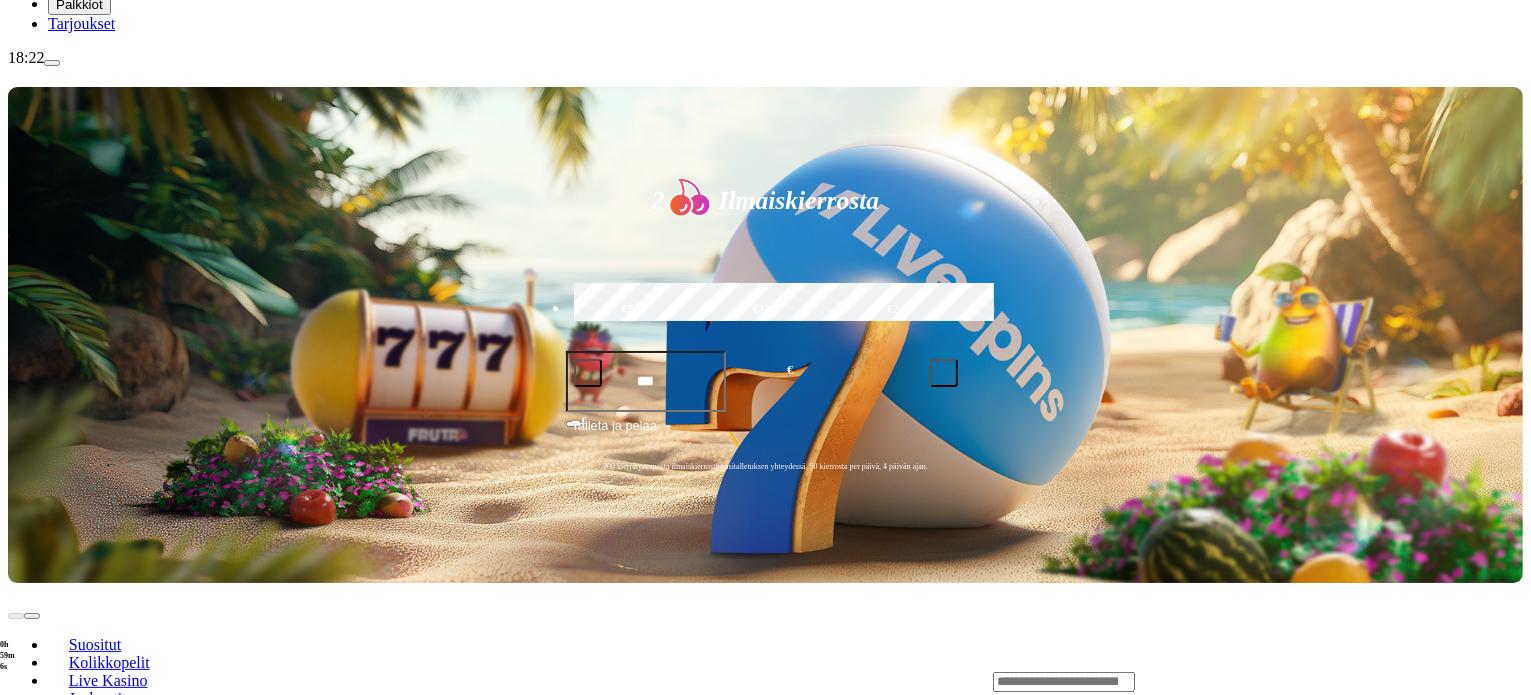 click on "Pelaa nyt" at bounding box center [77, 1281] 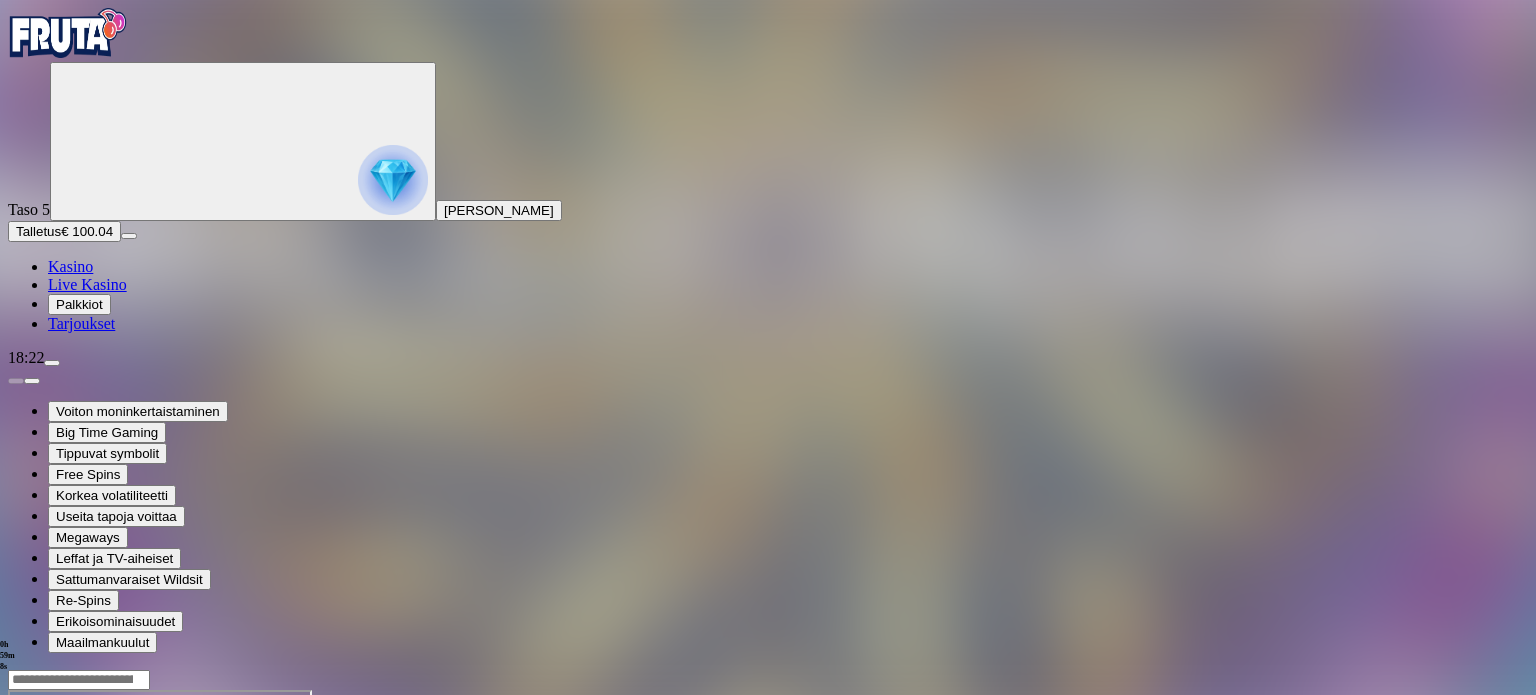 click at bounding box center (48, 862) 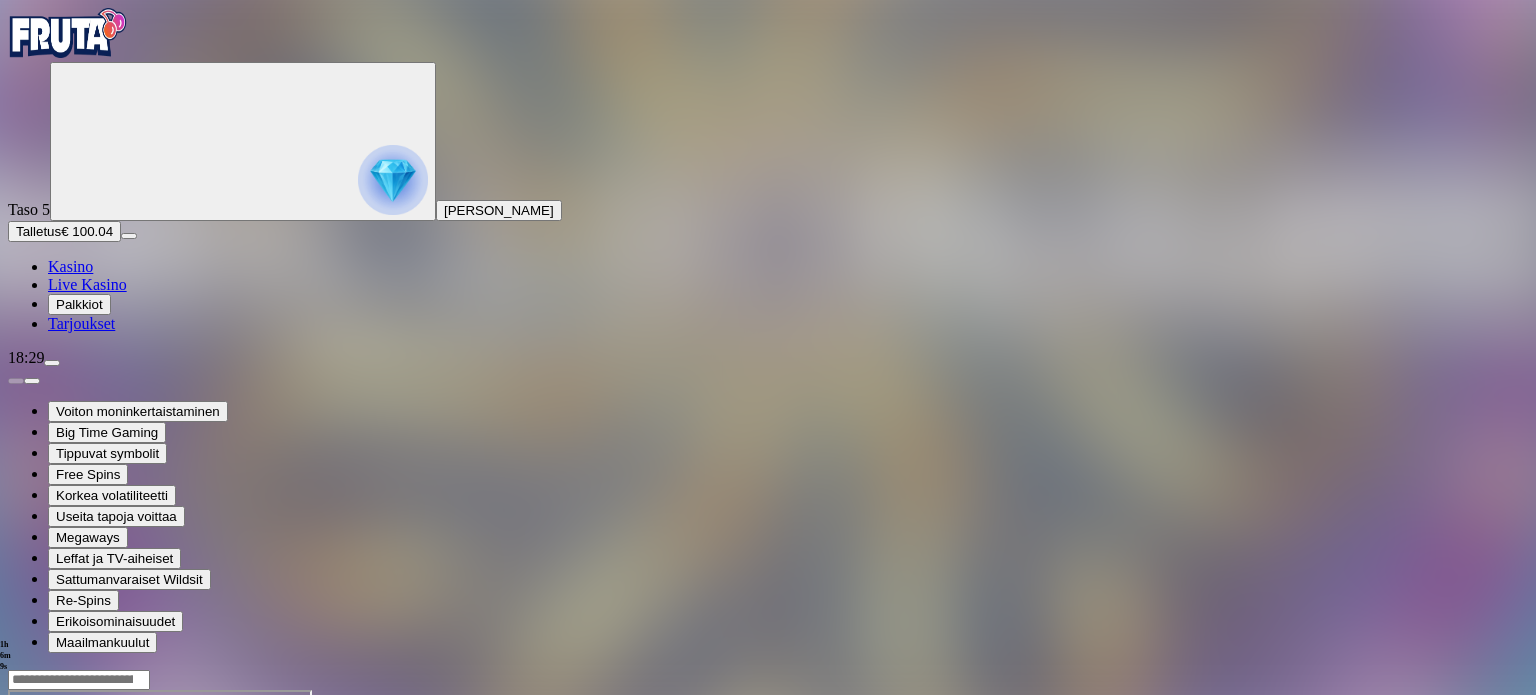 click at bounding box center [68, 33] 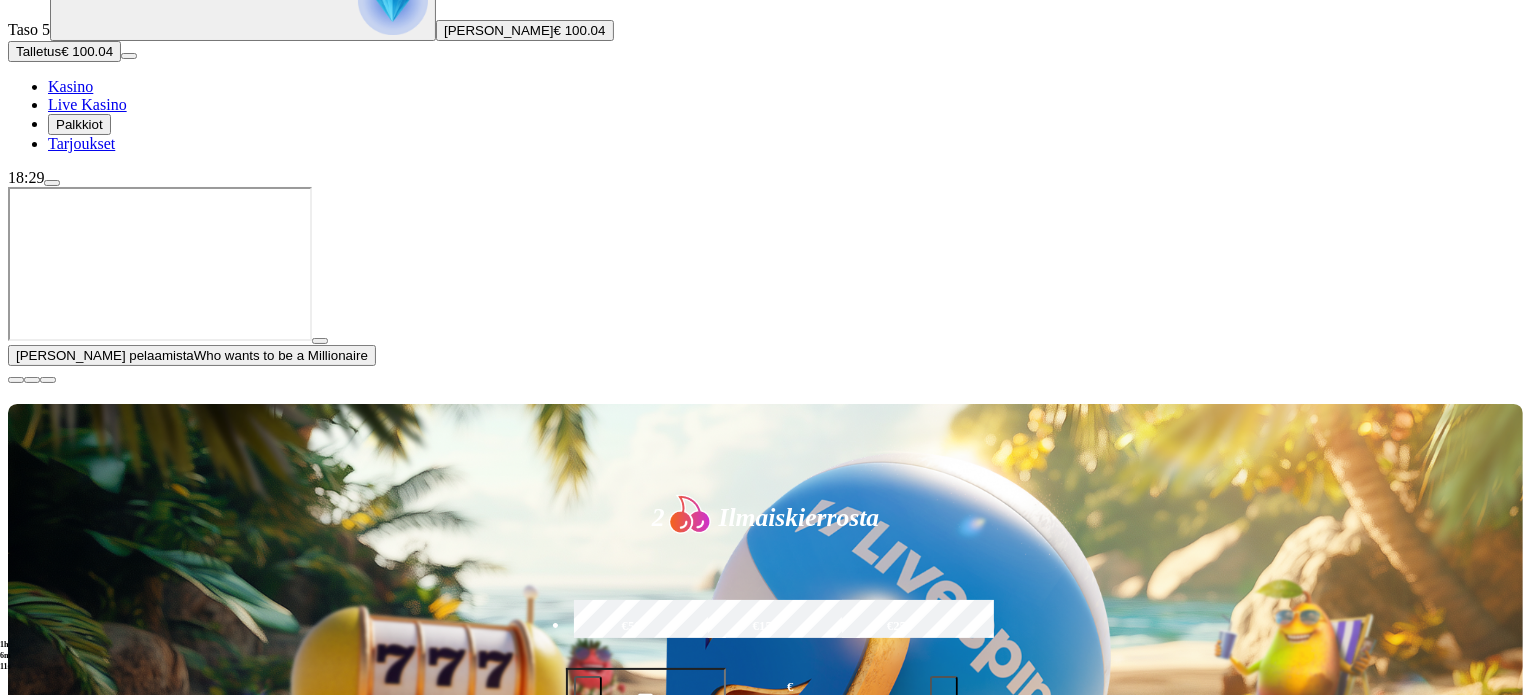 scroll, scrollTop: 200, scrollLeft: 0, axis: vertical 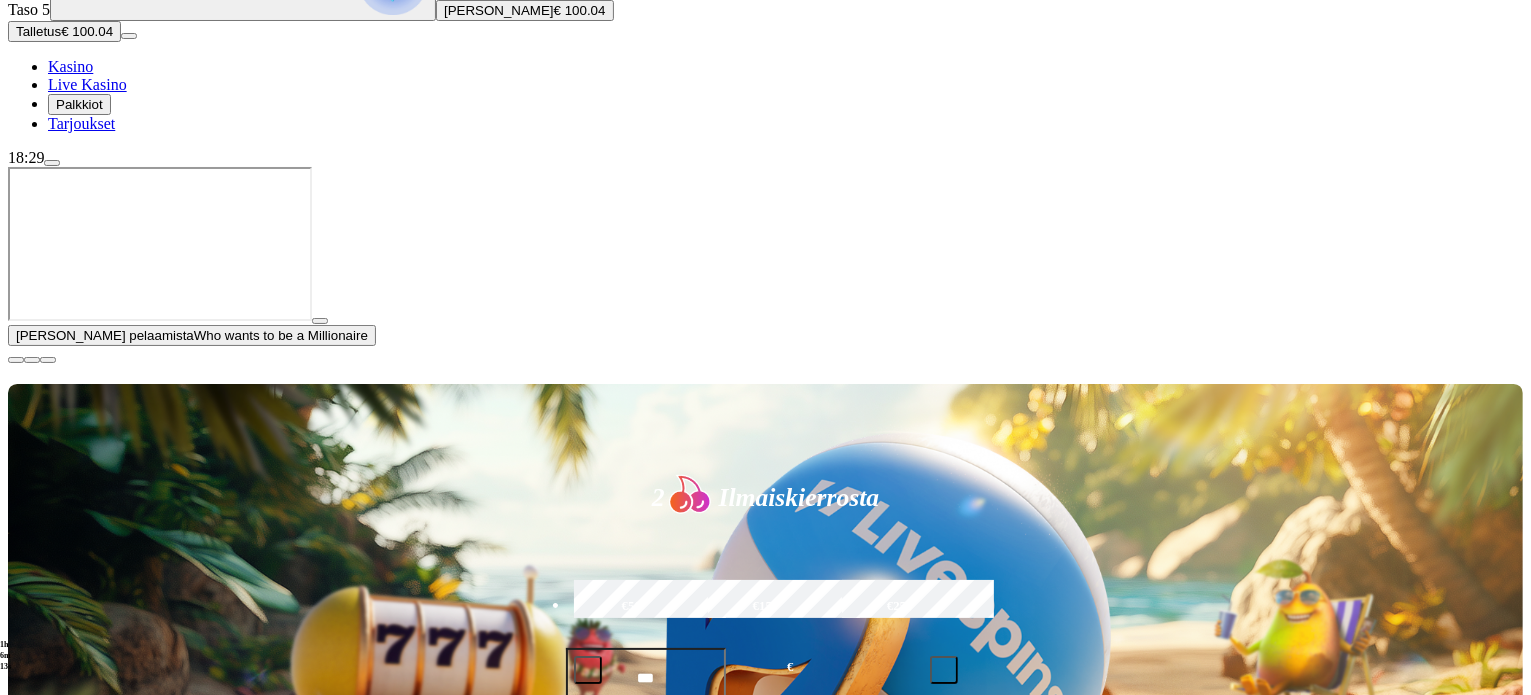 click at bounding box center (16, 360) 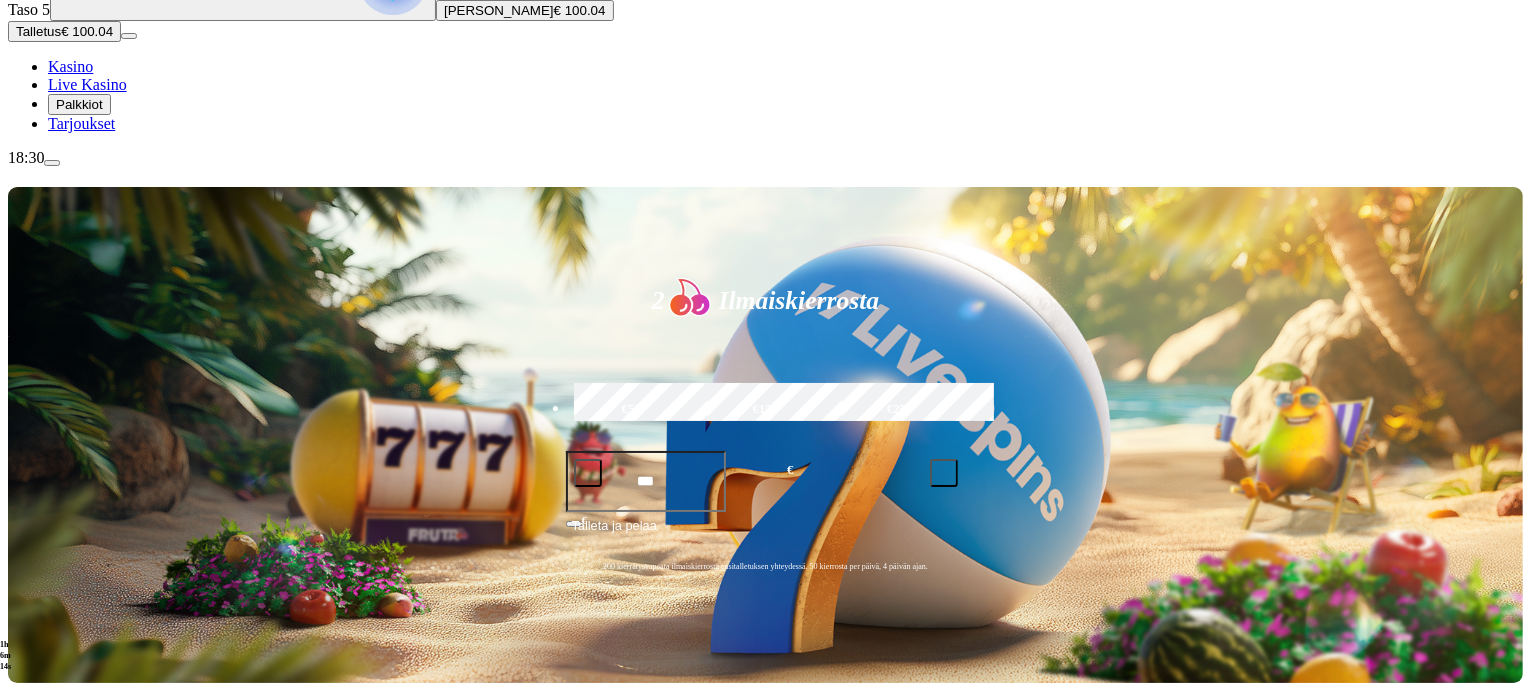 click at bounding box center [32, 953] 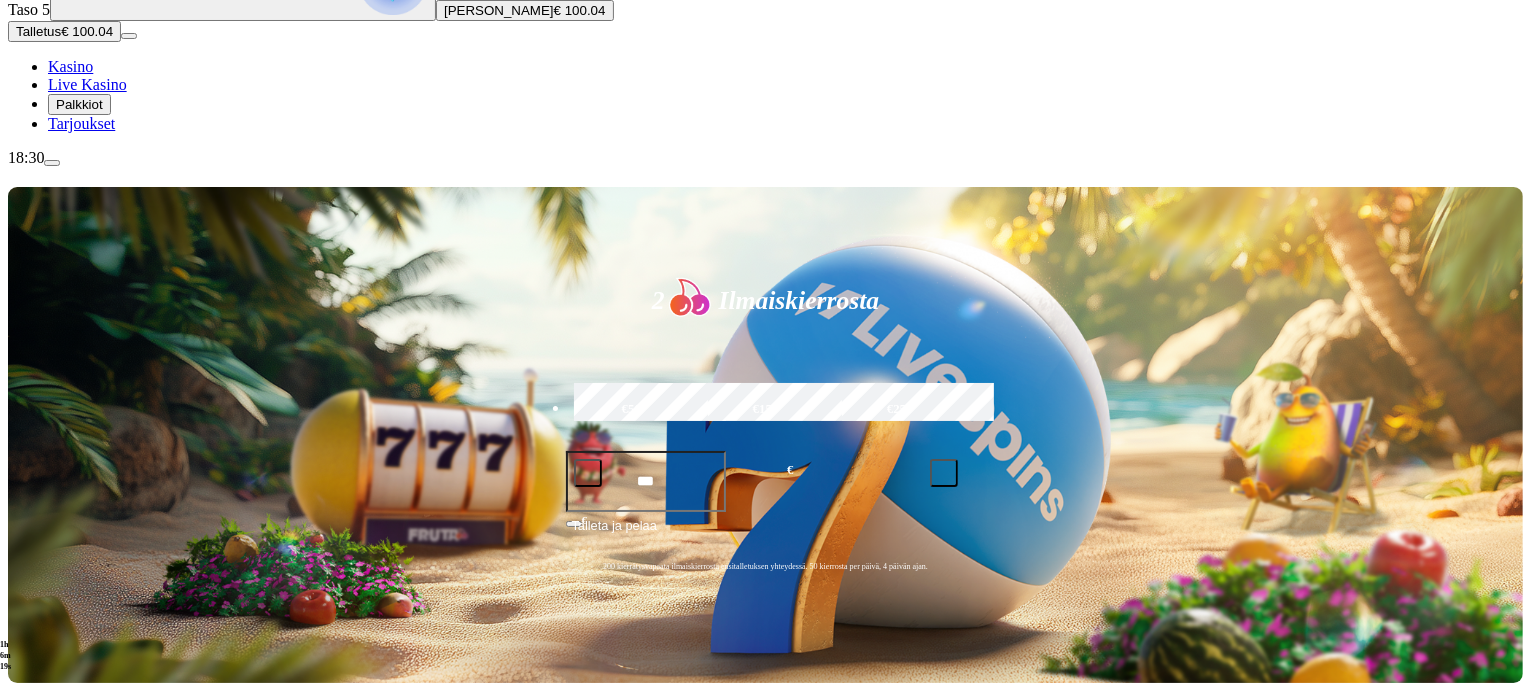 click at bounding box center [16, 953] 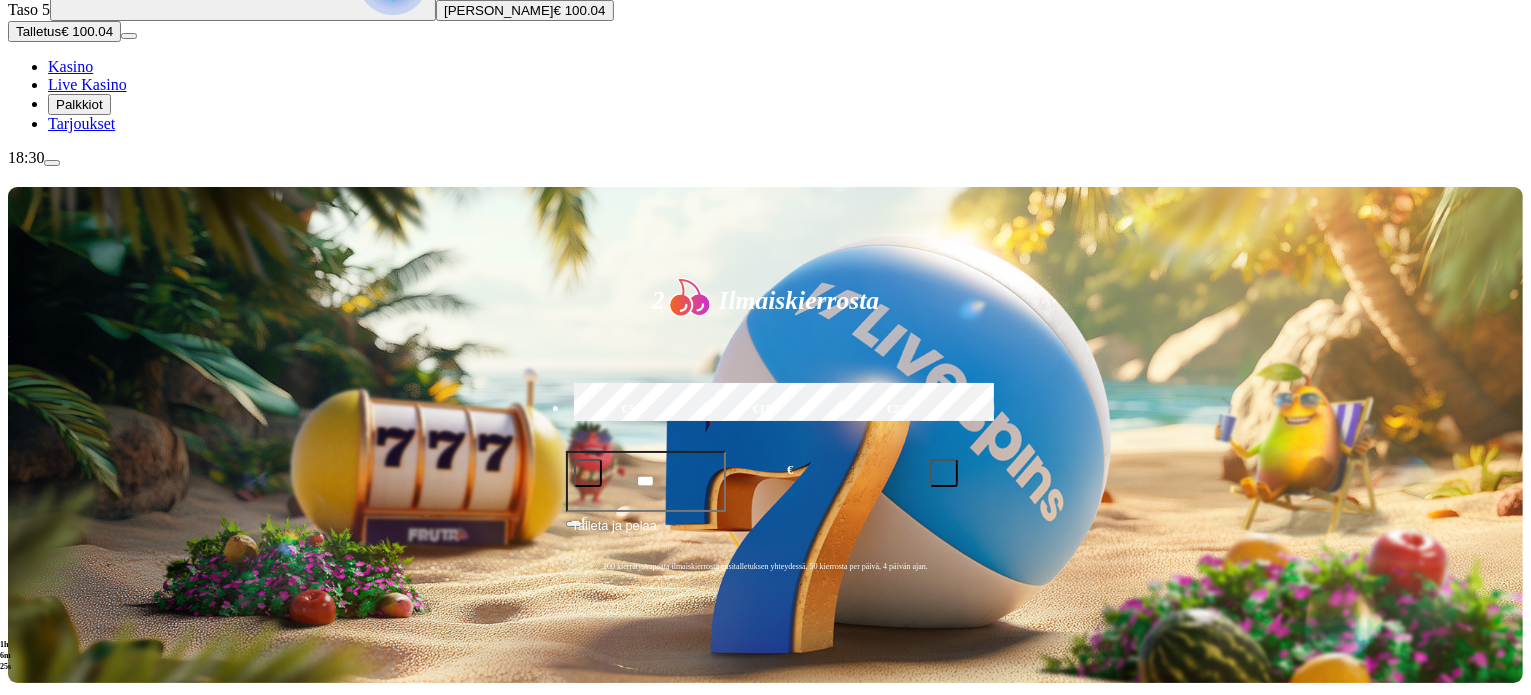 click at bounding box center (32, 953) 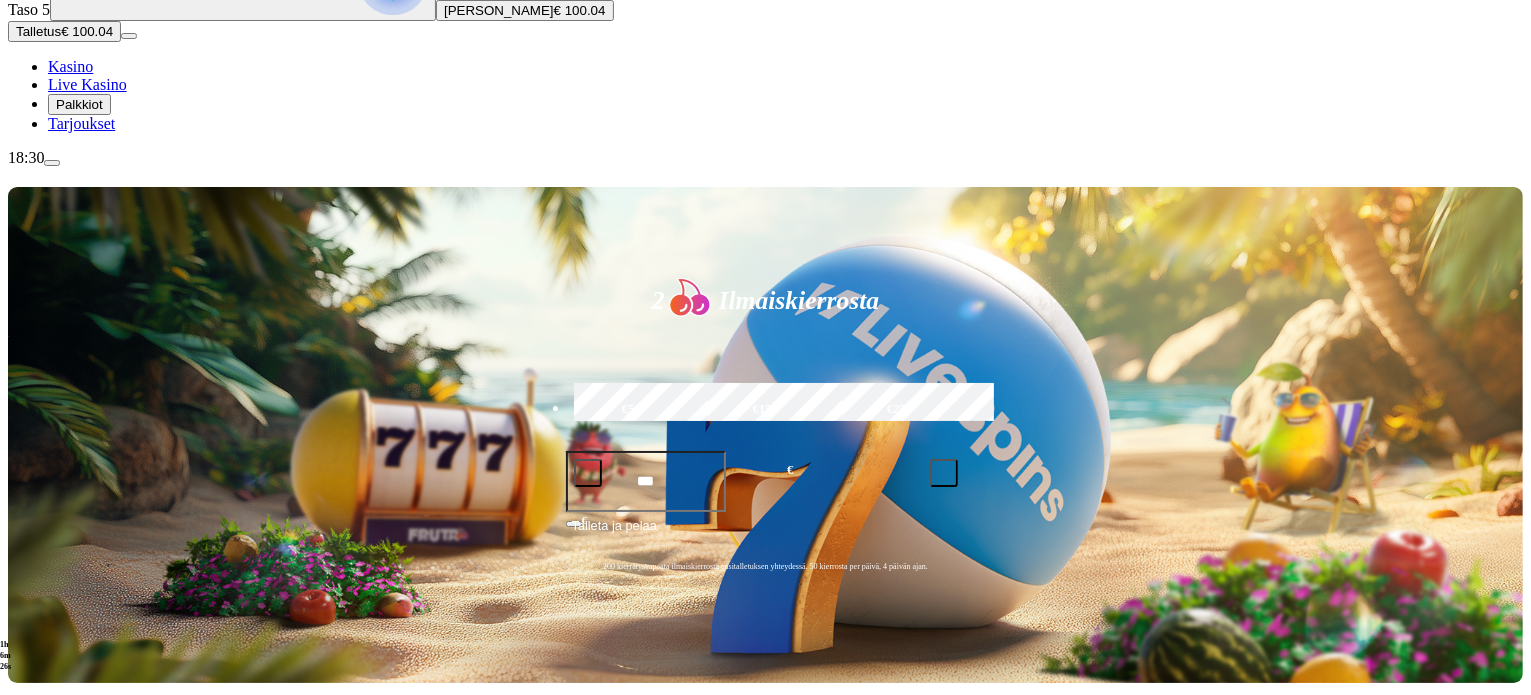 click at bounding box center [32, 953] 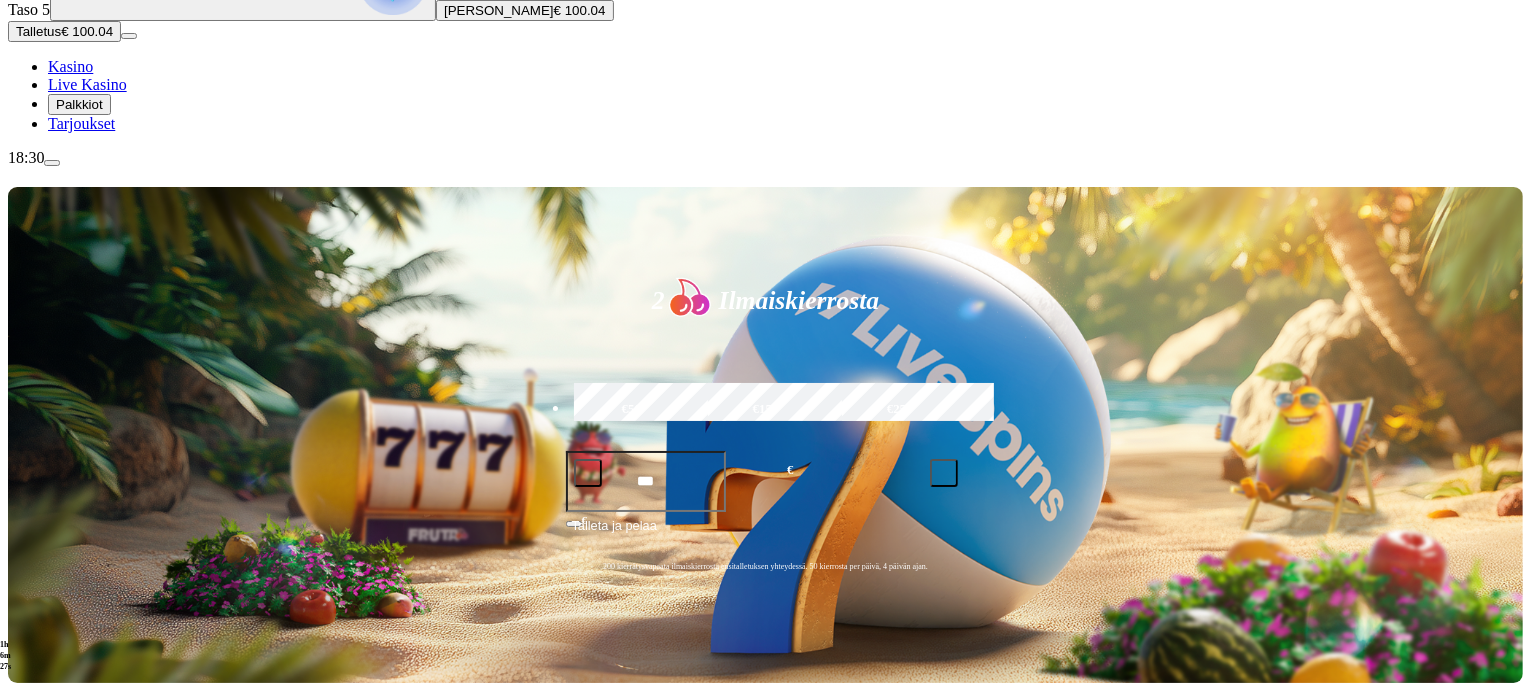 click at bounding box center [32, 953] 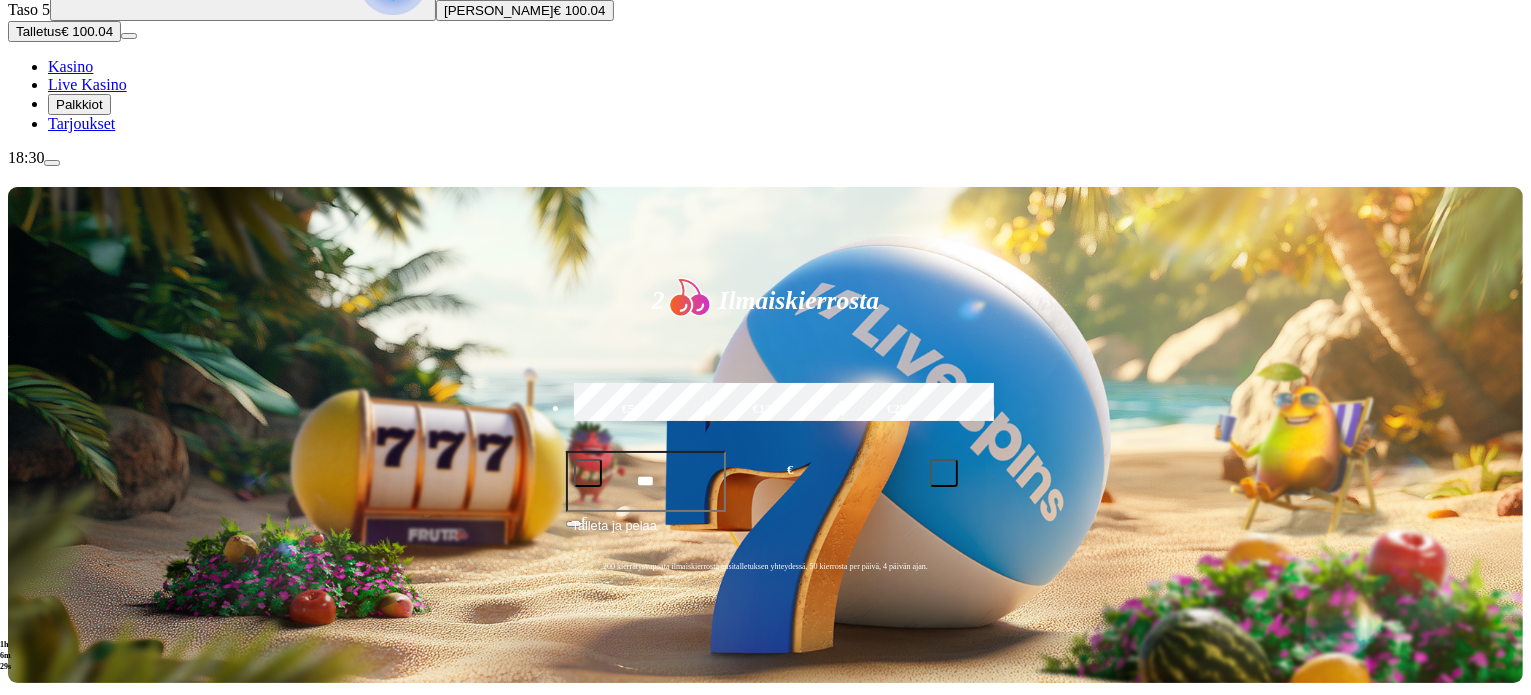 click on "Rise of Olympus 100 Bonanza Extra Chilli Gold Megaways Who wants to be a Millionaire Millionaire Mystery Box Book of Fallen John Hunter and the Book of Tut Cash Bonanza Aztec Powernudge 4 Fantastic Fish Gold Dream Drop Bill & Coin Dream Drop Raging Waterfall Megaways Royal Express: Hold and Win Pelaa nyt Witch Heart Megaways  Pelaa nyt Bonsai Dragon Blitz Dream Drop Pelaa nyt Wild West Gold Blazing Bounty Pelaa nyt Eye of Spartacus Pelaa nyt Money Tree Pelaa nyt Mummy's Jewels" at bounding box center [829, 1785] 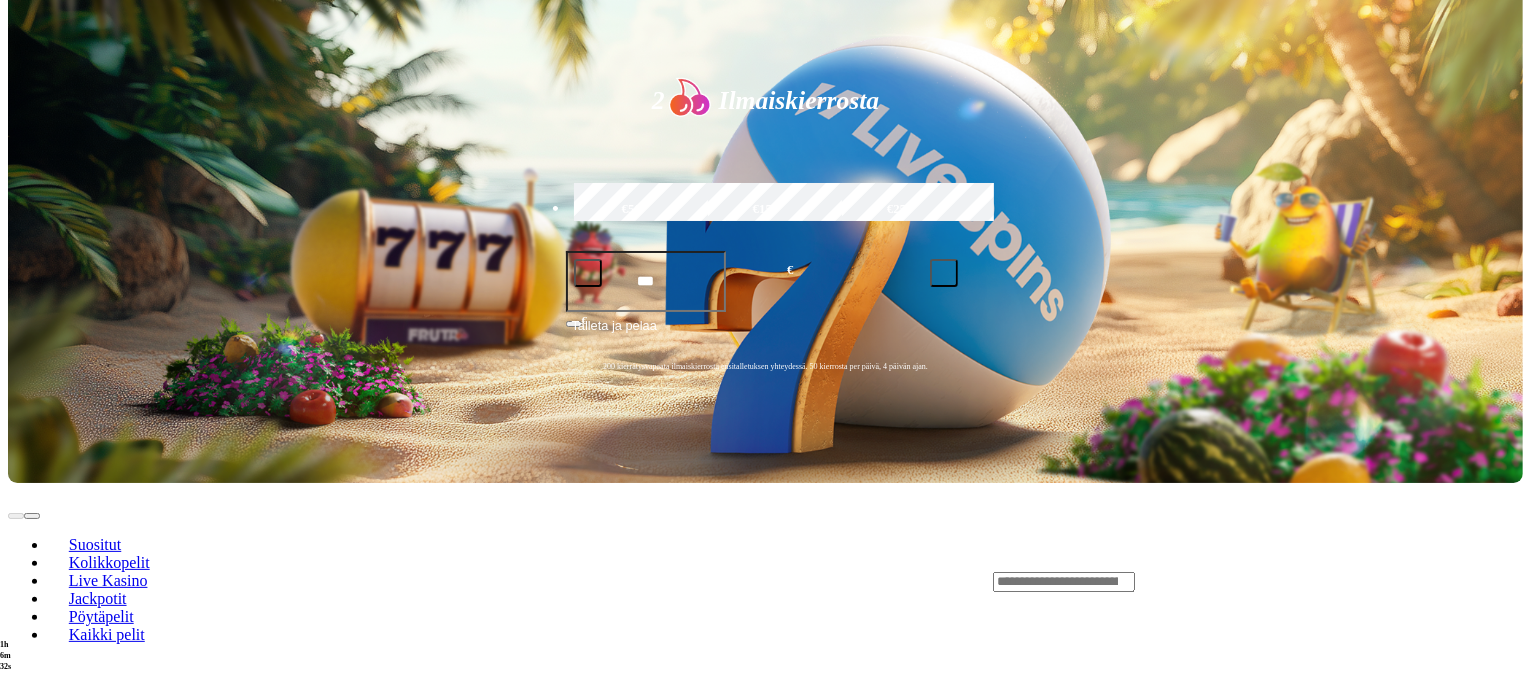 scroll, scrollTop: 200, scrollLeft: 0, axis: vertical 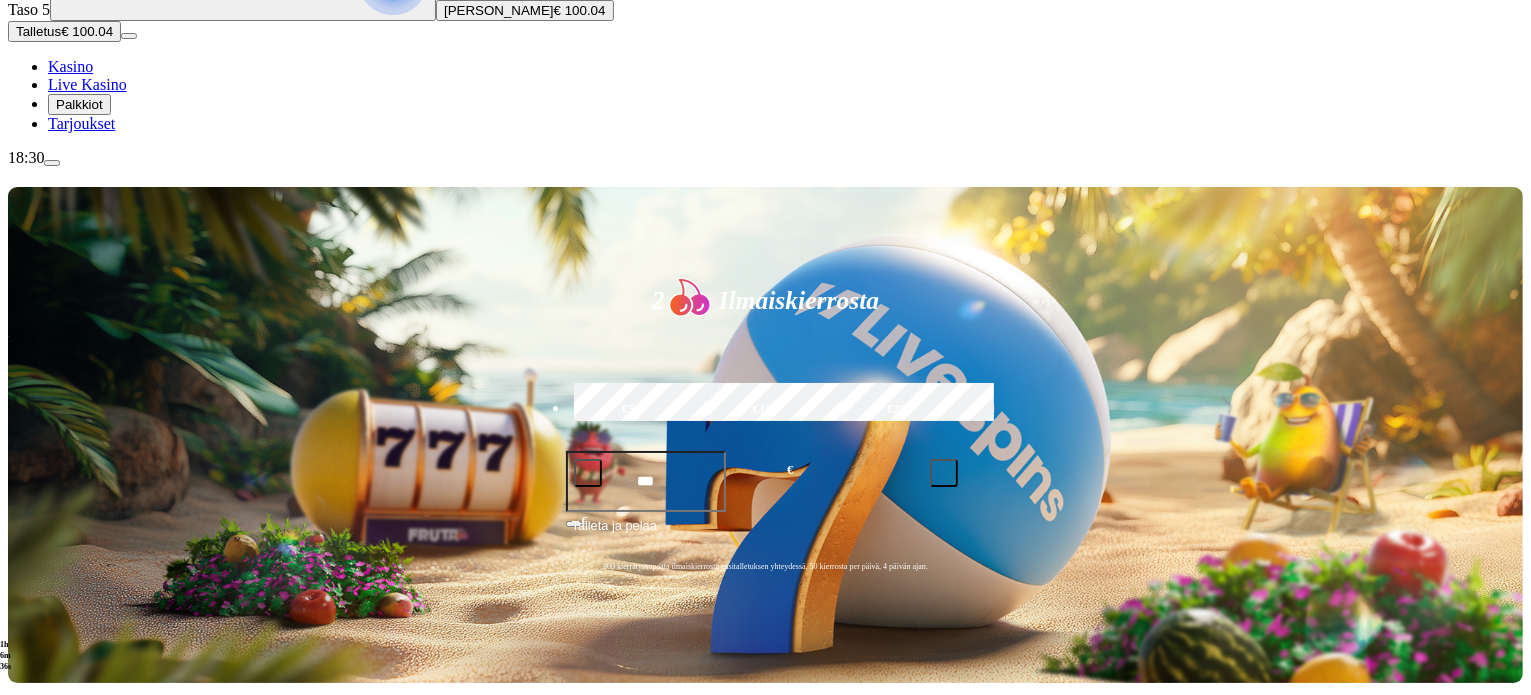 click at bounding box center (16, 953) 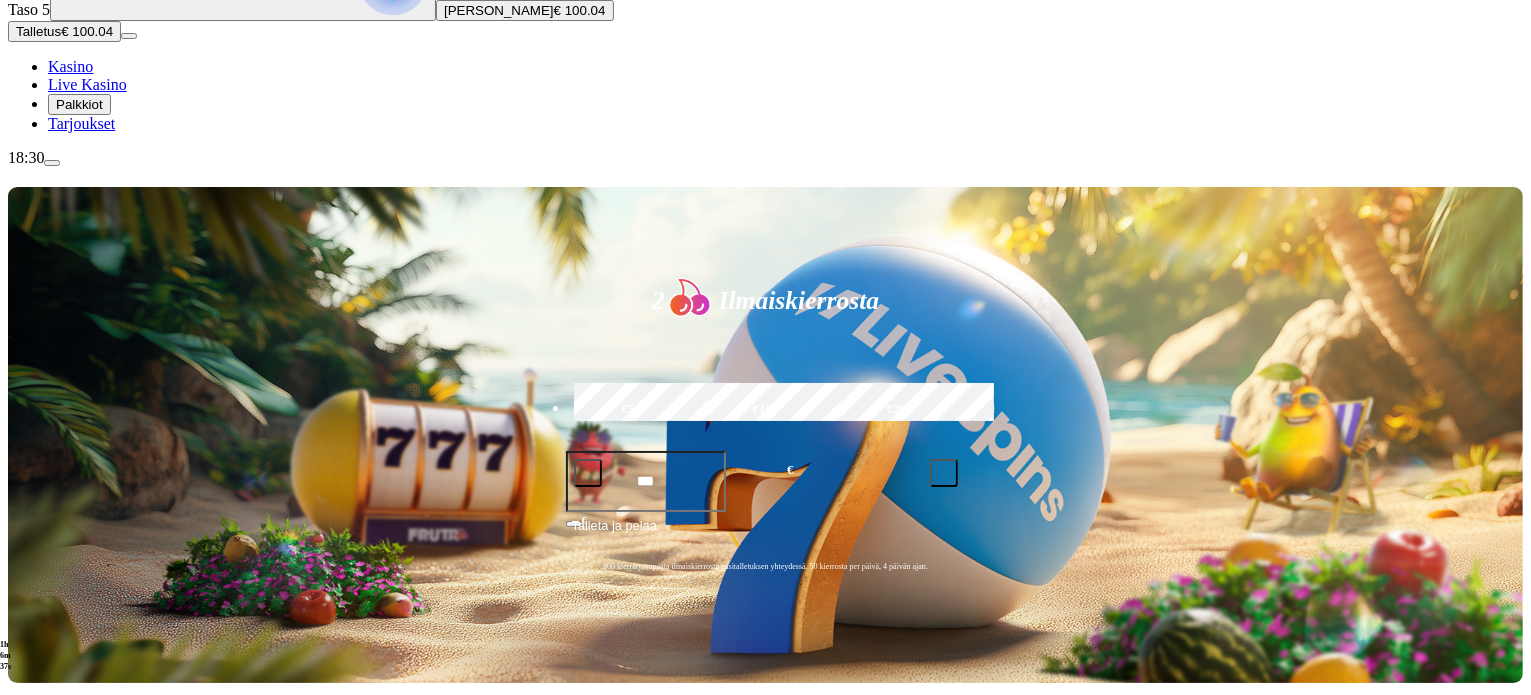 click at bounding box center [16, 953] 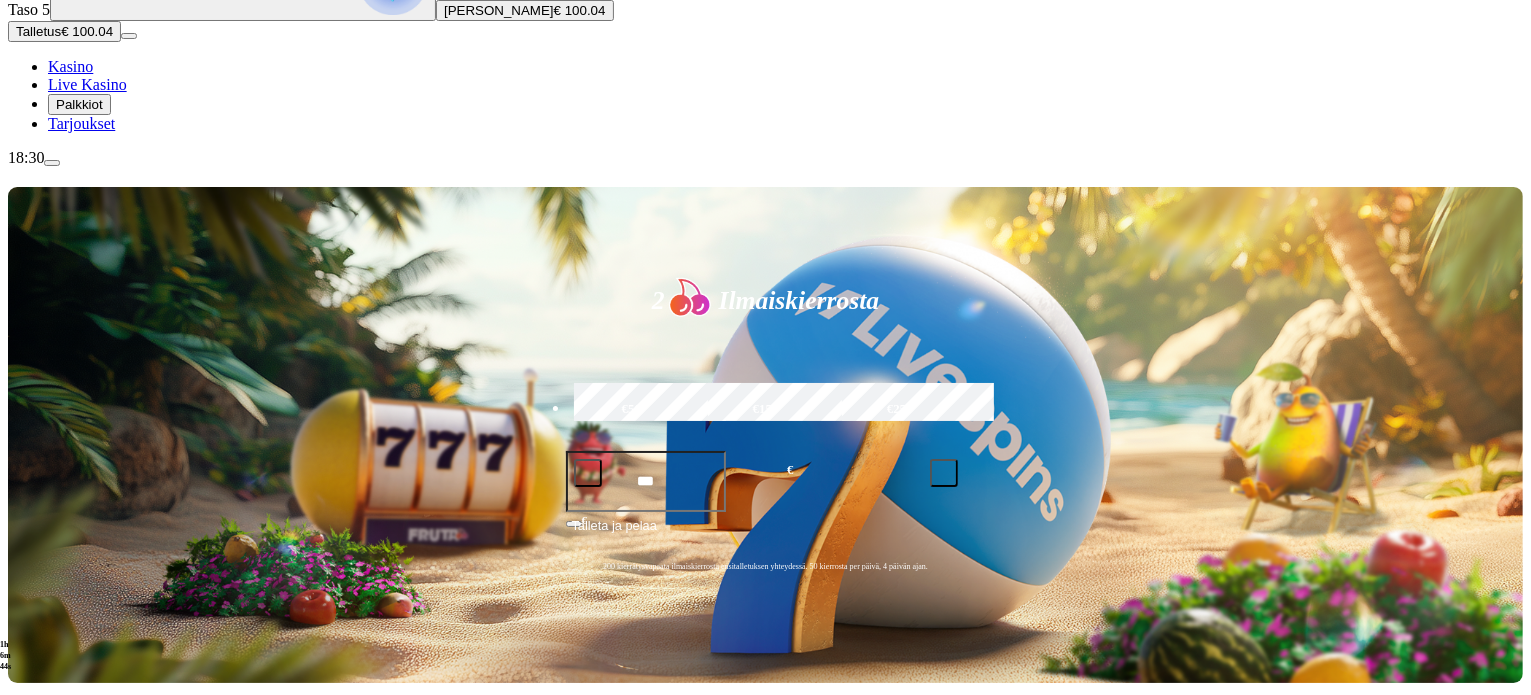 click on "Pelaa nyt" at bounding box center [-1095, 1655] 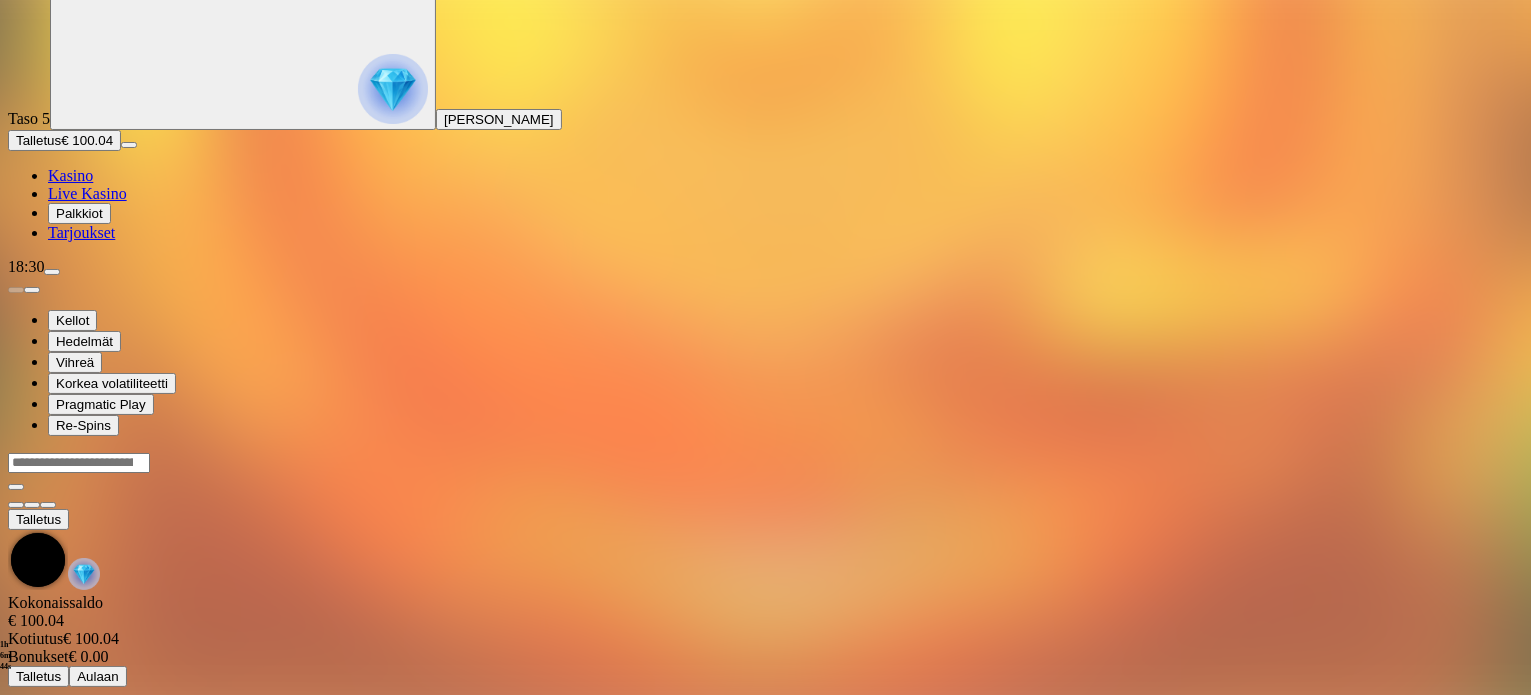 scroll, scrollTop: 0, scrollLeft: 0, axis: both 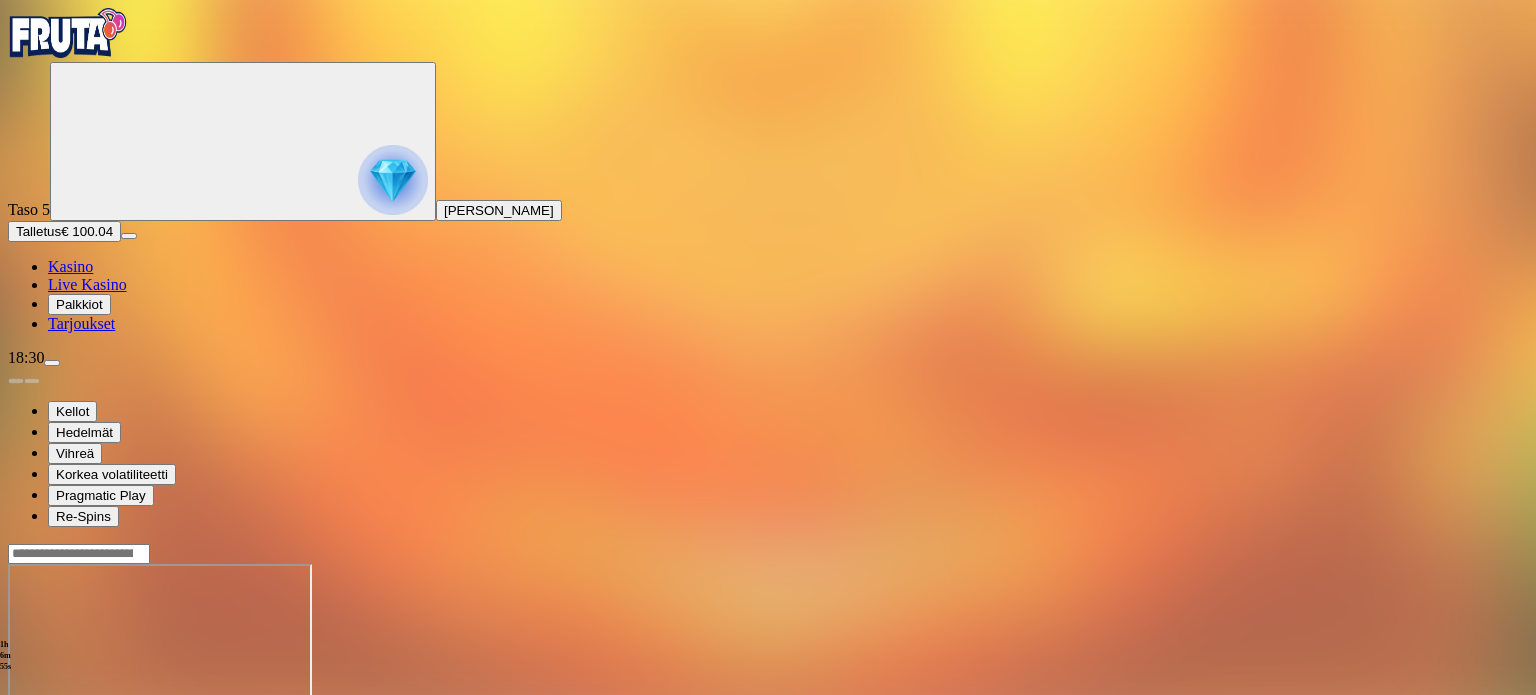 click at bounding box center [48, 736] 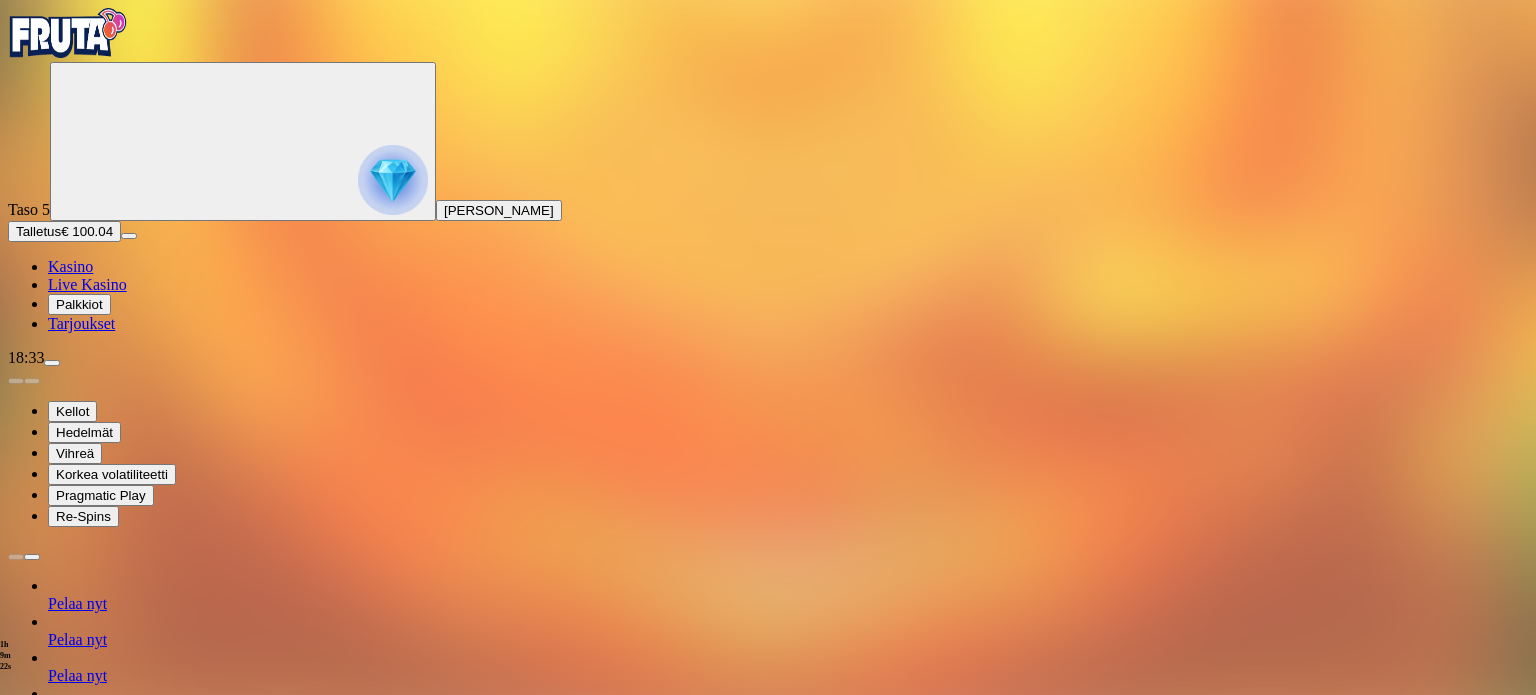 click at bounding box center (68, 33) 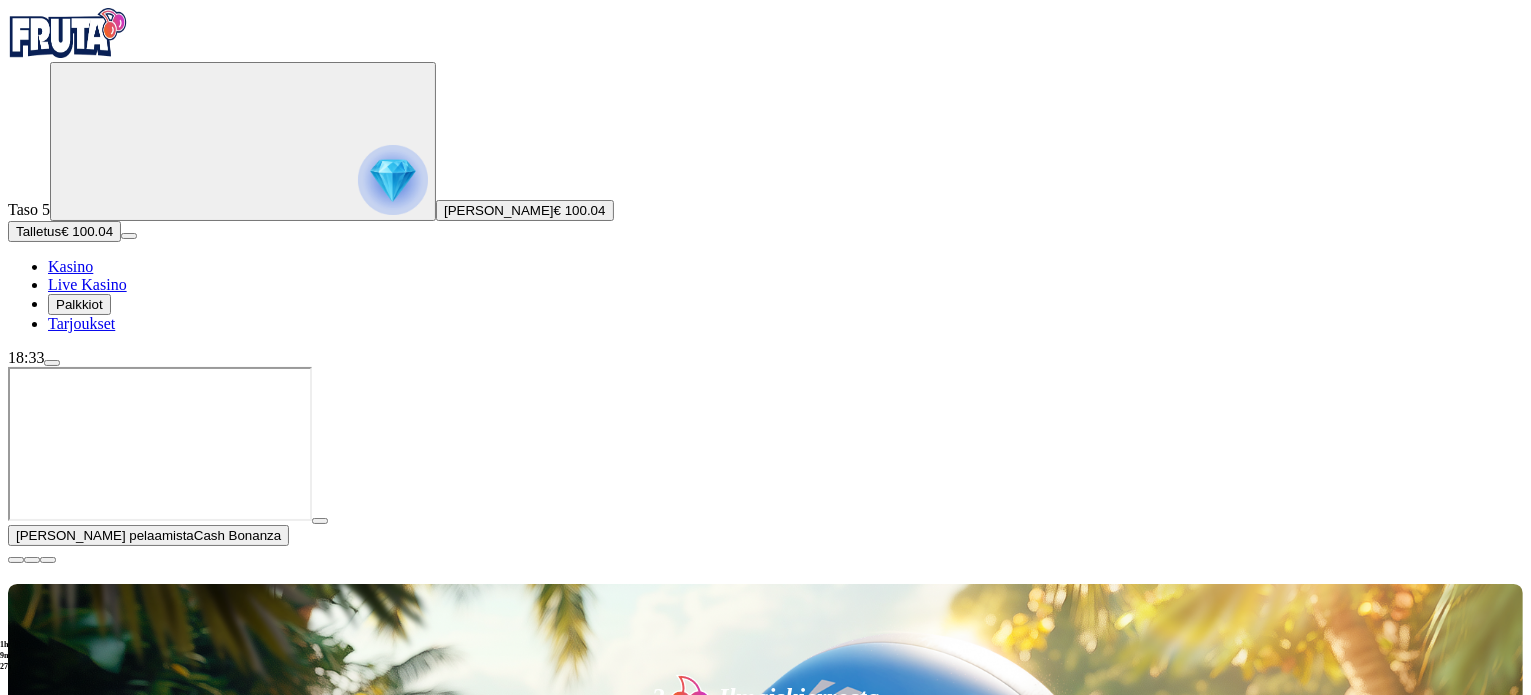 click at bounding box center [1064, 1179] 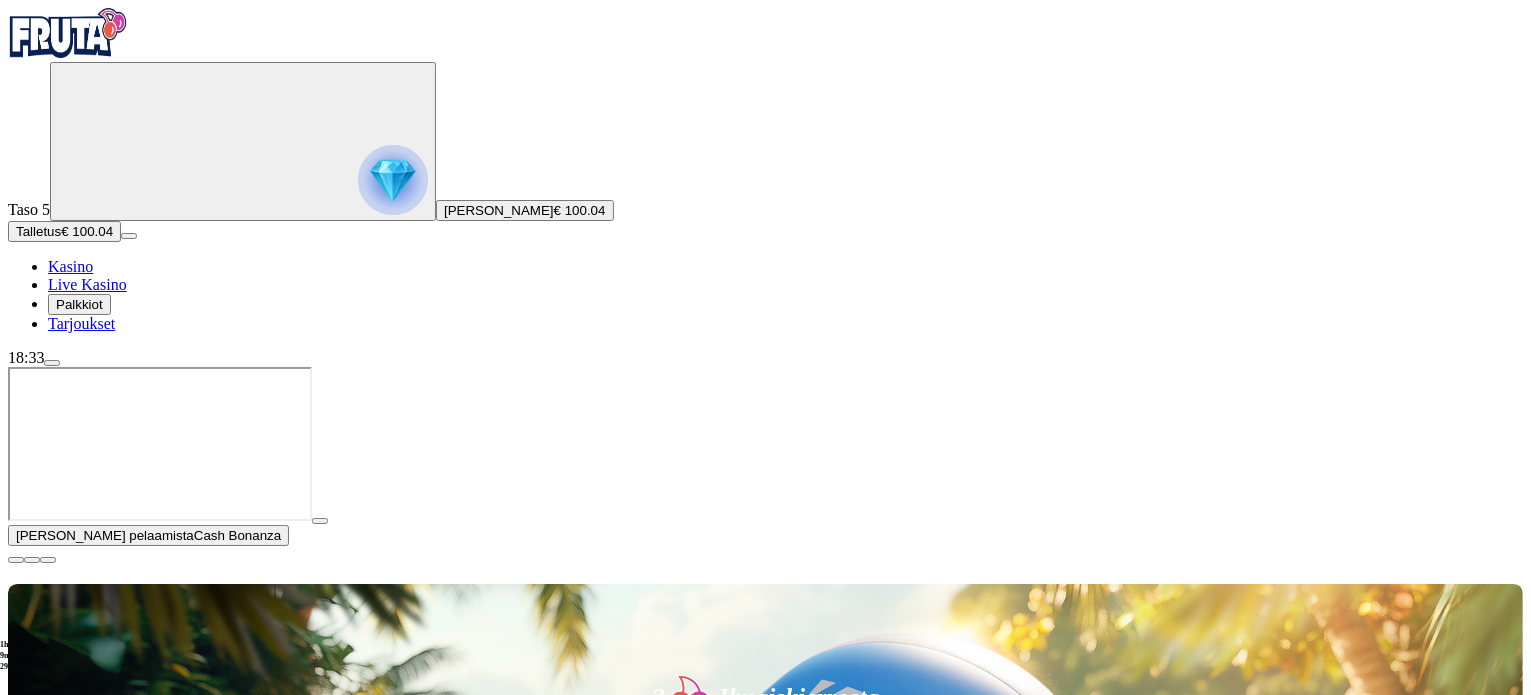 click at bounding box center (16, 560) 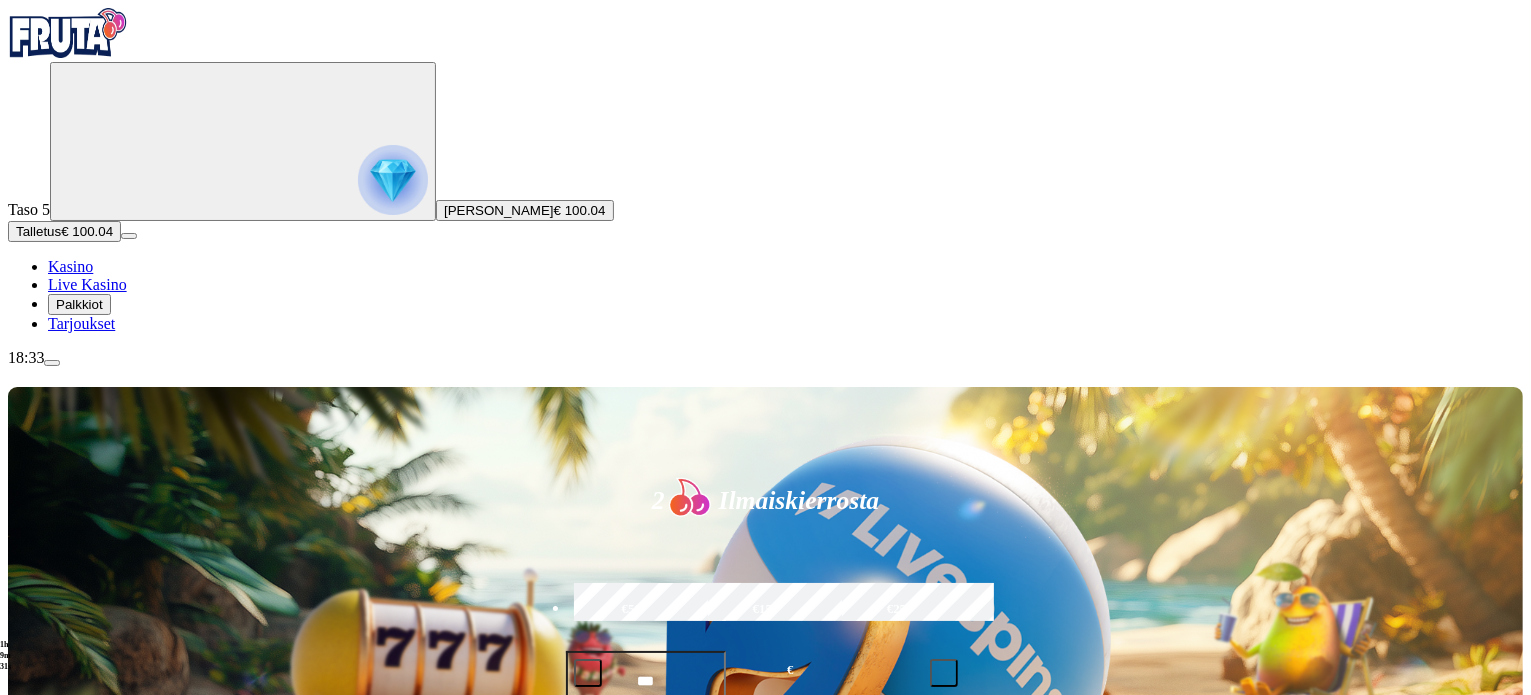 click at bounding box center [1064, 982] 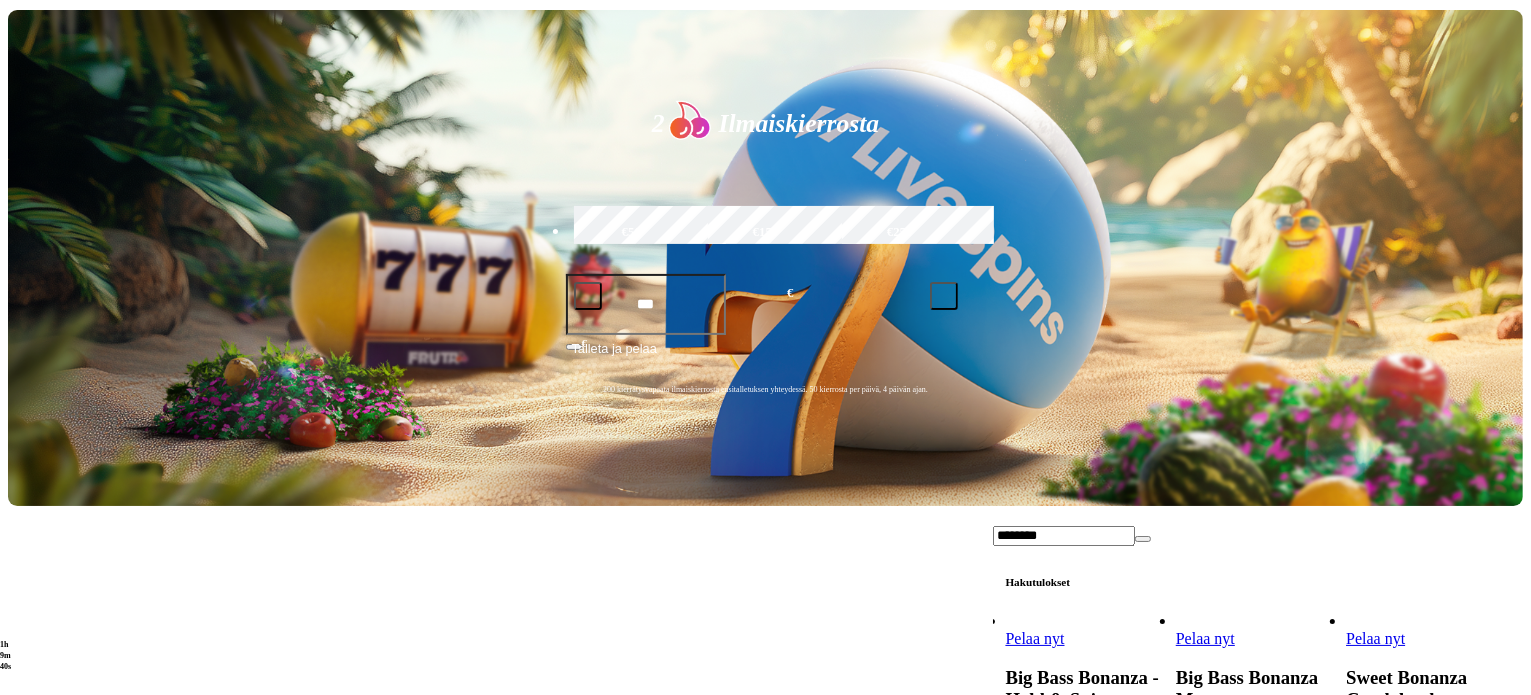 scroll, scrollTop: 400, scrollLeft: 0, axis: vertical 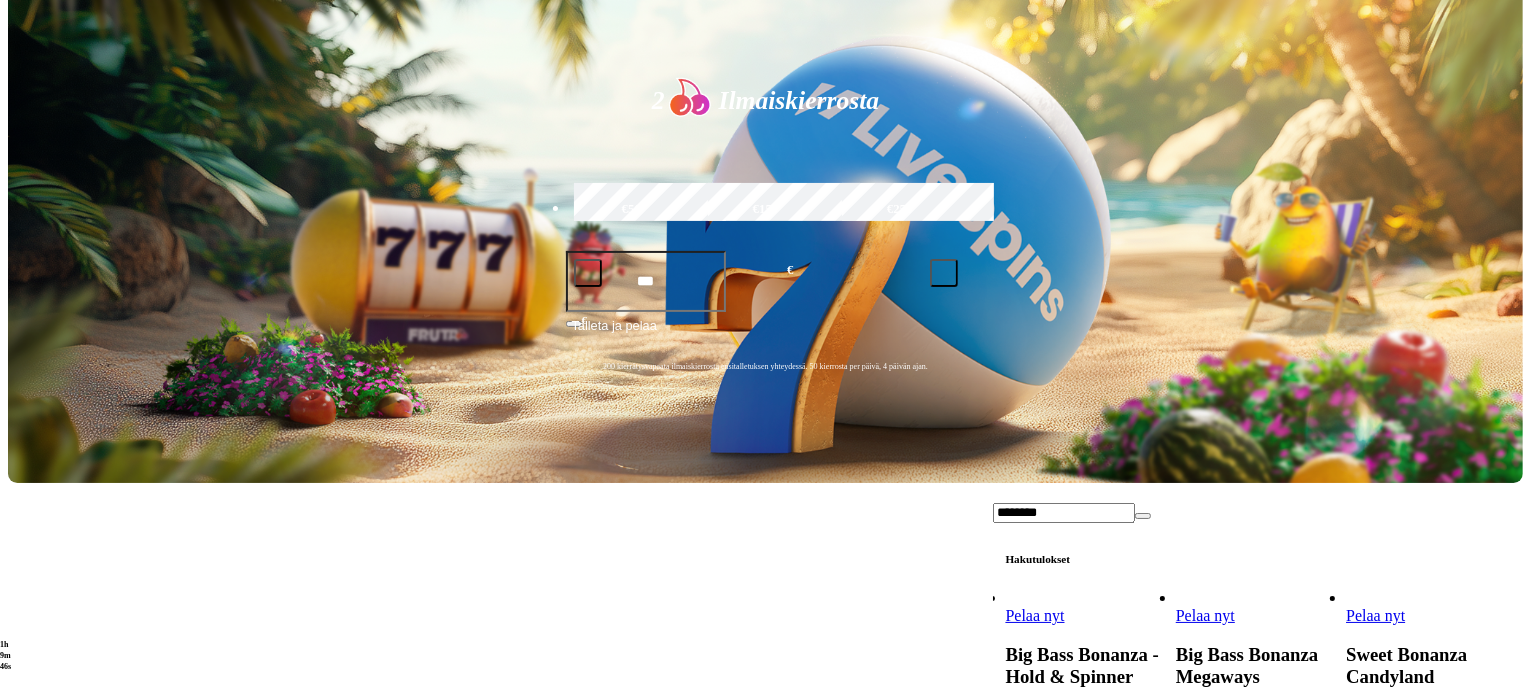 type on "*******" 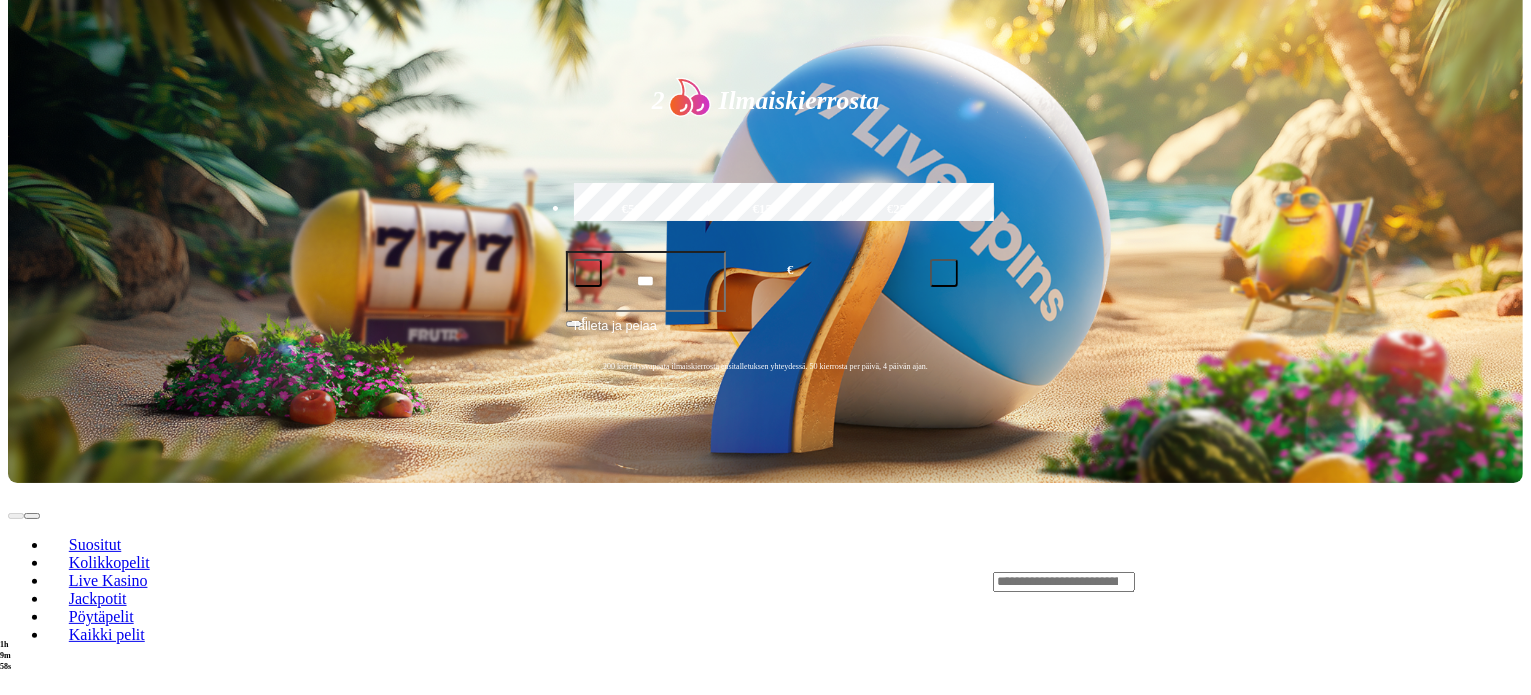 click on "Pelaa nyt" at bounding box center (77, 2439) 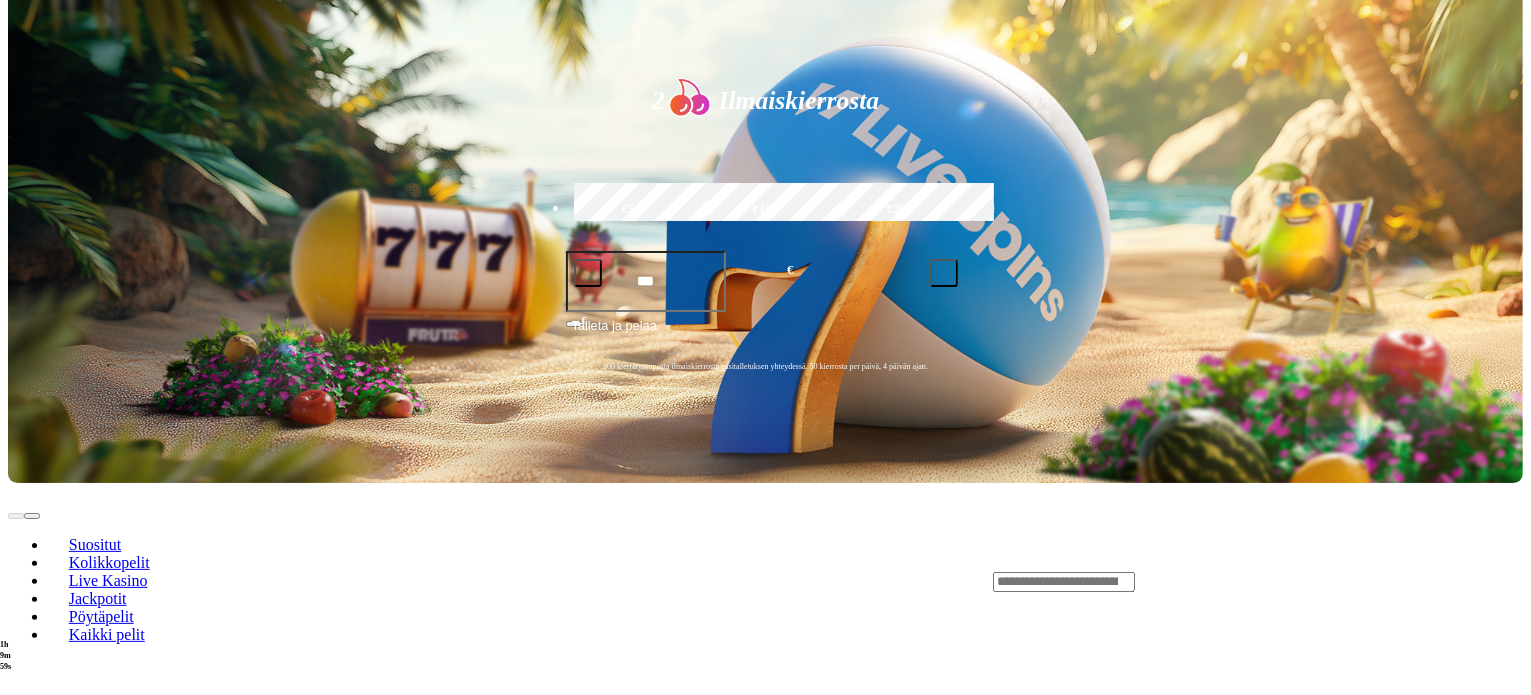 scroll, scrollTop: 0, scrollLeft: 0, axis: both 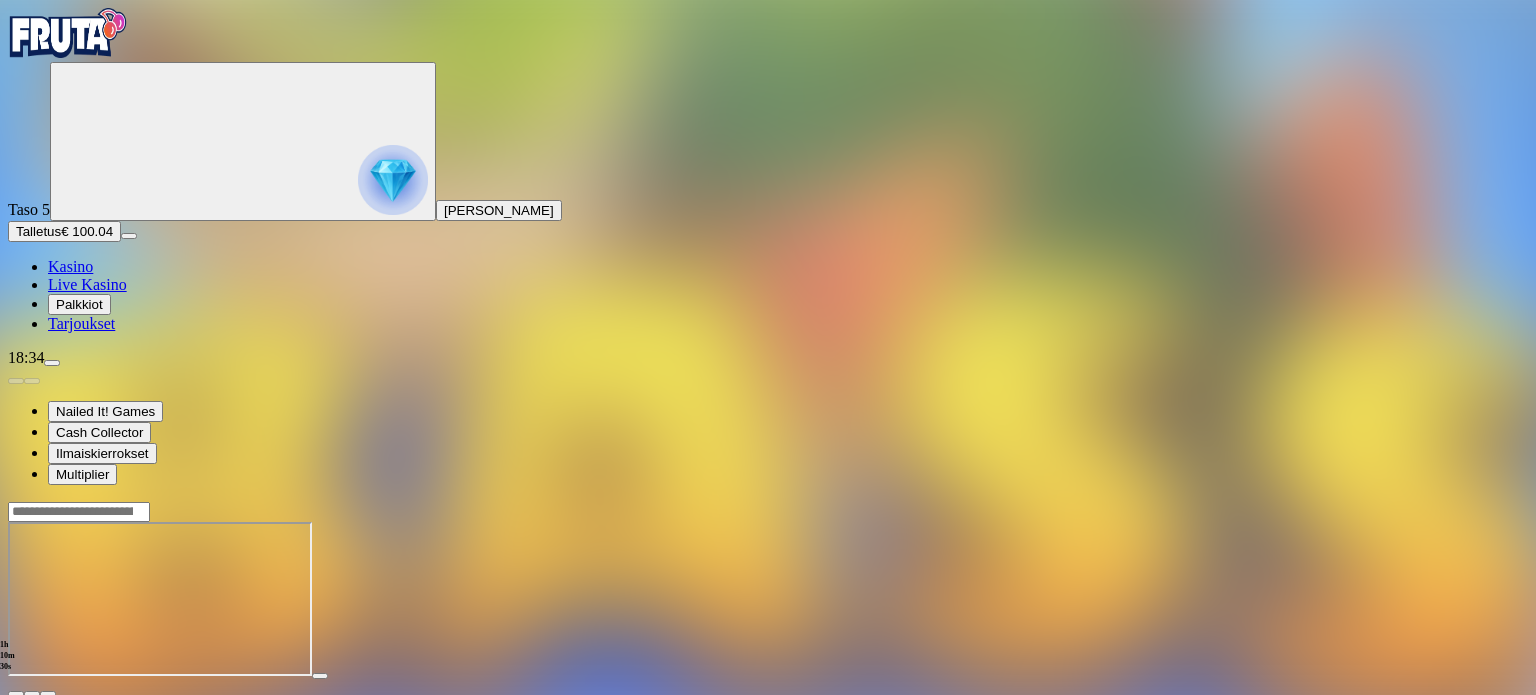 click at bounding box center [48, 694] 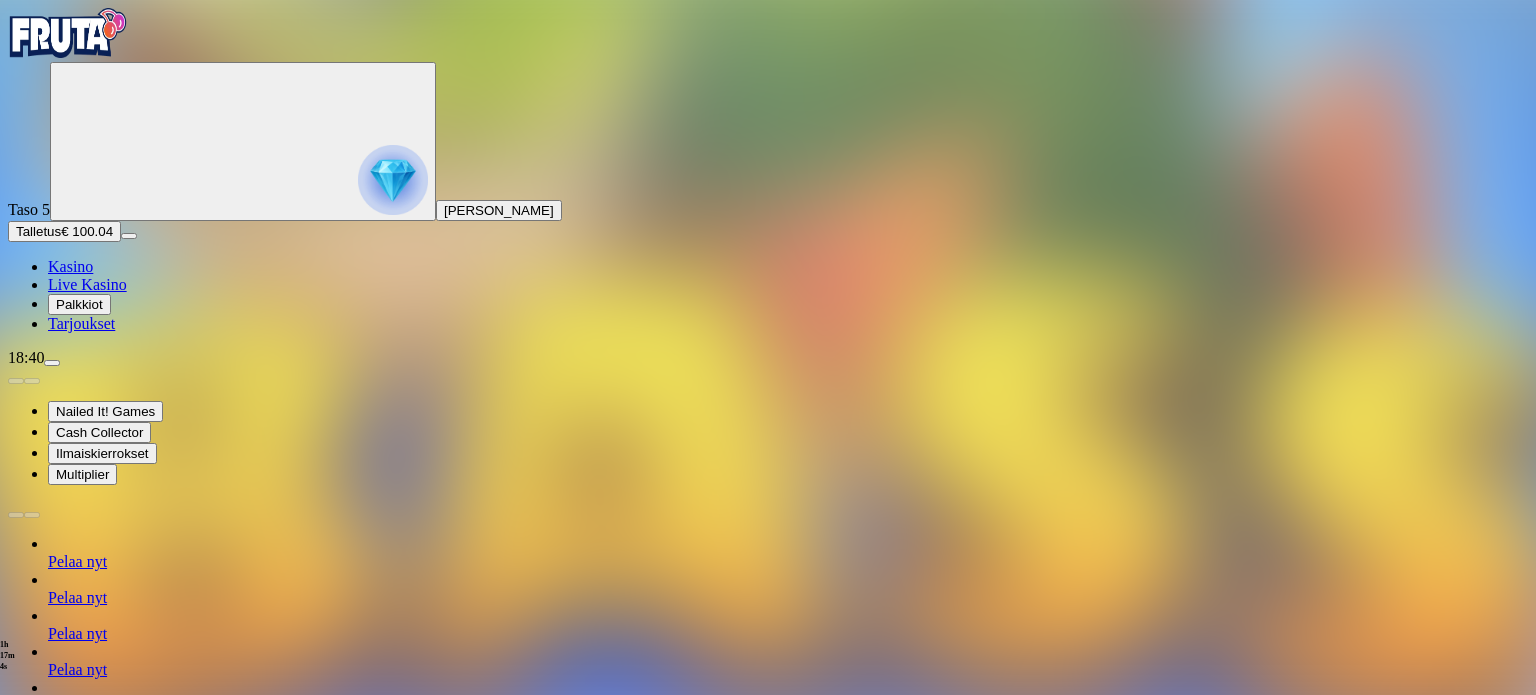 click at bounding box center (52, 363) 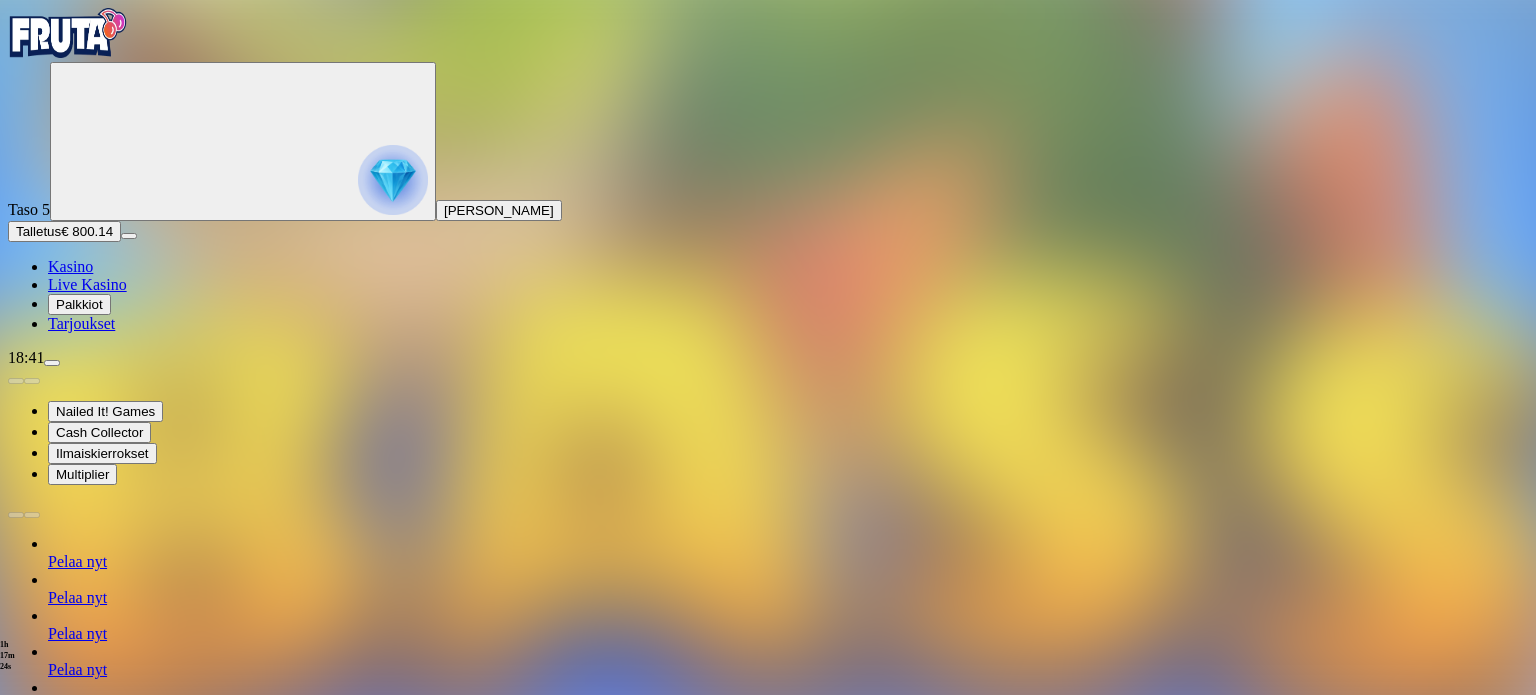 click at bounding box center [16, 927] 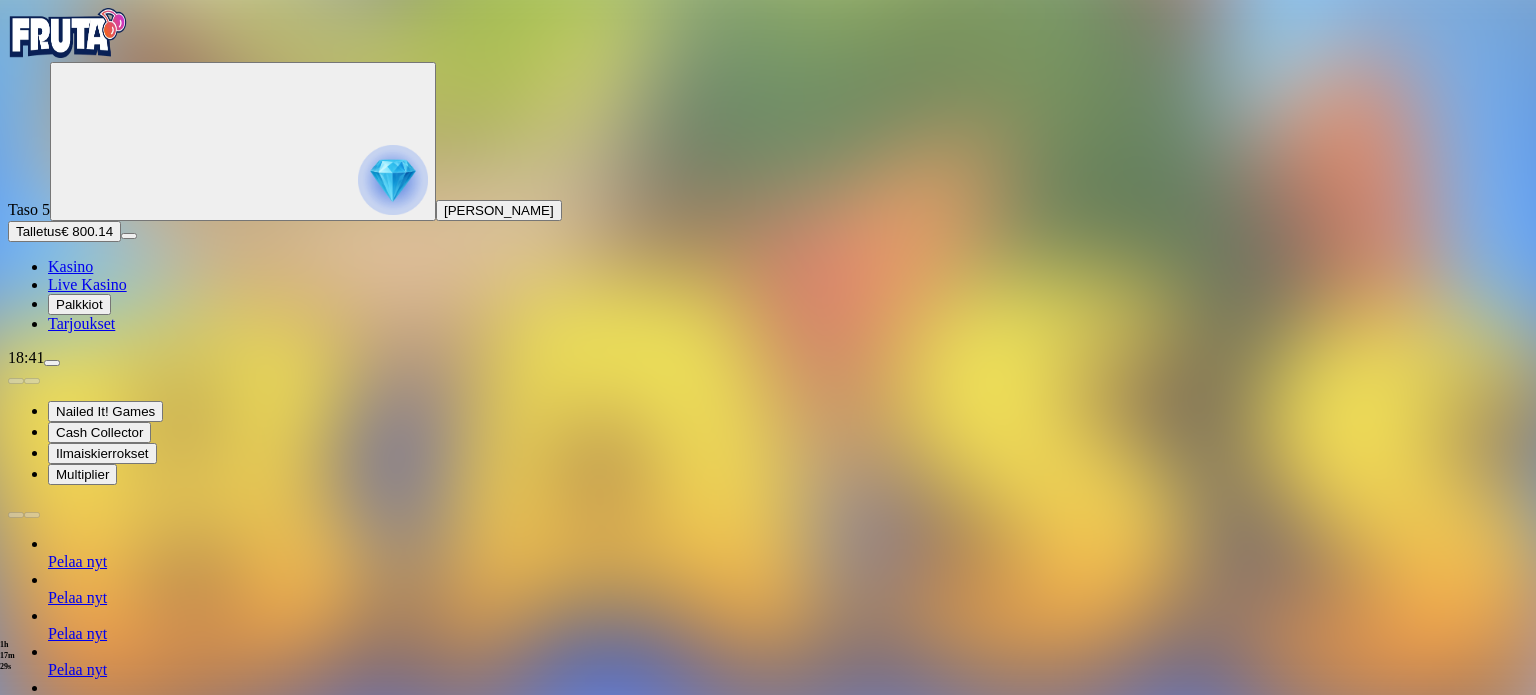 click on "Tarjoukset" at bounding box center (81, 323) 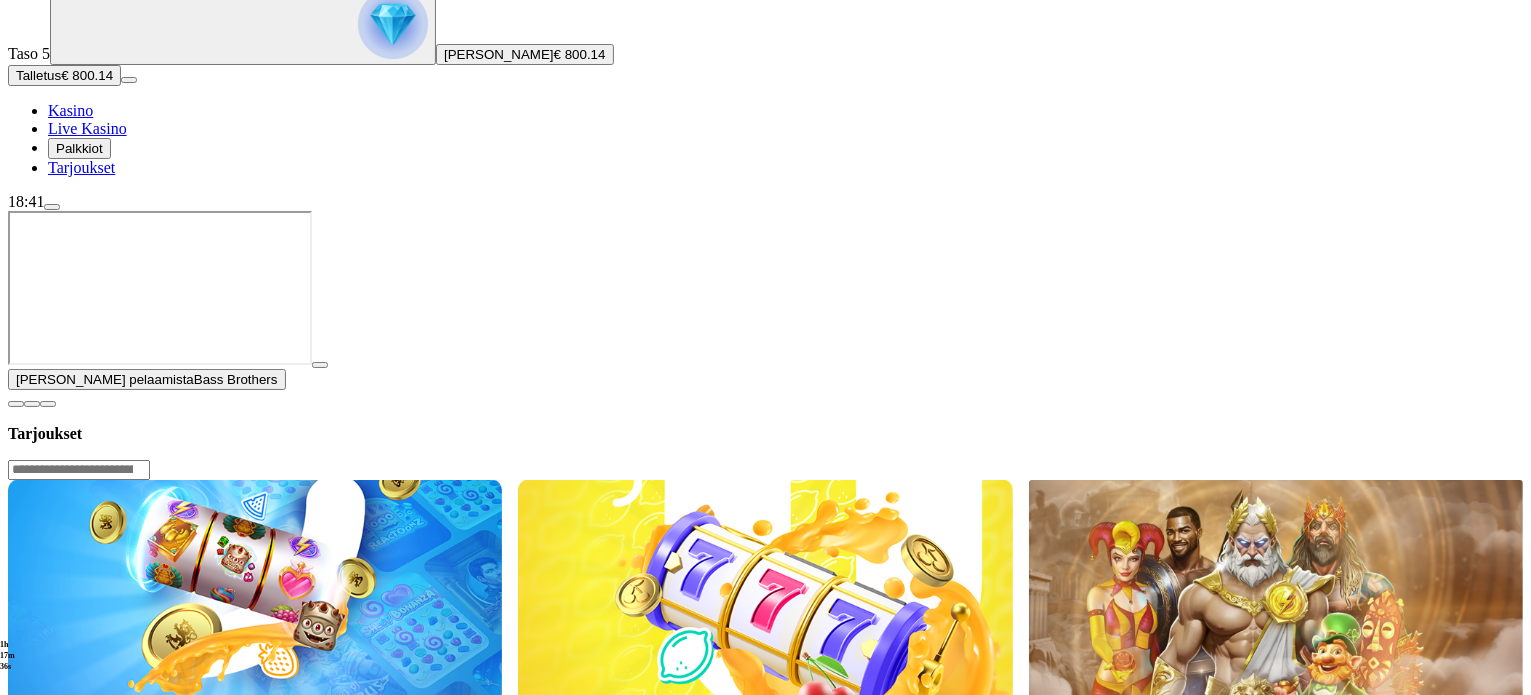 scroll, scrollTop: 200, scrollLeft: 0, axis: vertical 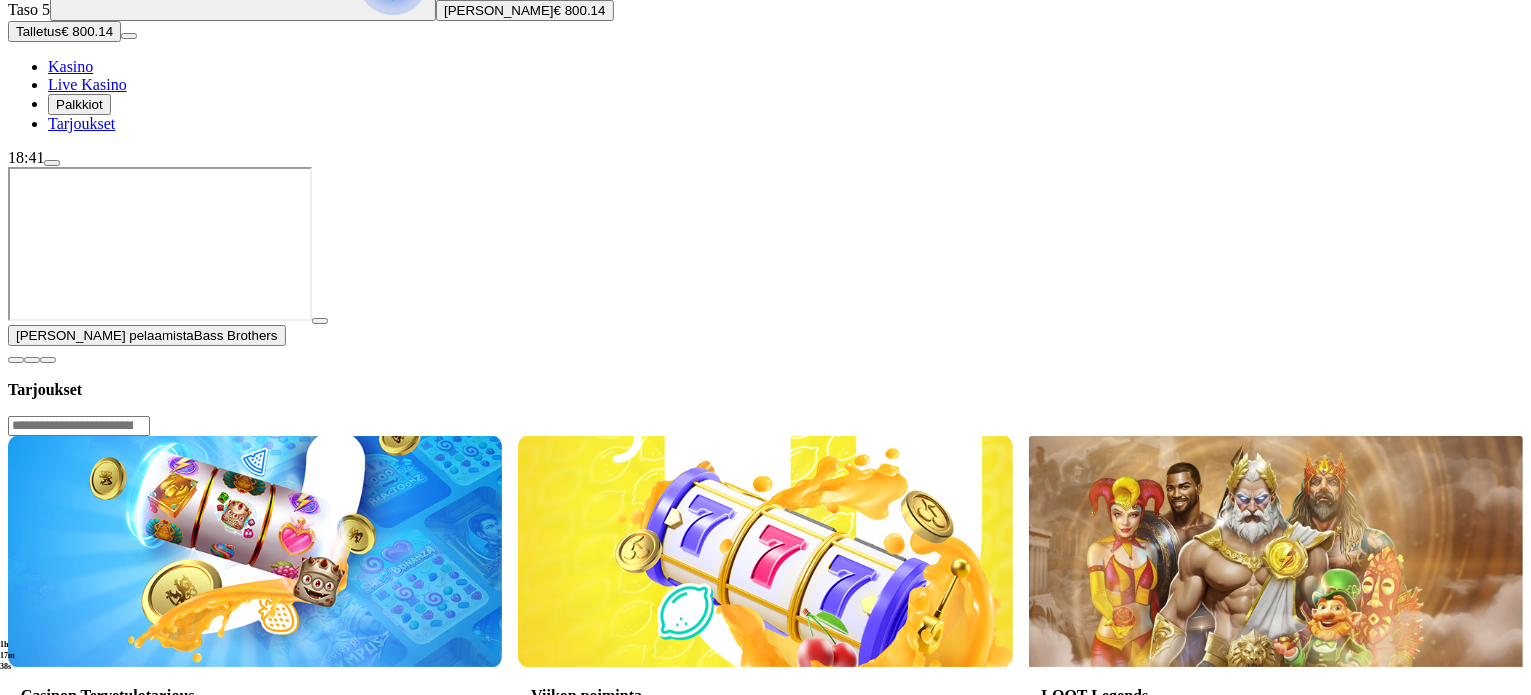click on "Lue lisää" at bounding box center [560, 1209] 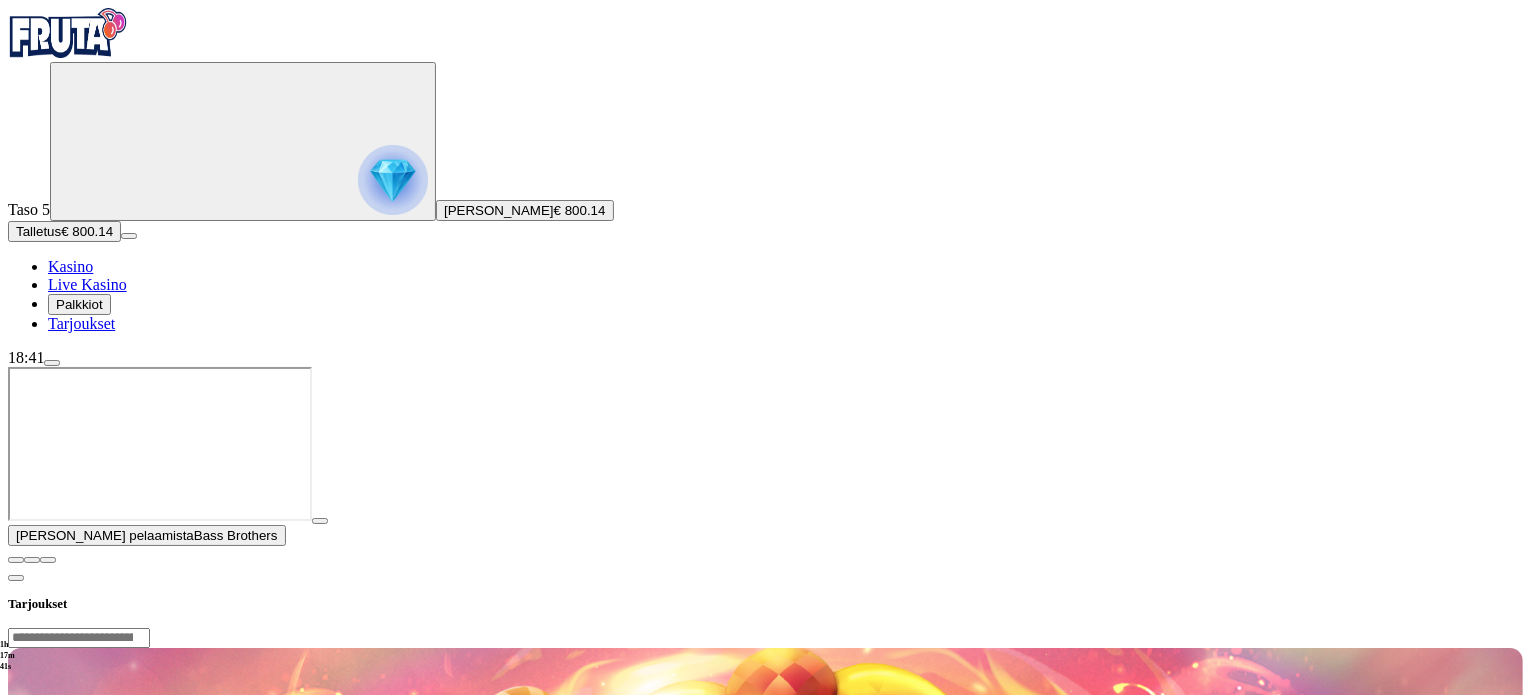click at bounding box center [16, 560] 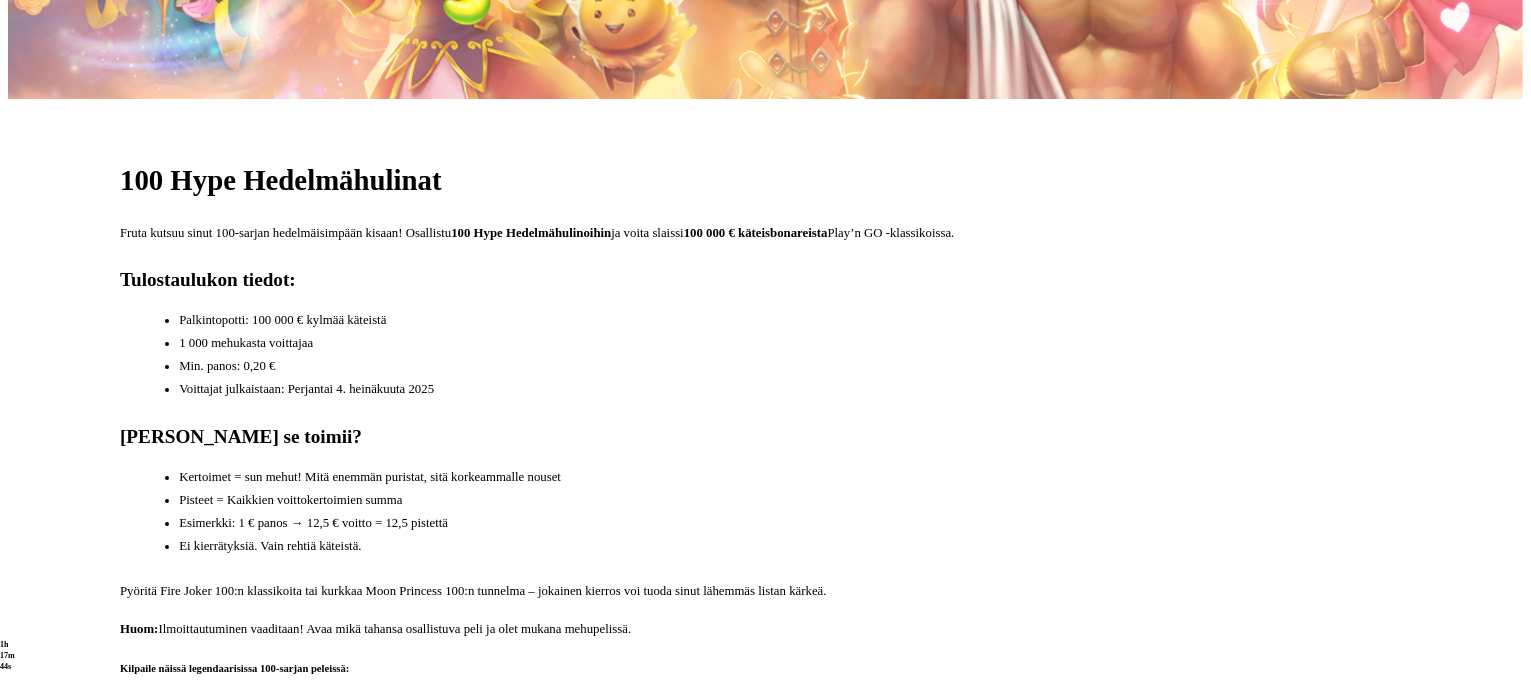 scroll, scrollTop: 1000, scrollLeft: 0, axis: vertical 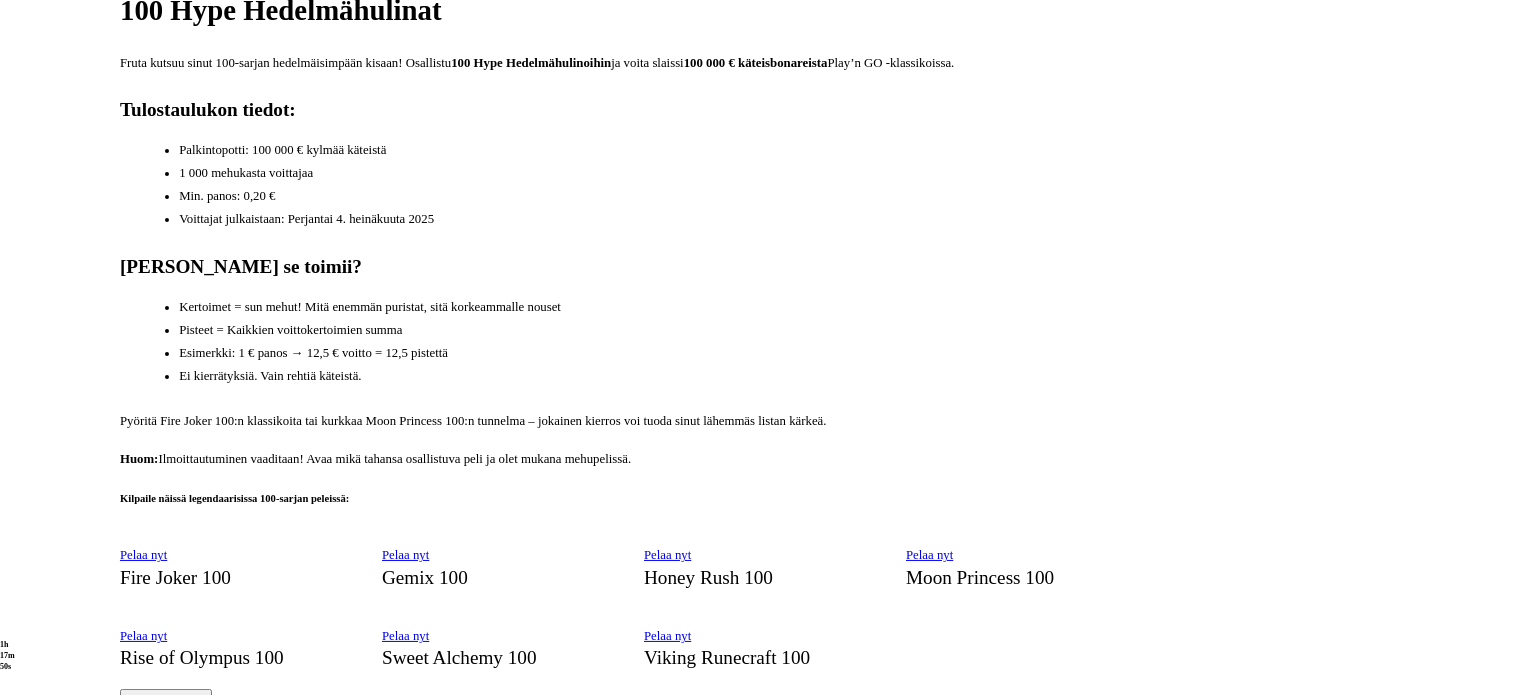 click on "Pelaa nyt" at bounding box center [929, 555] 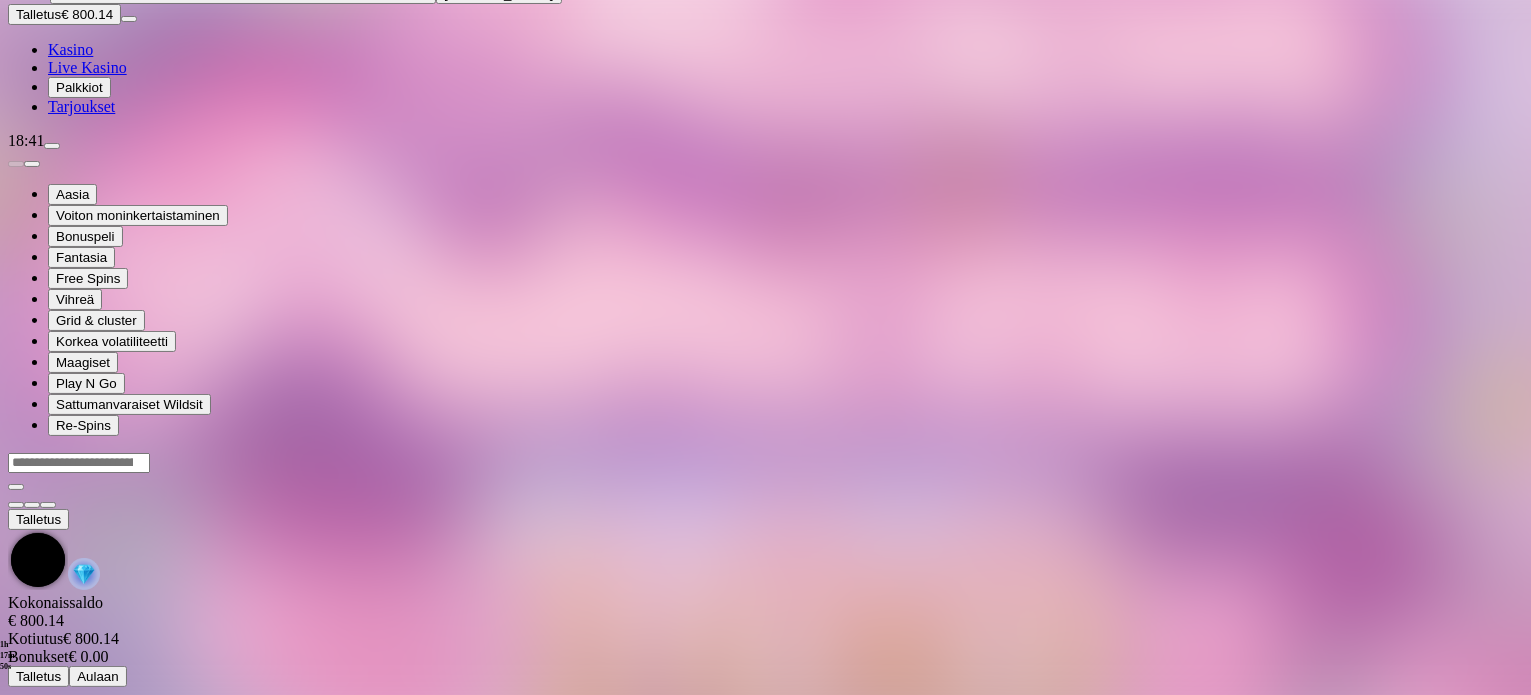 scroll, scrollTop: 0, scrollLeft: 0, axis: both 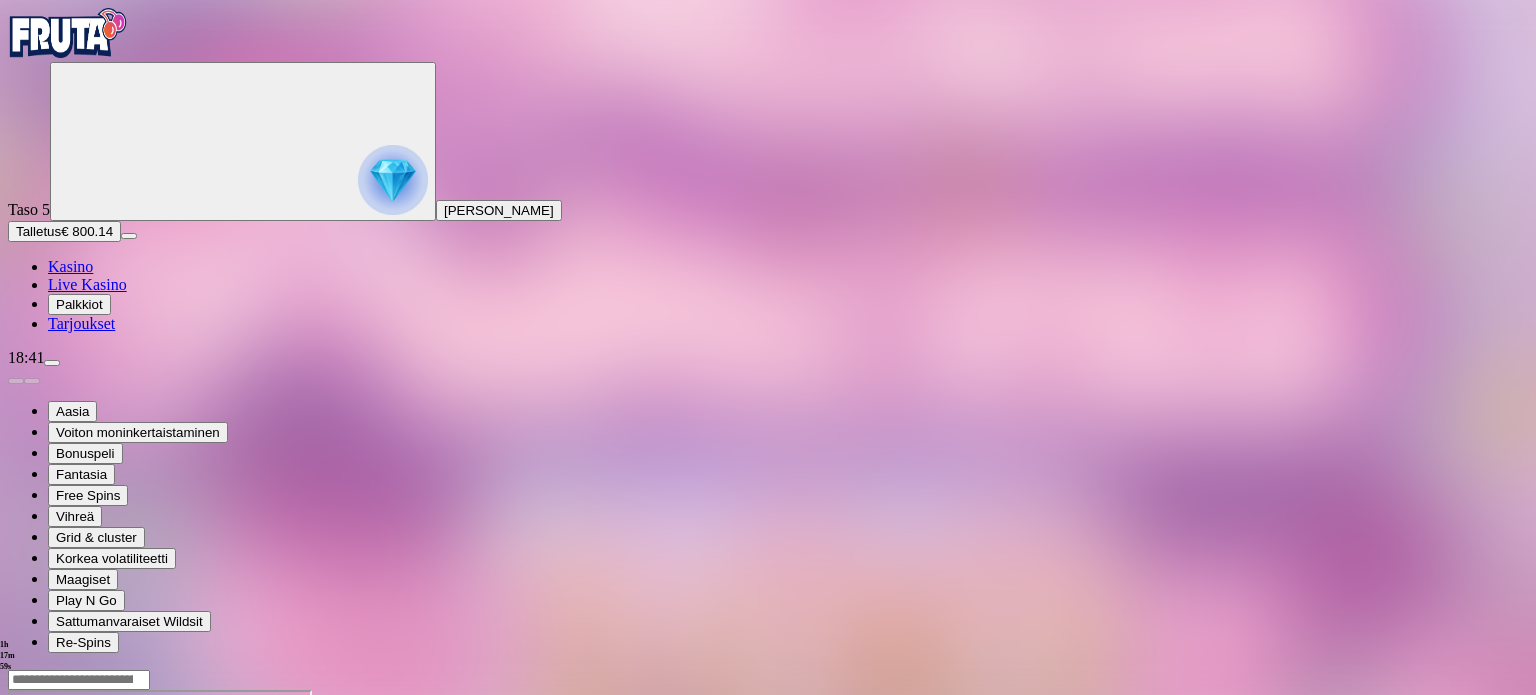 click at bounding box center (48, 862) 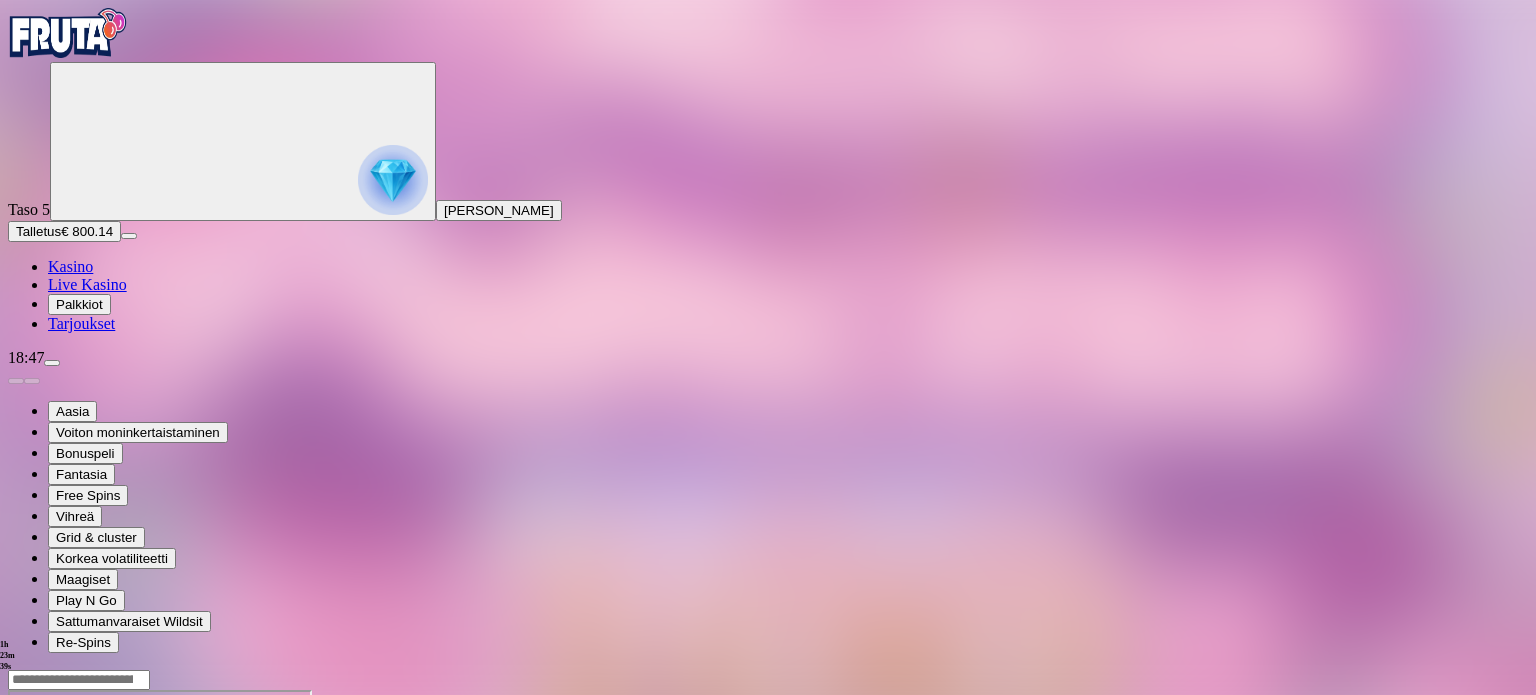 click at bounding box center (16, 862) 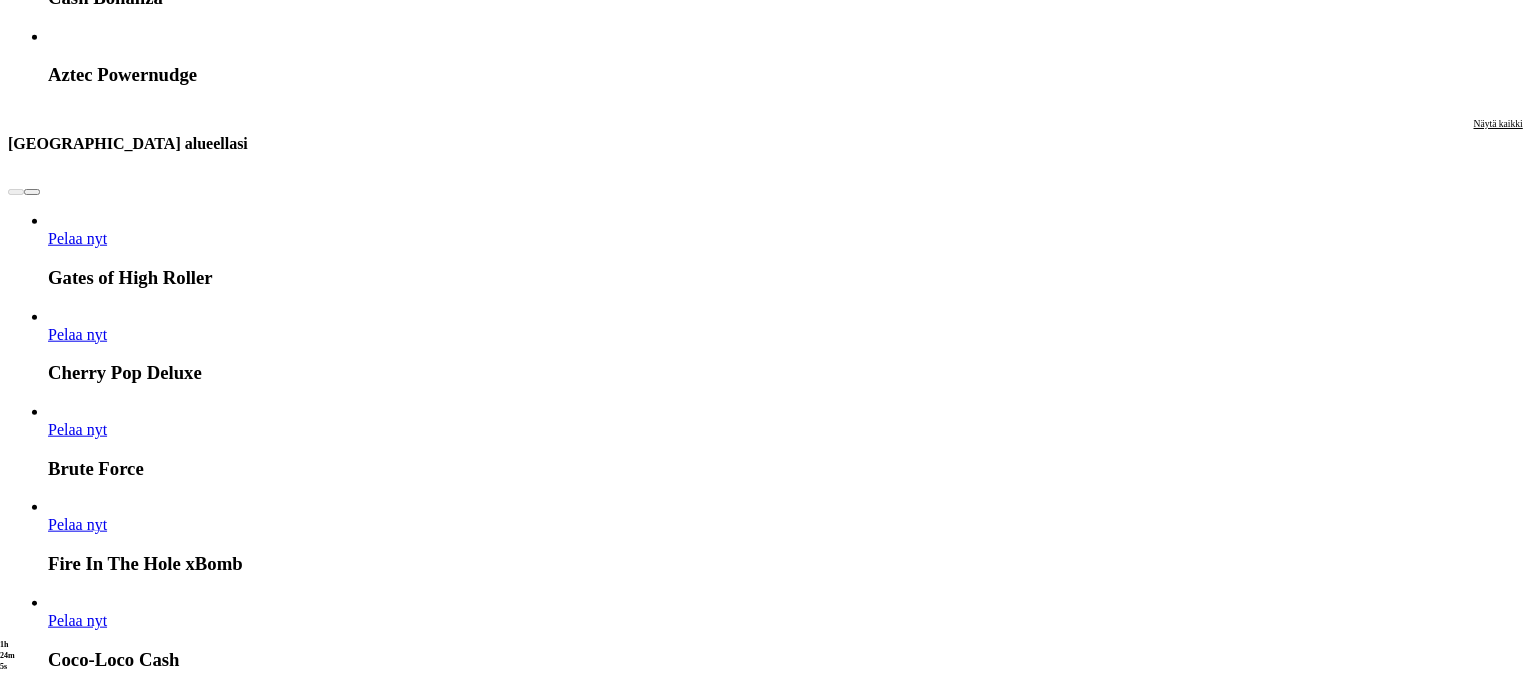 scroll, scrollTop: 2200, scrollLeft: 0, axis: vertical 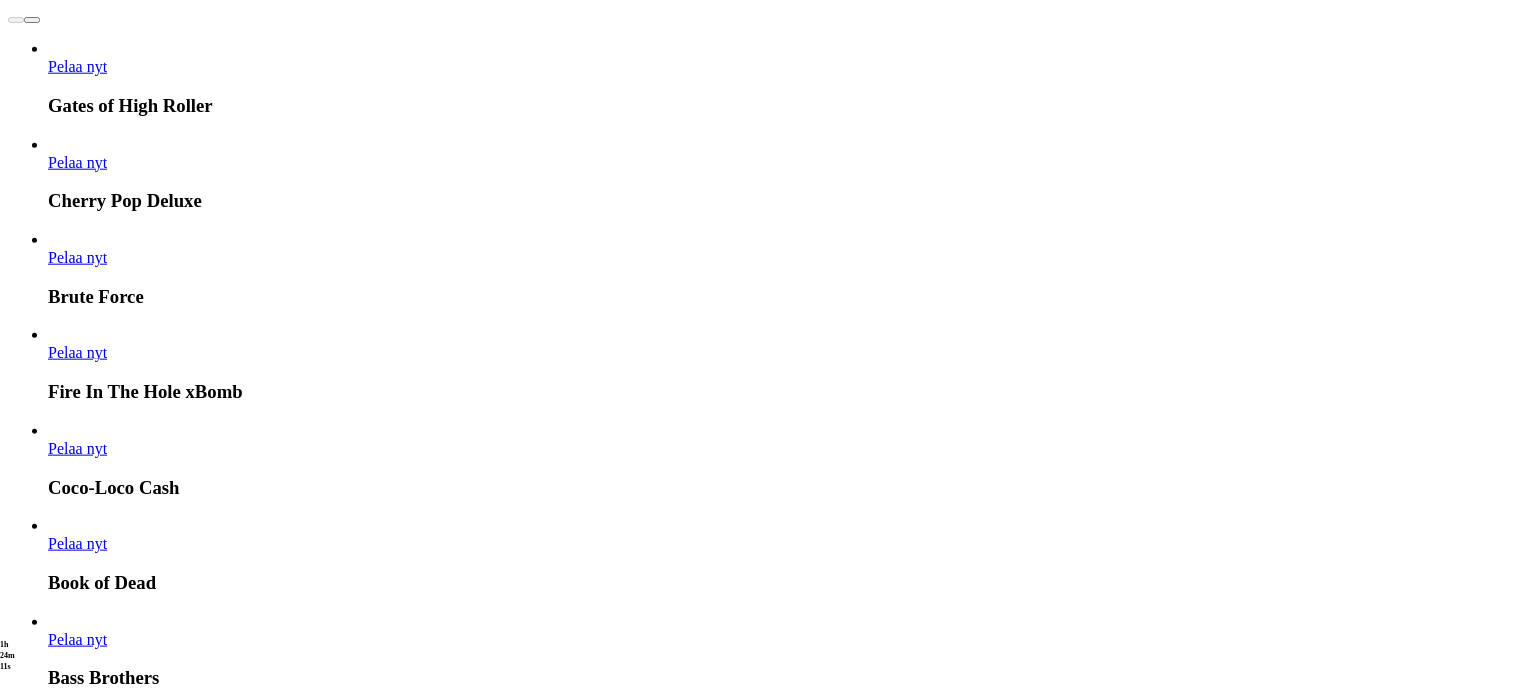 click on "Pelaa nyt" at bounding box center (77, 17976) 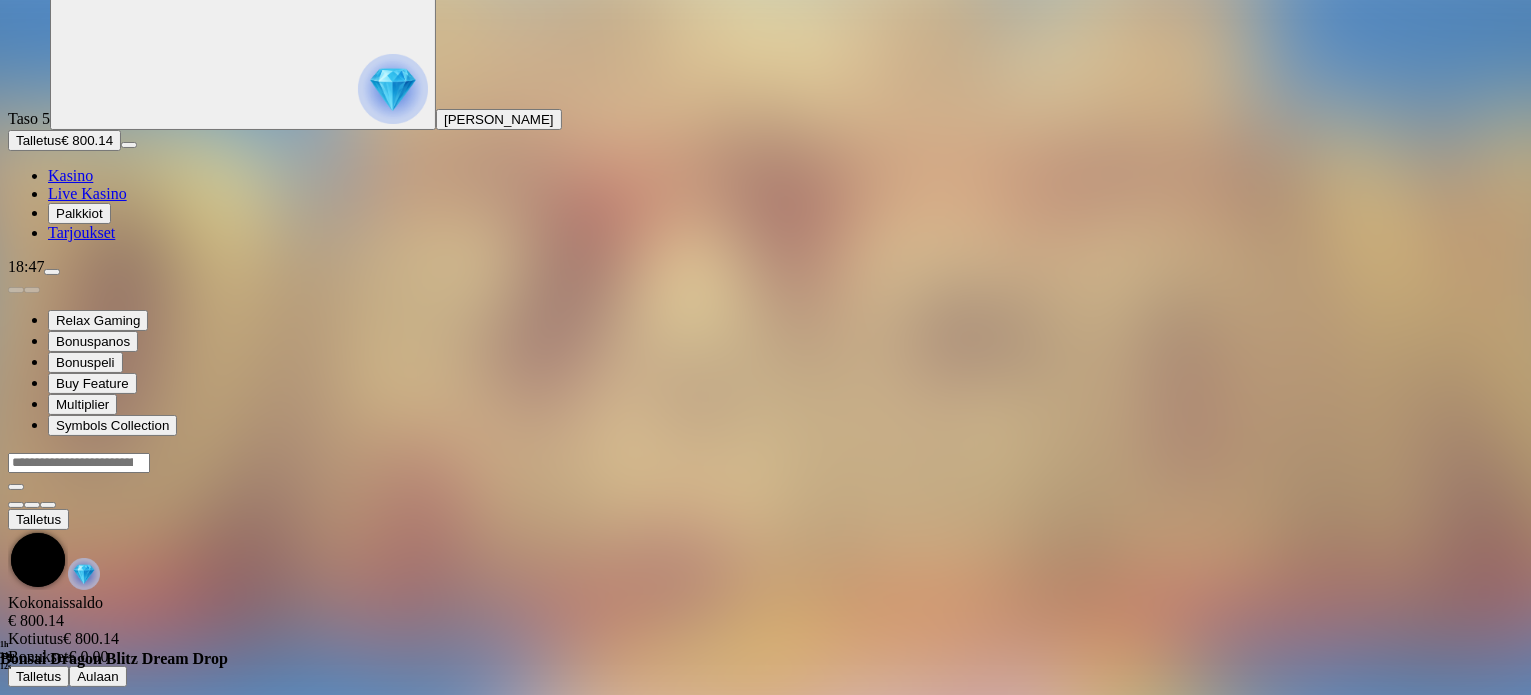scroll, scrollTop: 0, scrollLeft: 0, axis: both 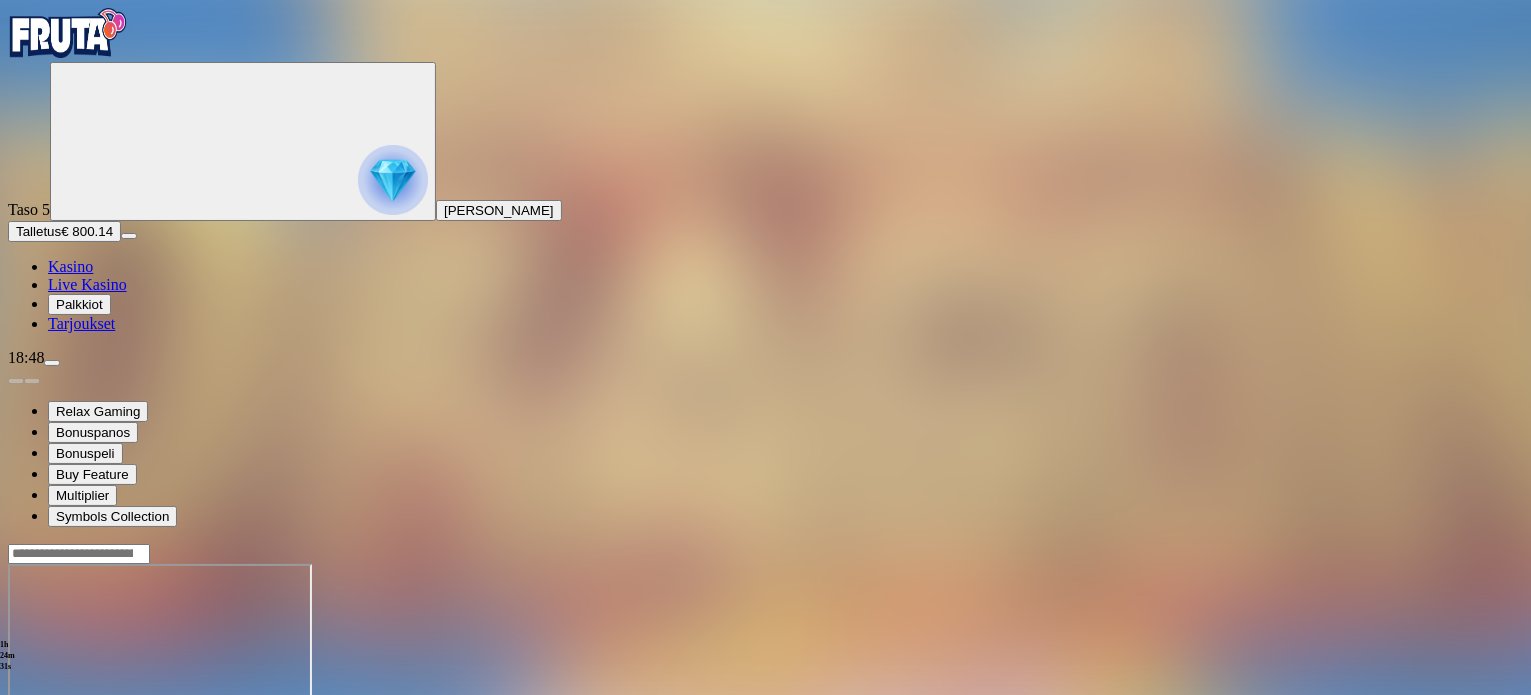 click at bounding box center (48, 736) 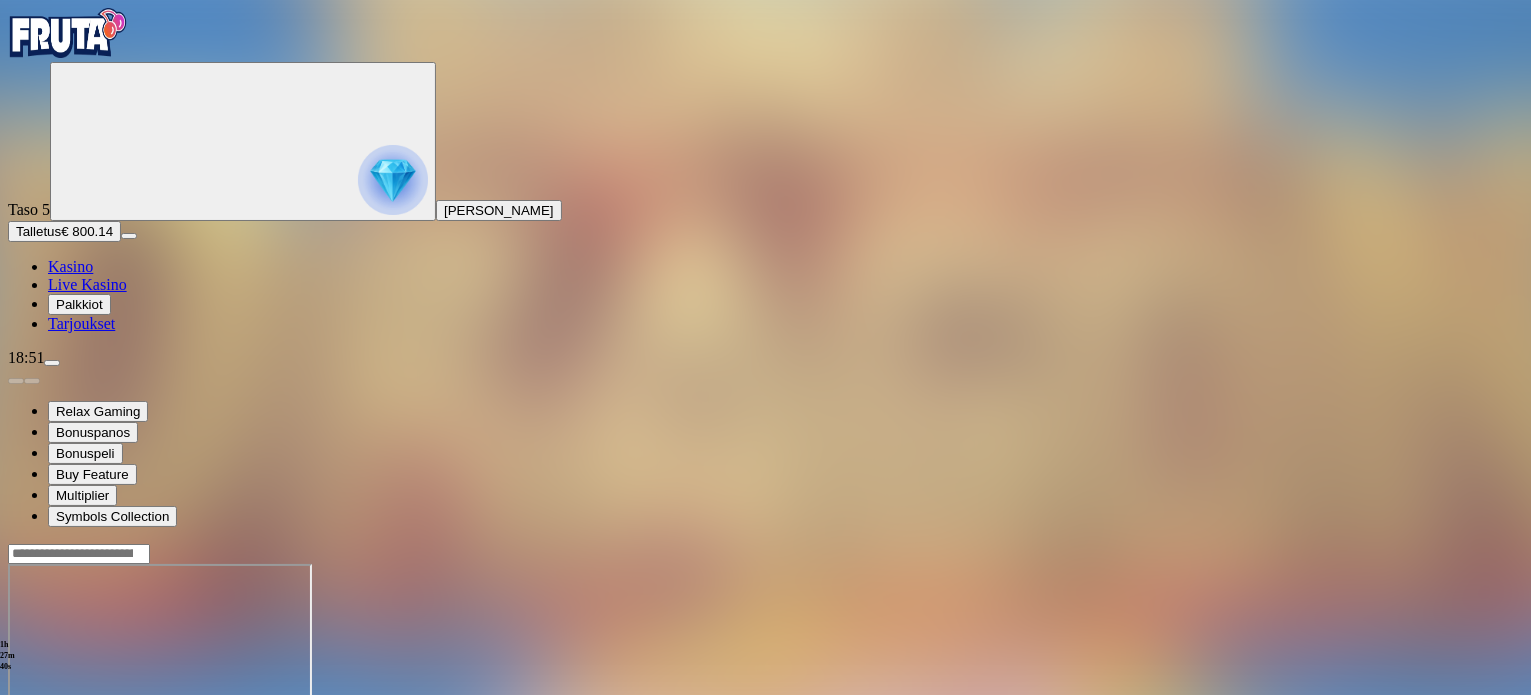 click on "Kasino" at bounding box center (70, 266) 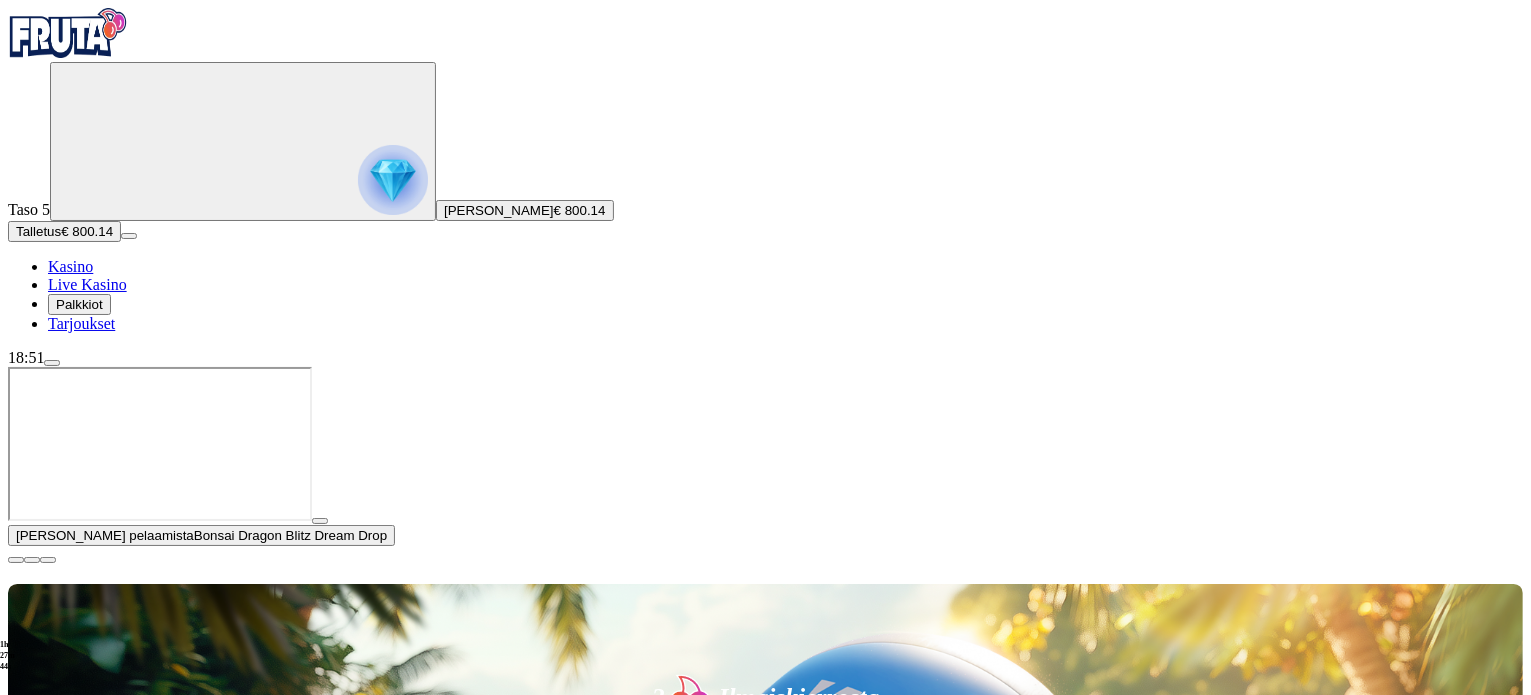 click at bounding box center [16, 560] 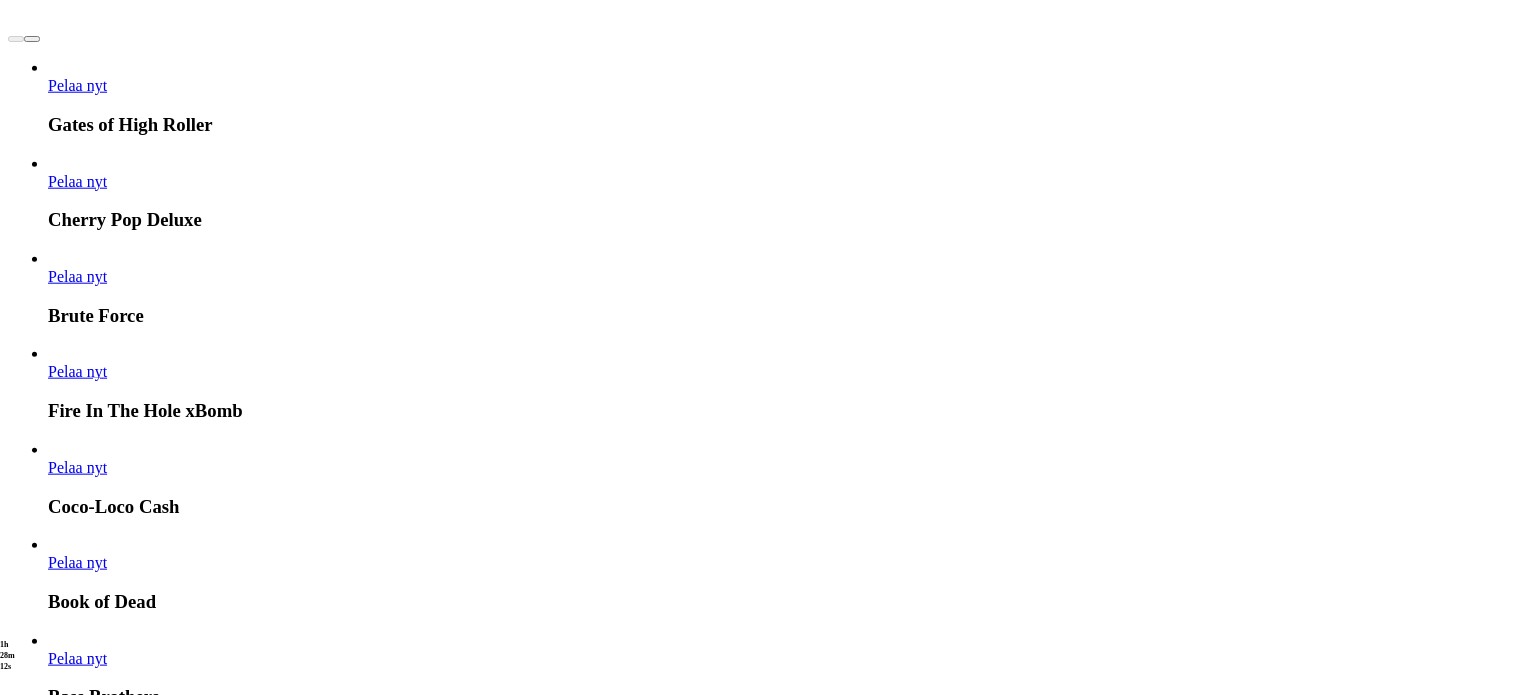 scroll, scrollTop: 2200, scrollLeft: 0, axis: vertical 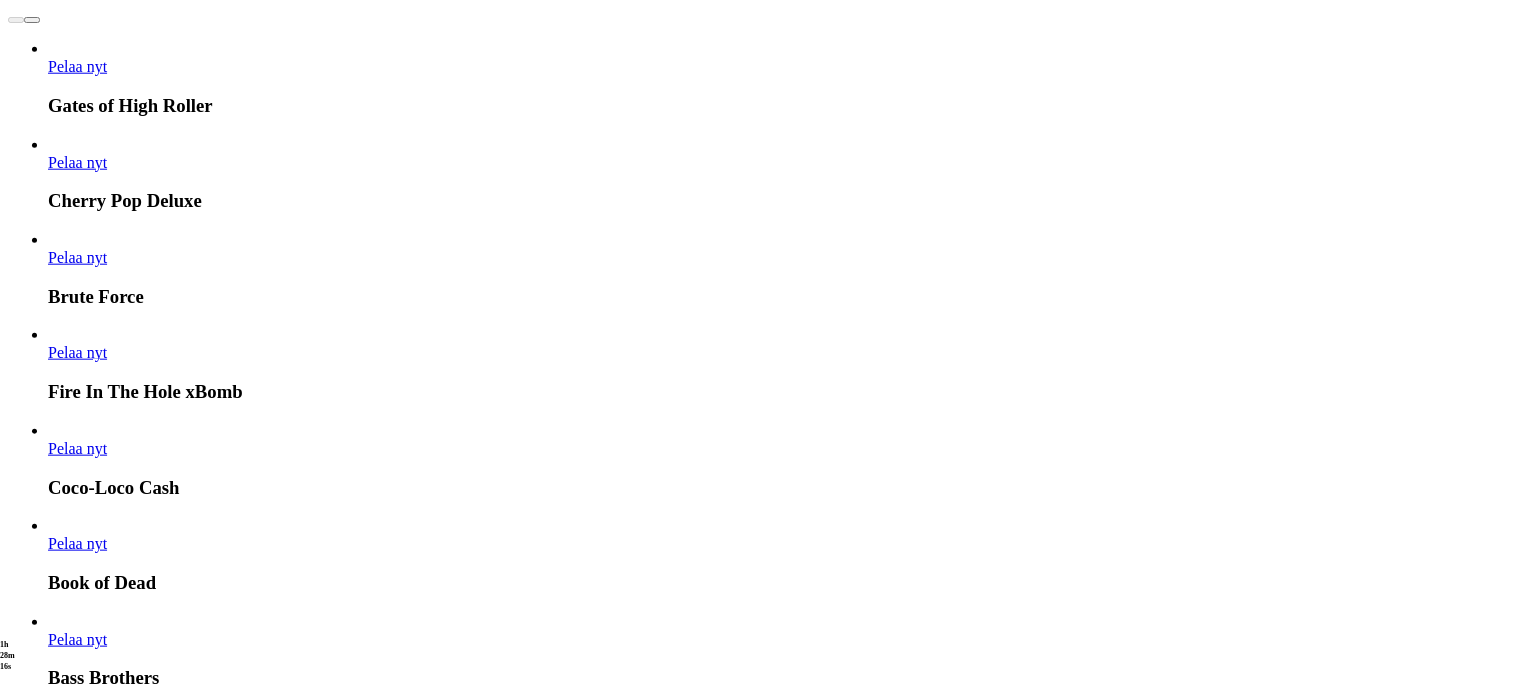 click on "Pelaa nyt" at bounding box center [77, 18185] 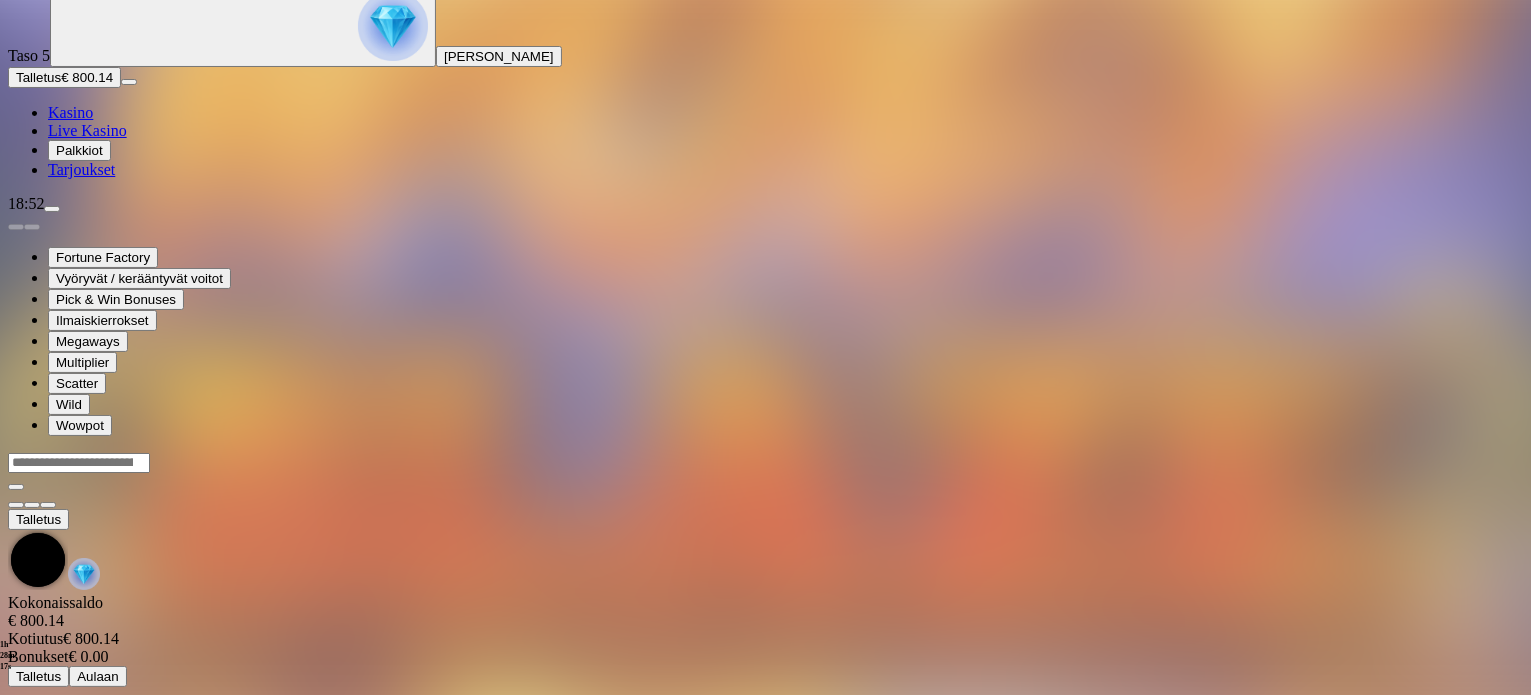 scroll, scrollTop: 0, scrollLeft: 0, axis: both 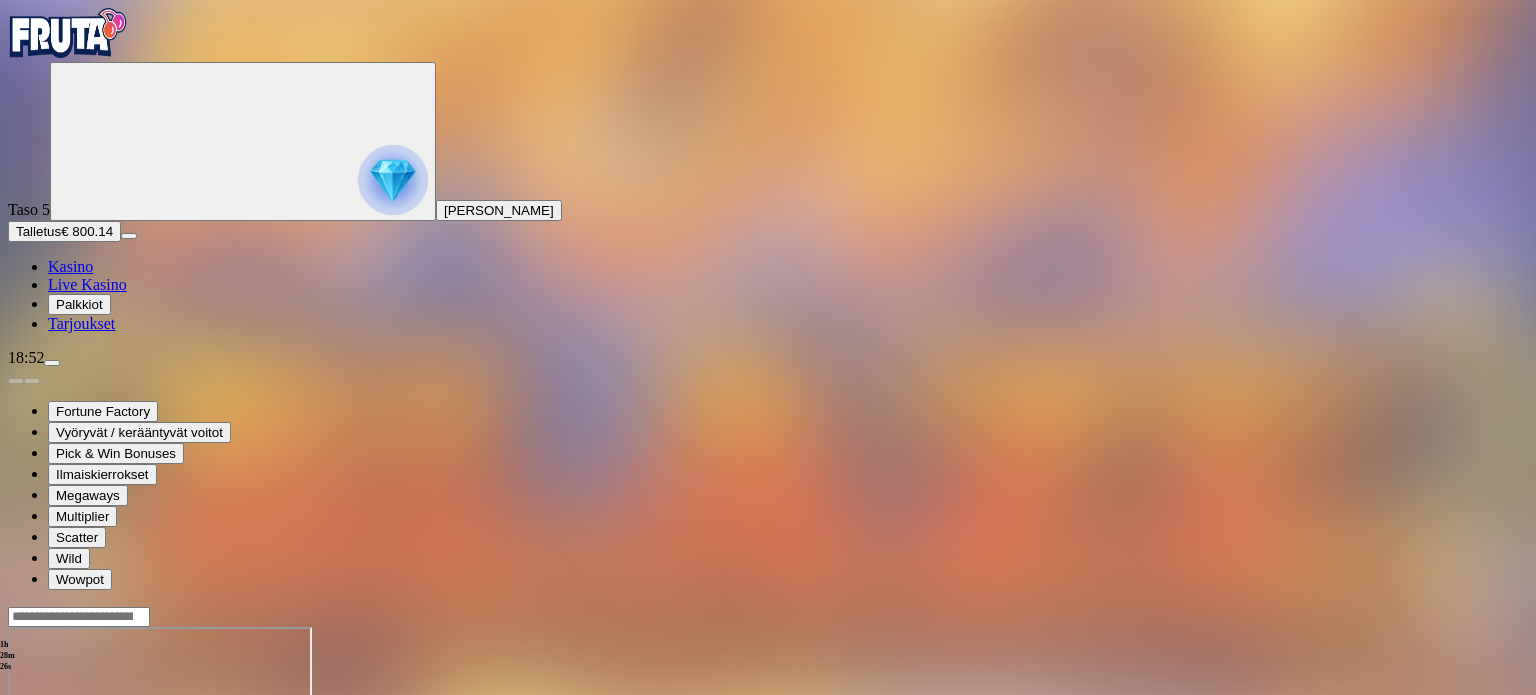 click at bounding box center [48, 799] 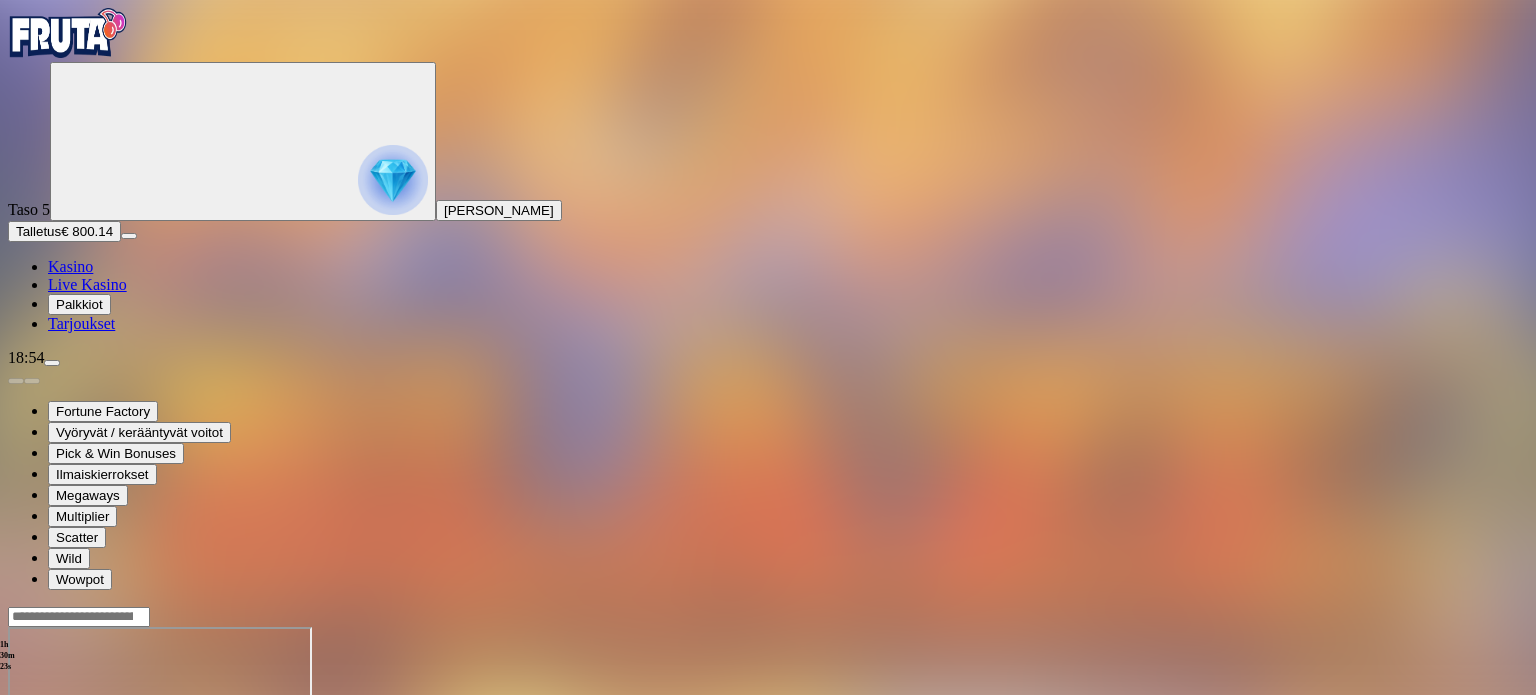click at bounding box center [68, 33] 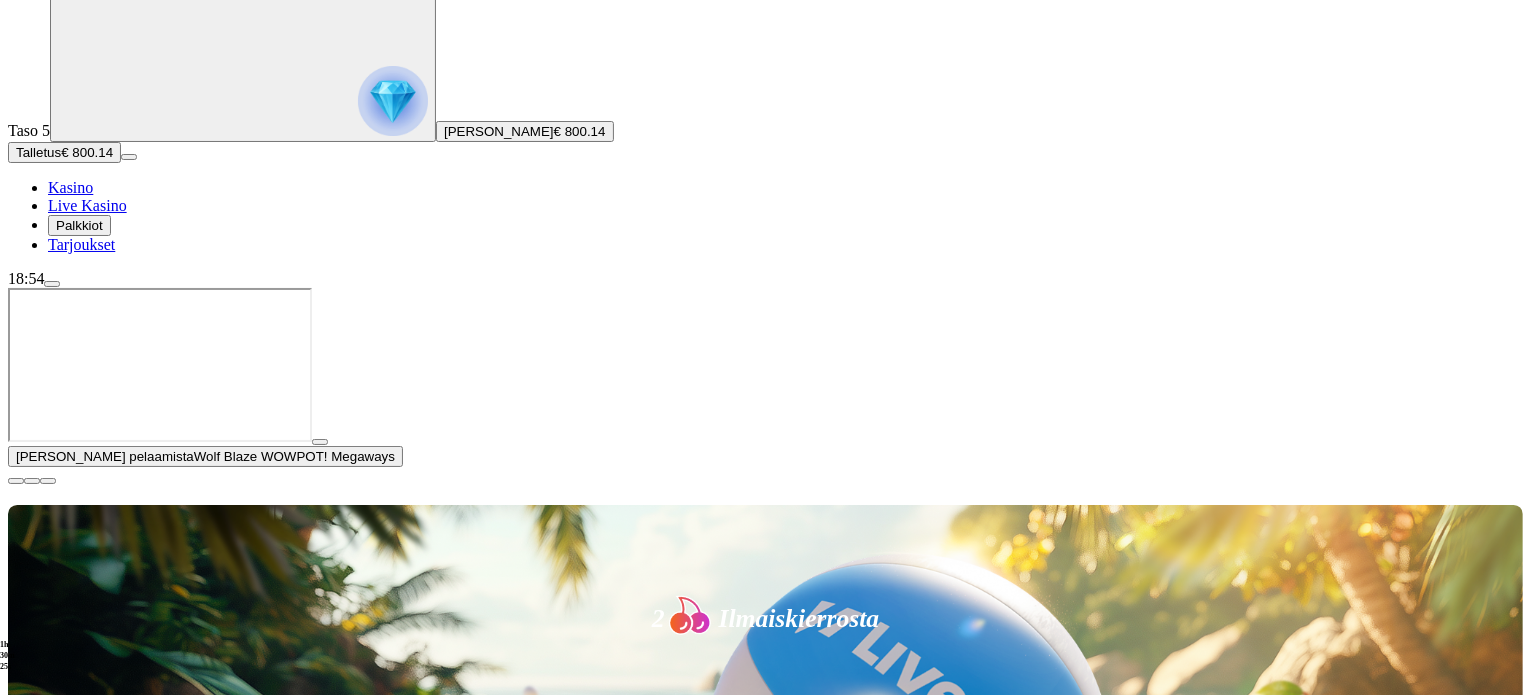 scroll, scrollTop: 200, scrollLeft: 0, axis: vertical 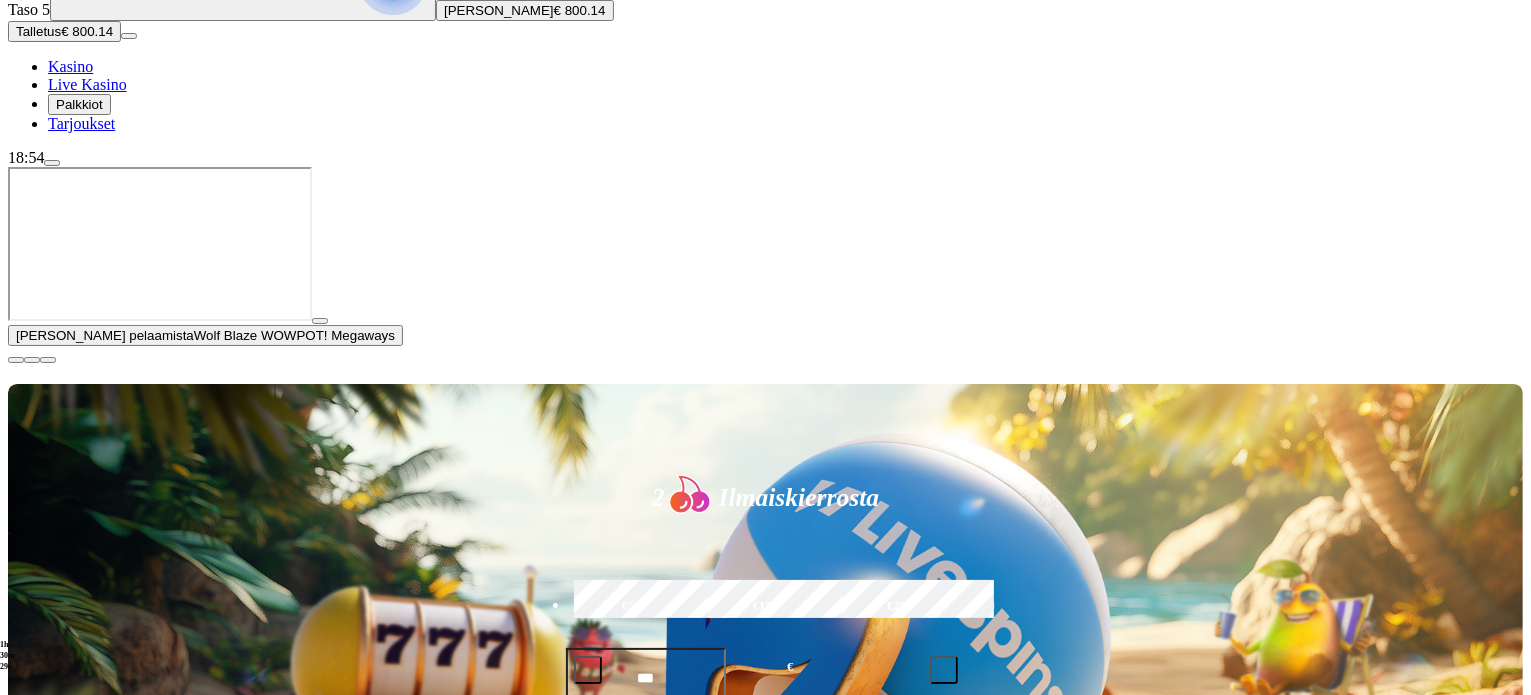 click at bounding box center (16, 360) 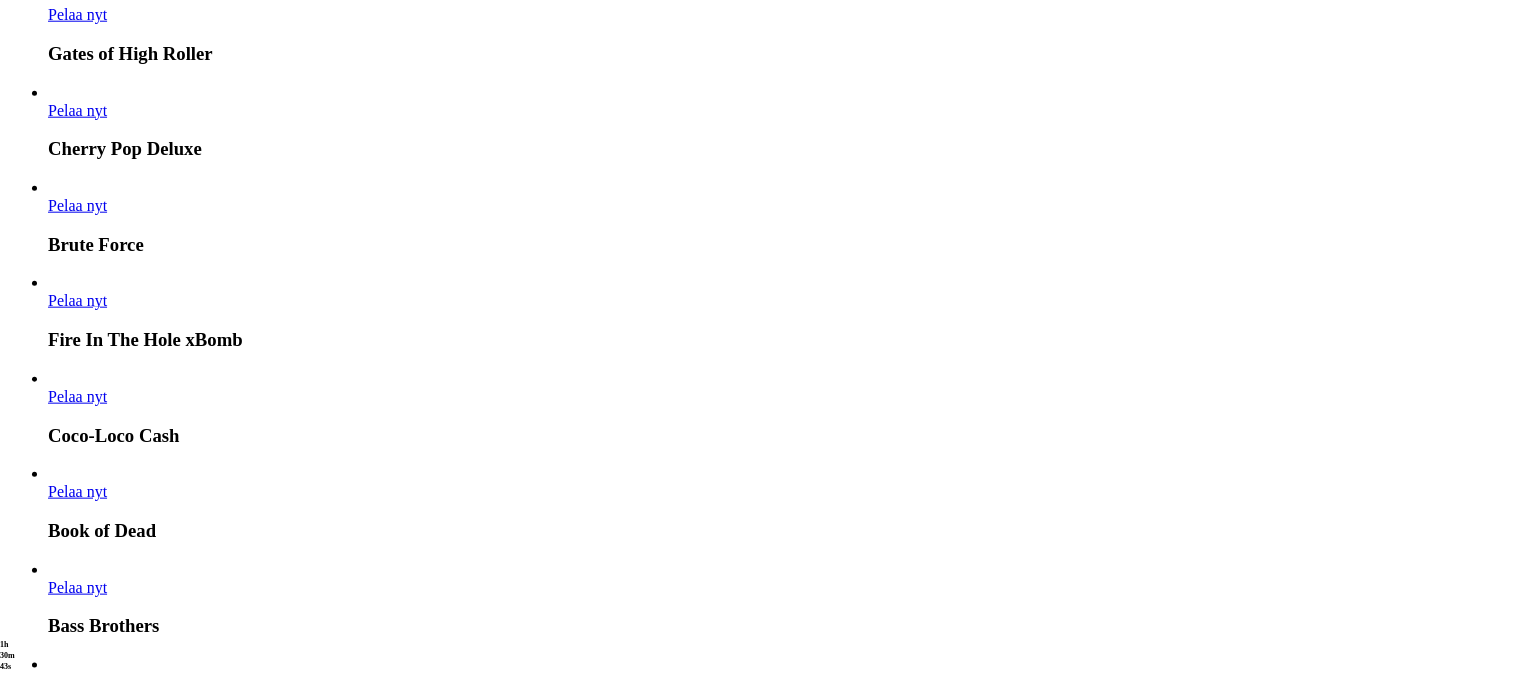 scroll, scrollTop: 2300, scrollLeft: 0, axis: vertical 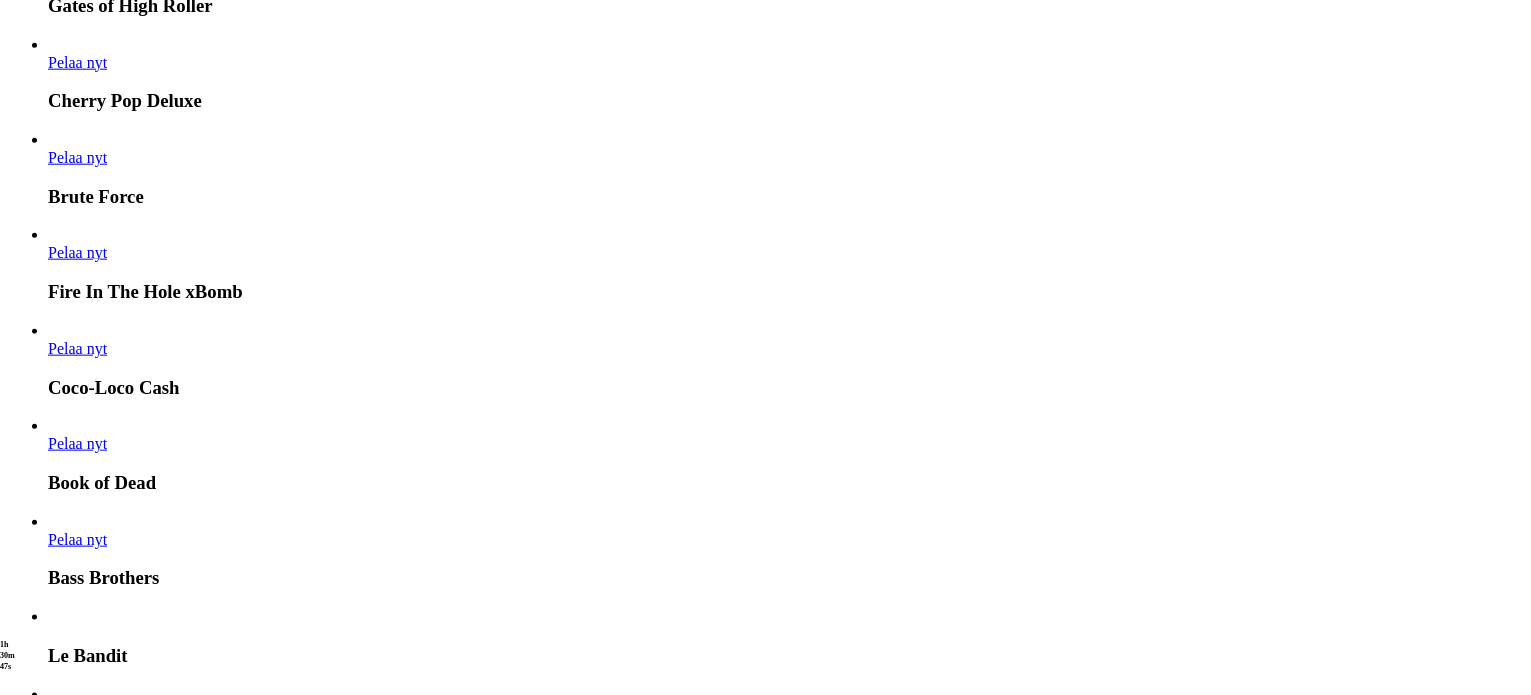 click at bounding box center (32, 17735) 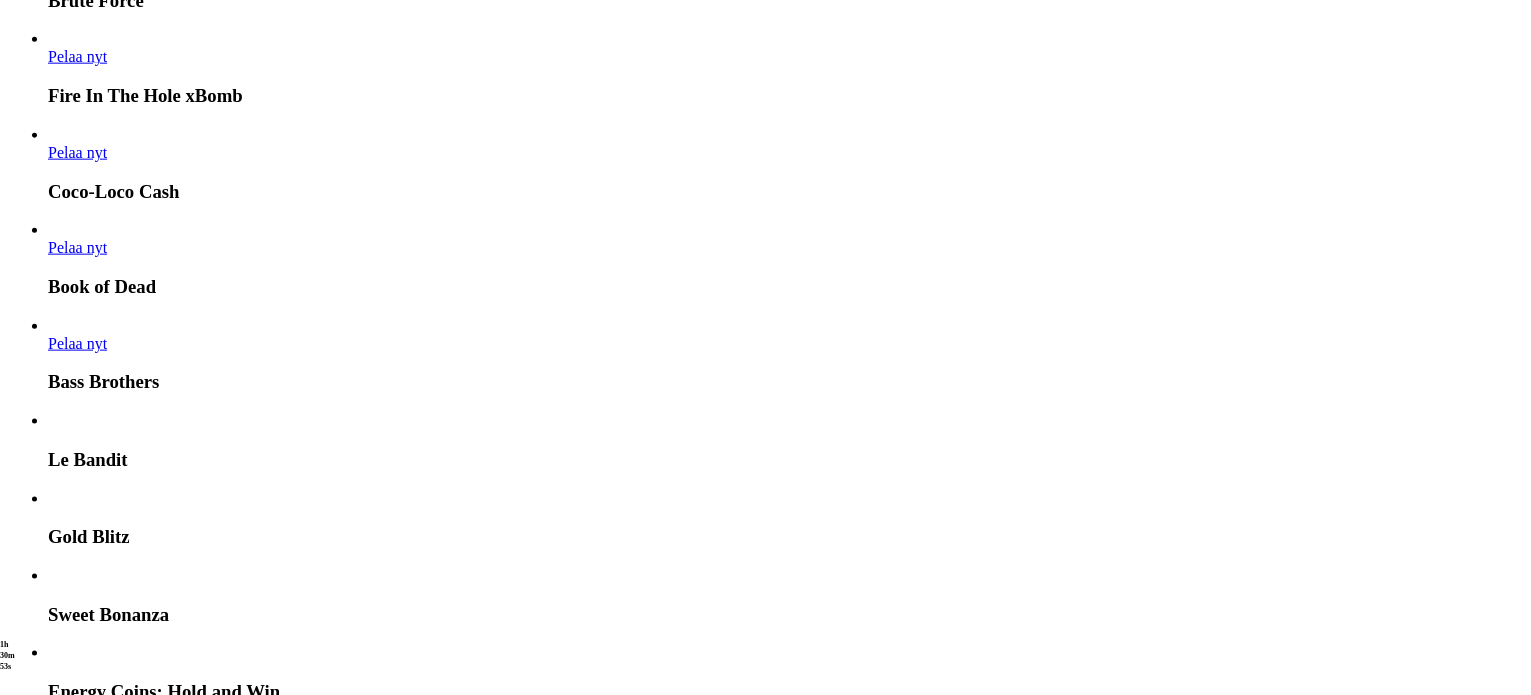 scroll, scrollTop: 2500, scrollLeft: 0, axis: vertical 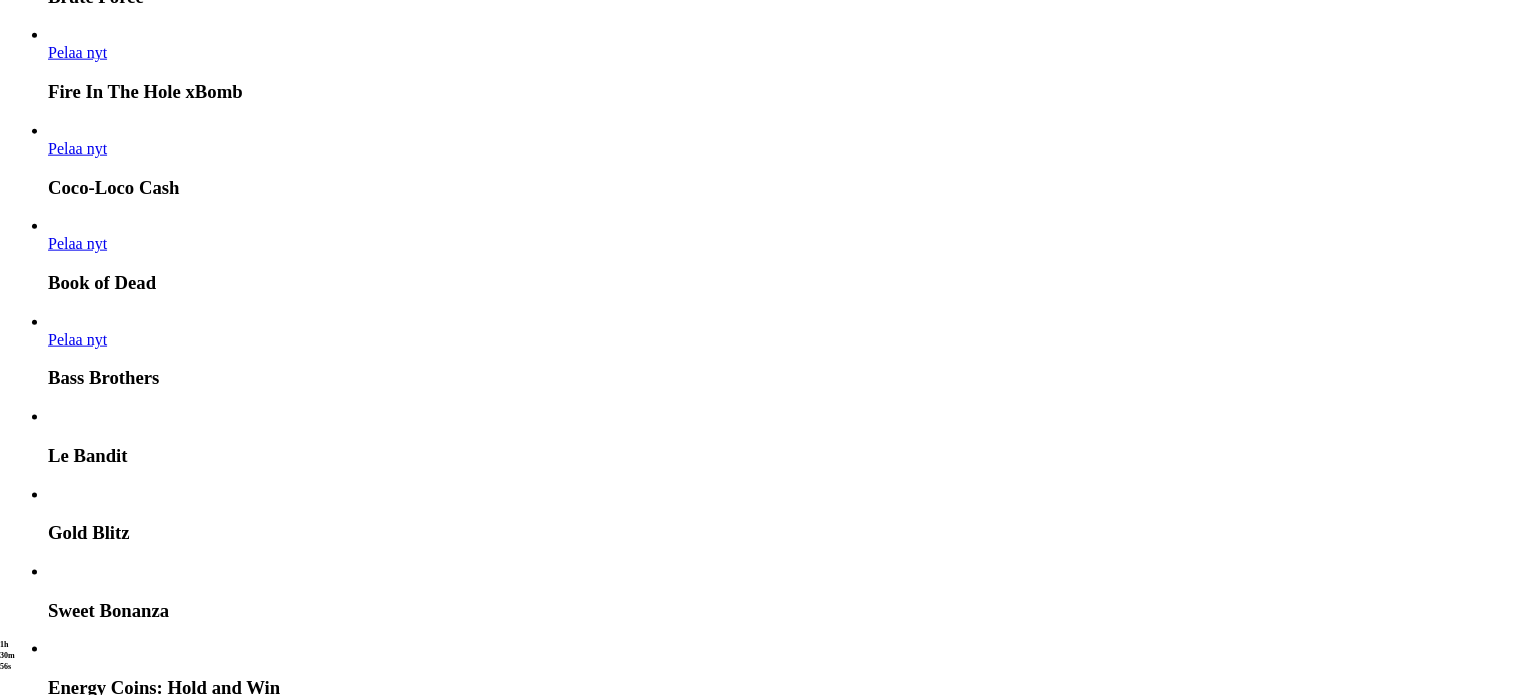 click on "Pelaa nyt" at bounding box center [-626, 18022] 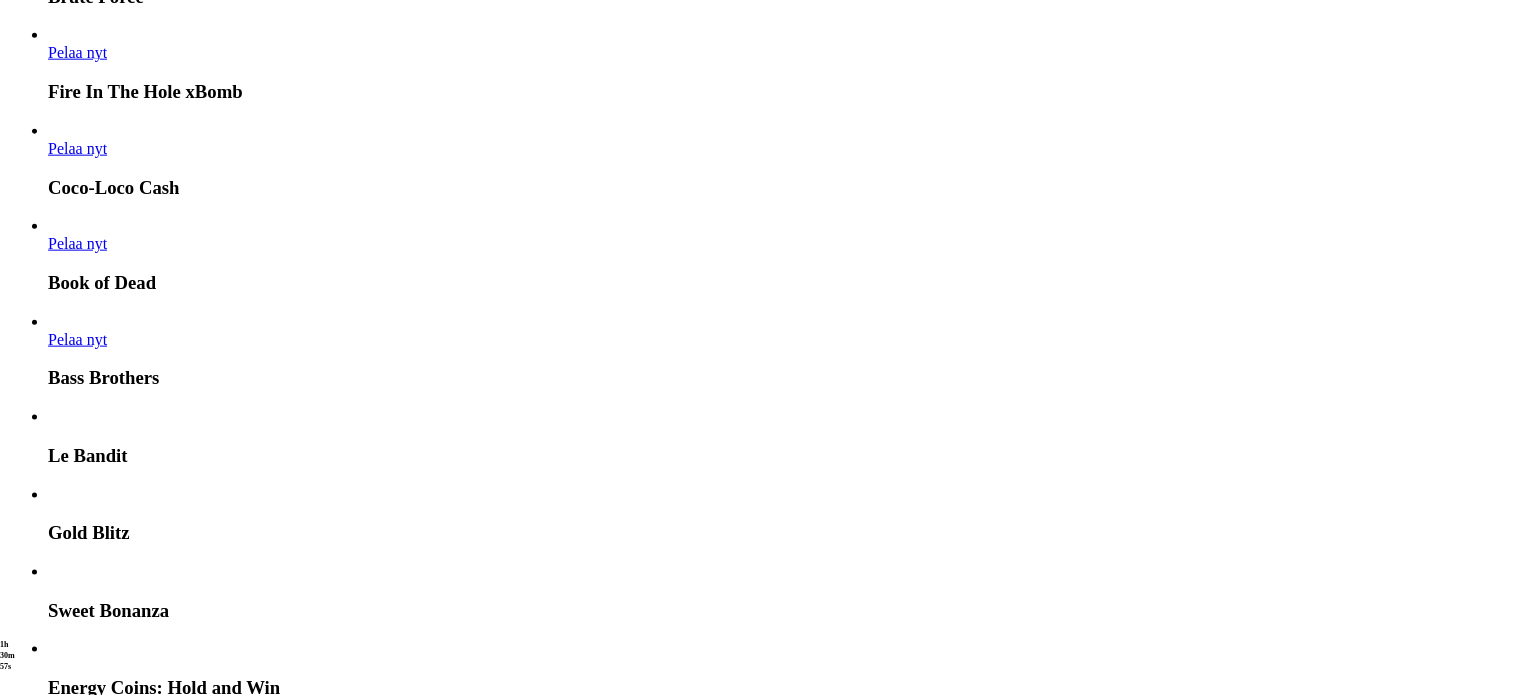 scroll, scrollTop: 0, scrollLeft: 0, axis: both 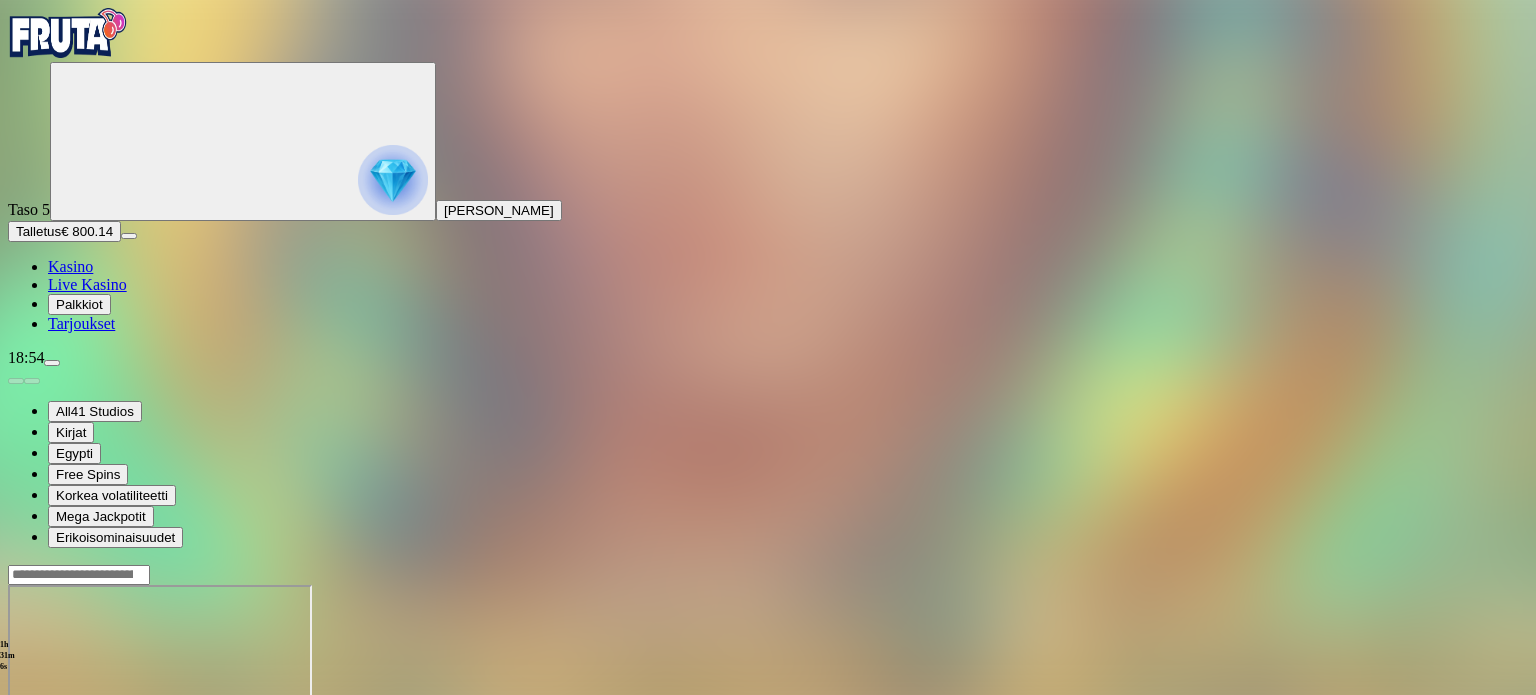 click at bounding box center (48, 757) 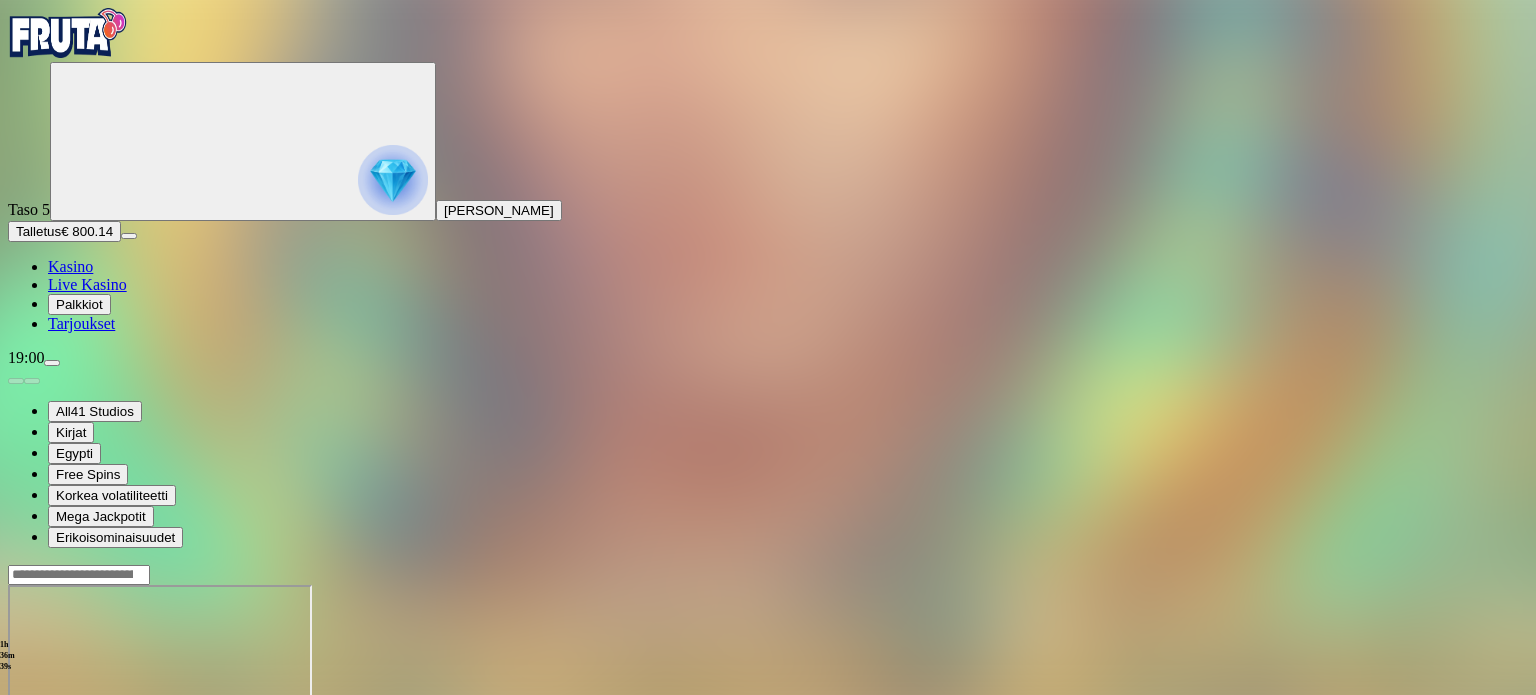 click at bounding box center (768, 662) 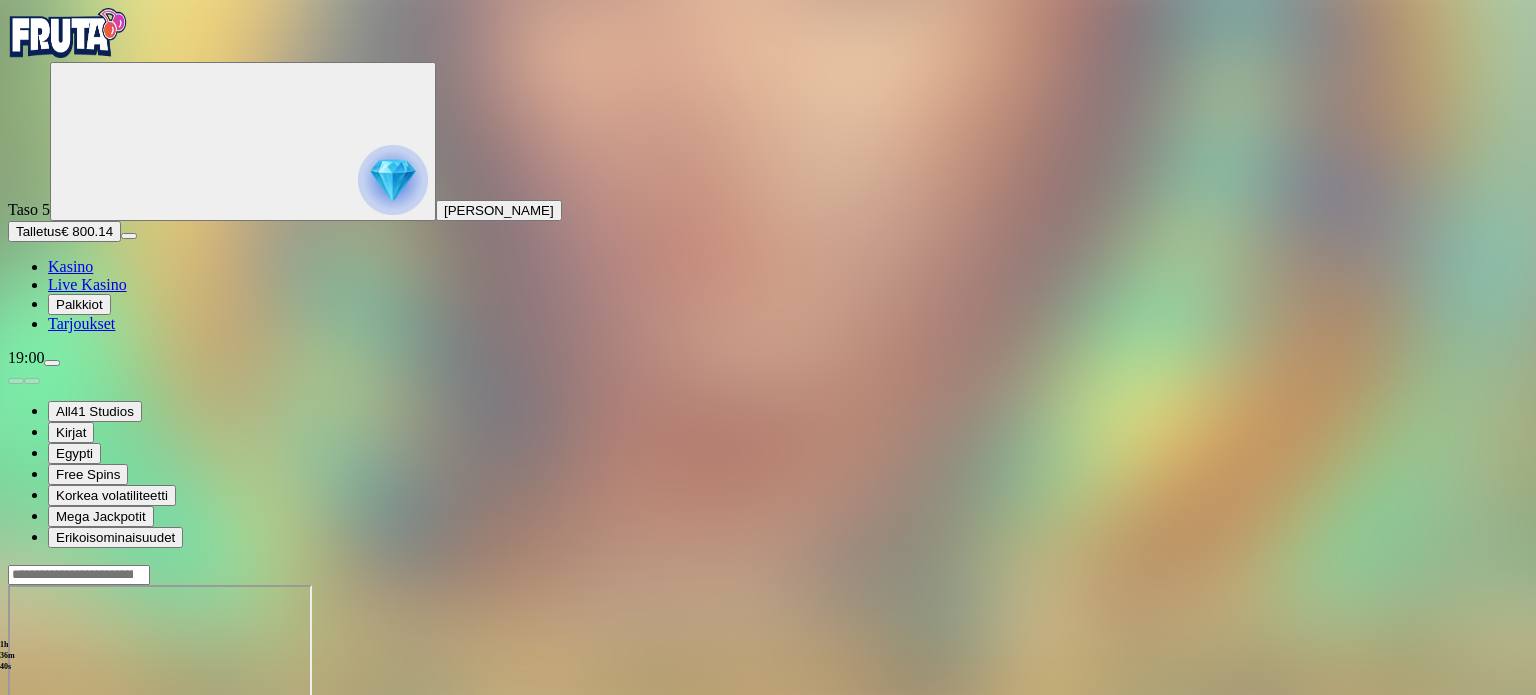 click on "Tarjoukset" at bounding box center [81, 323] 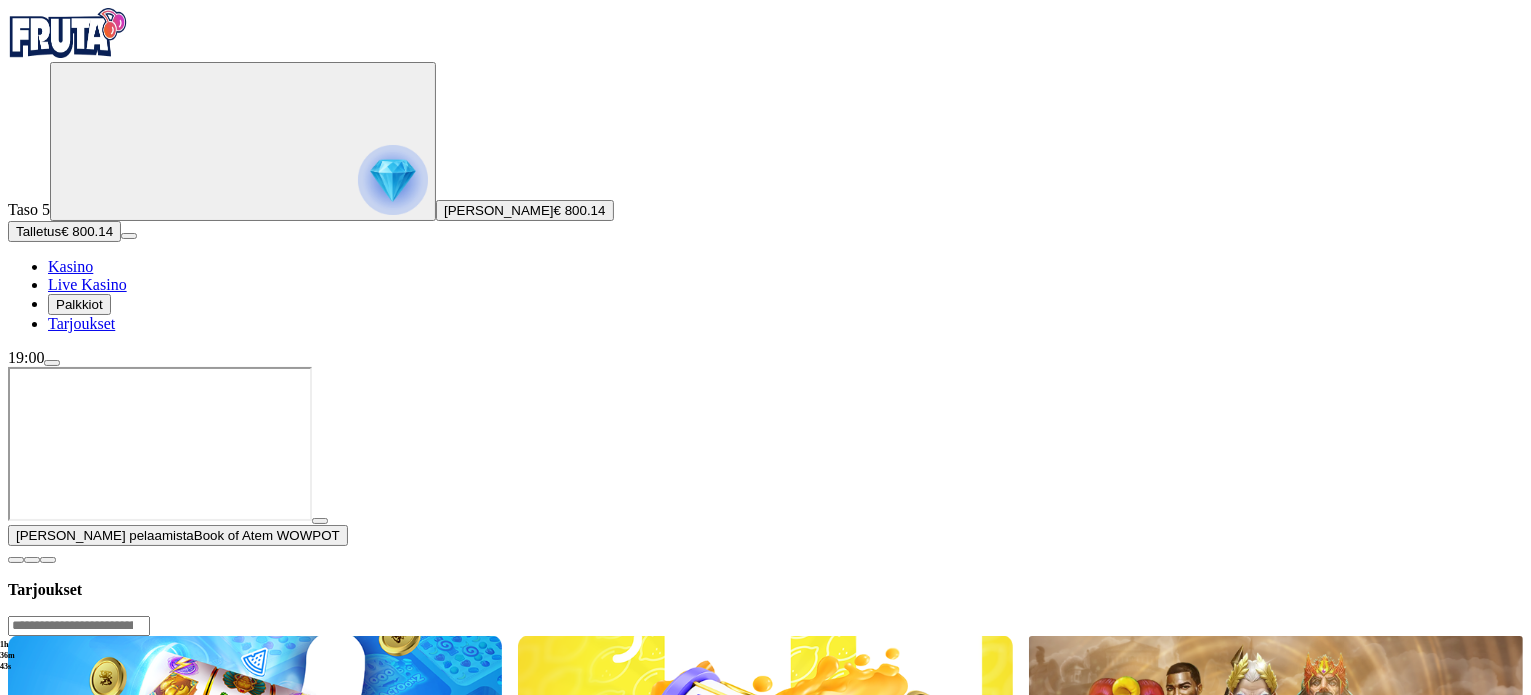 click at bounding box center (16, 560) 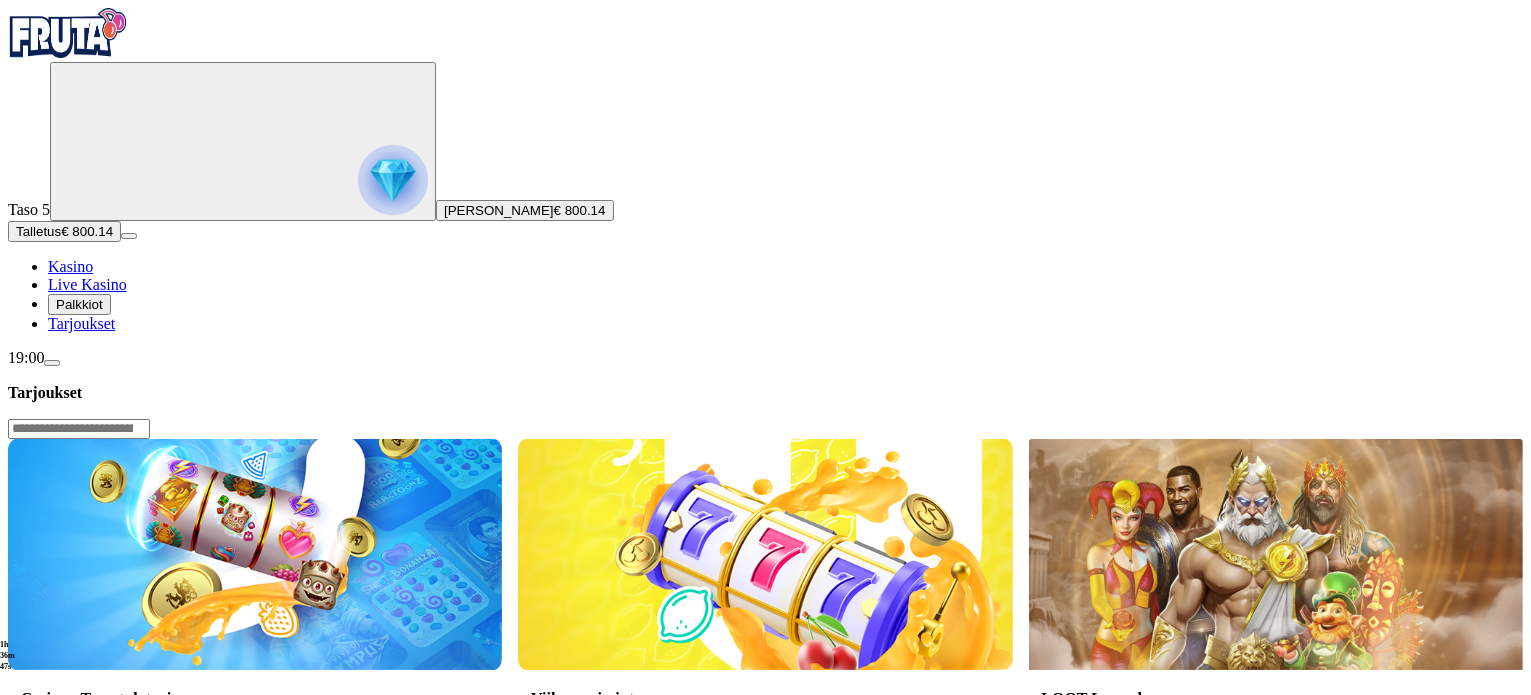 click on "Jari Markku  Kalliokoski" at bounding box center (499, 210) 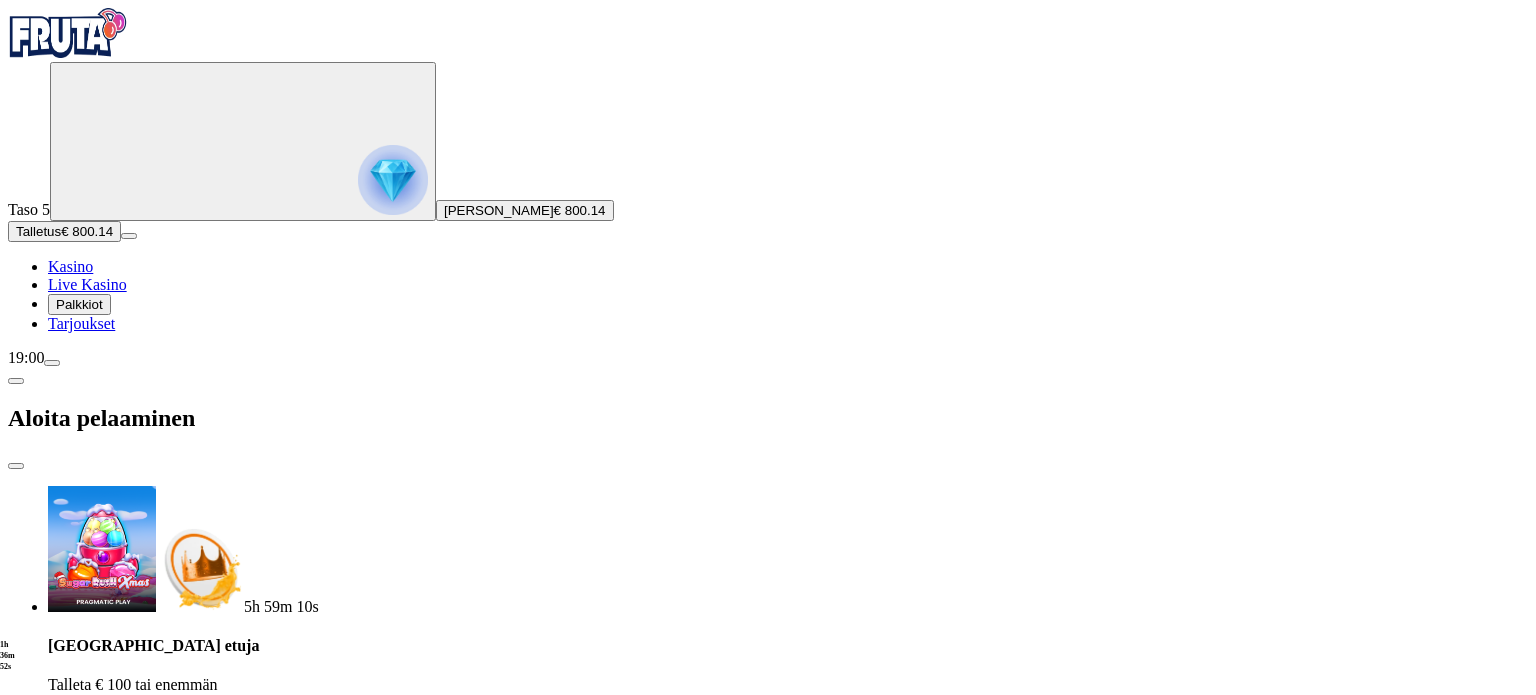 click at bounding box center (16, 466) 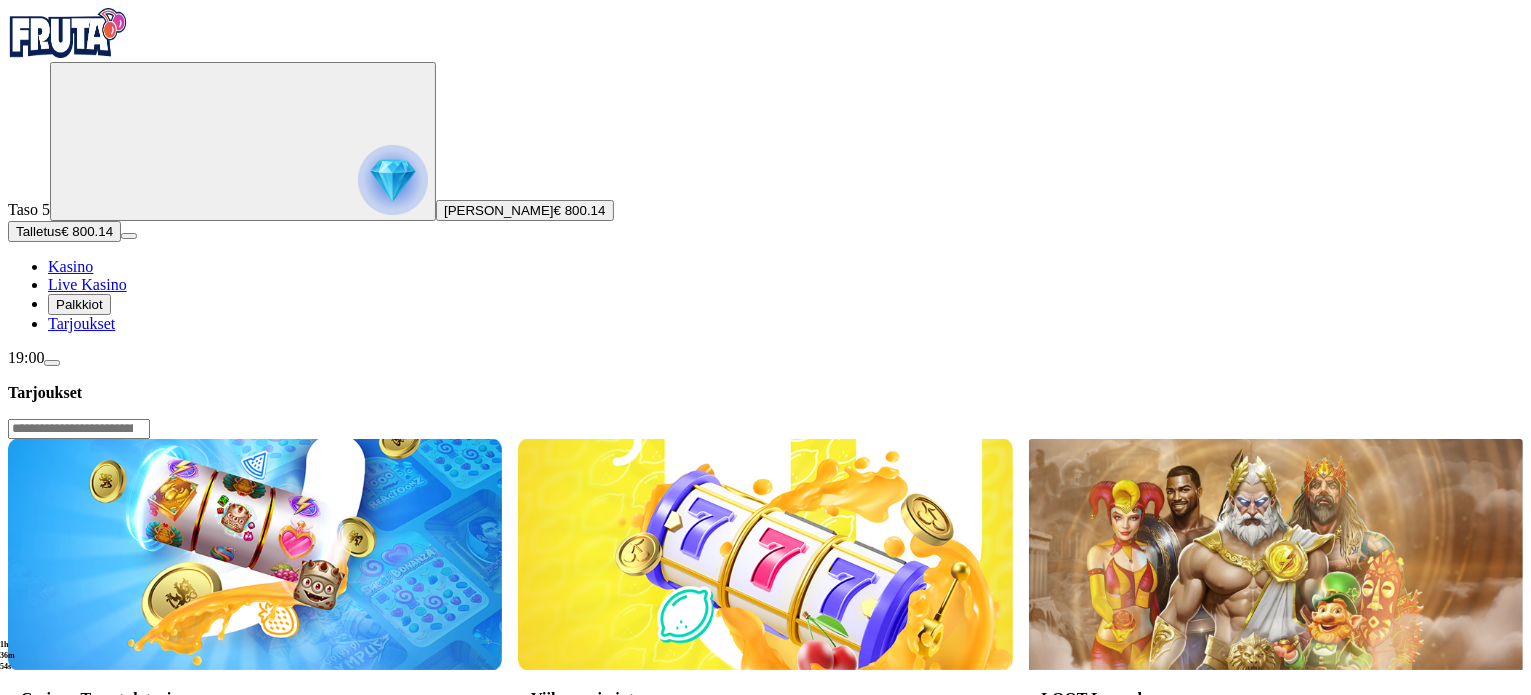 click at bounding box center (52, 363) 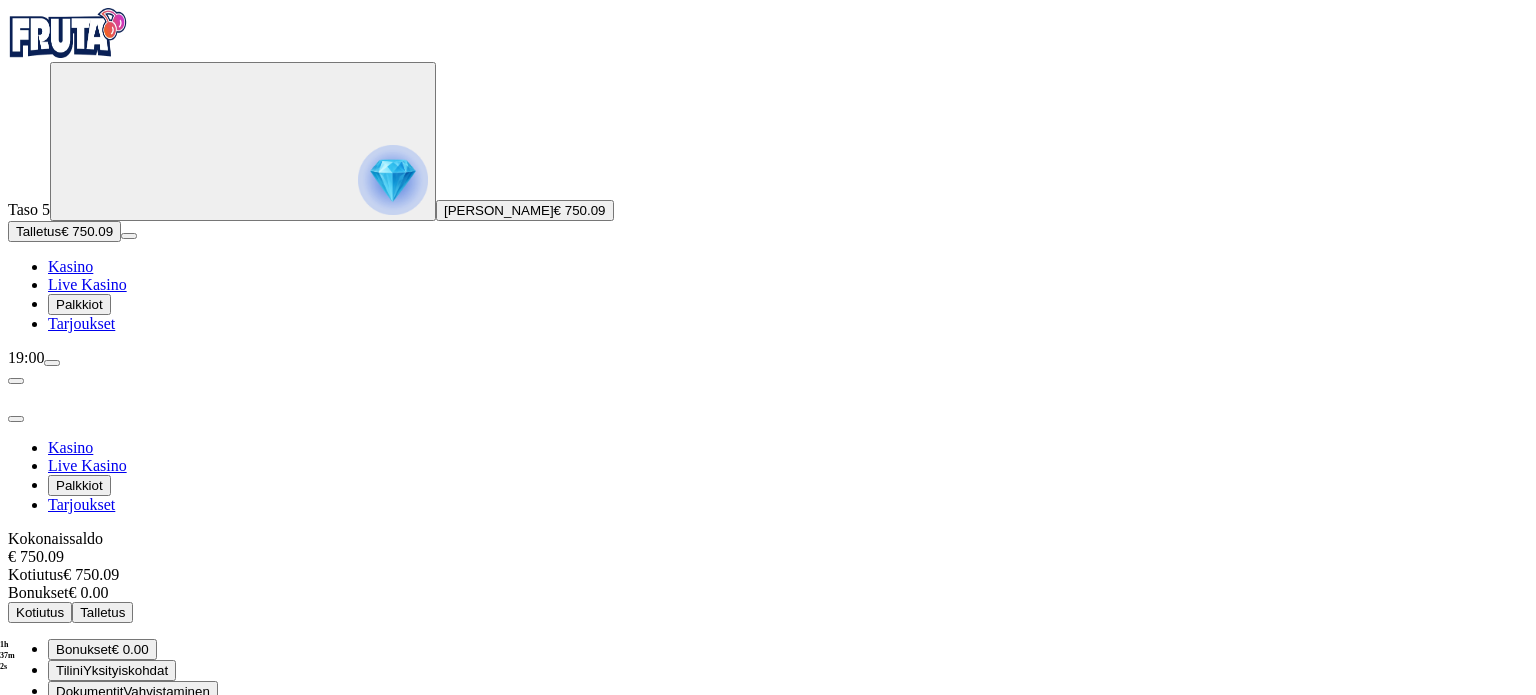 click on "Kotiutus" at bounding box center [40, 612] 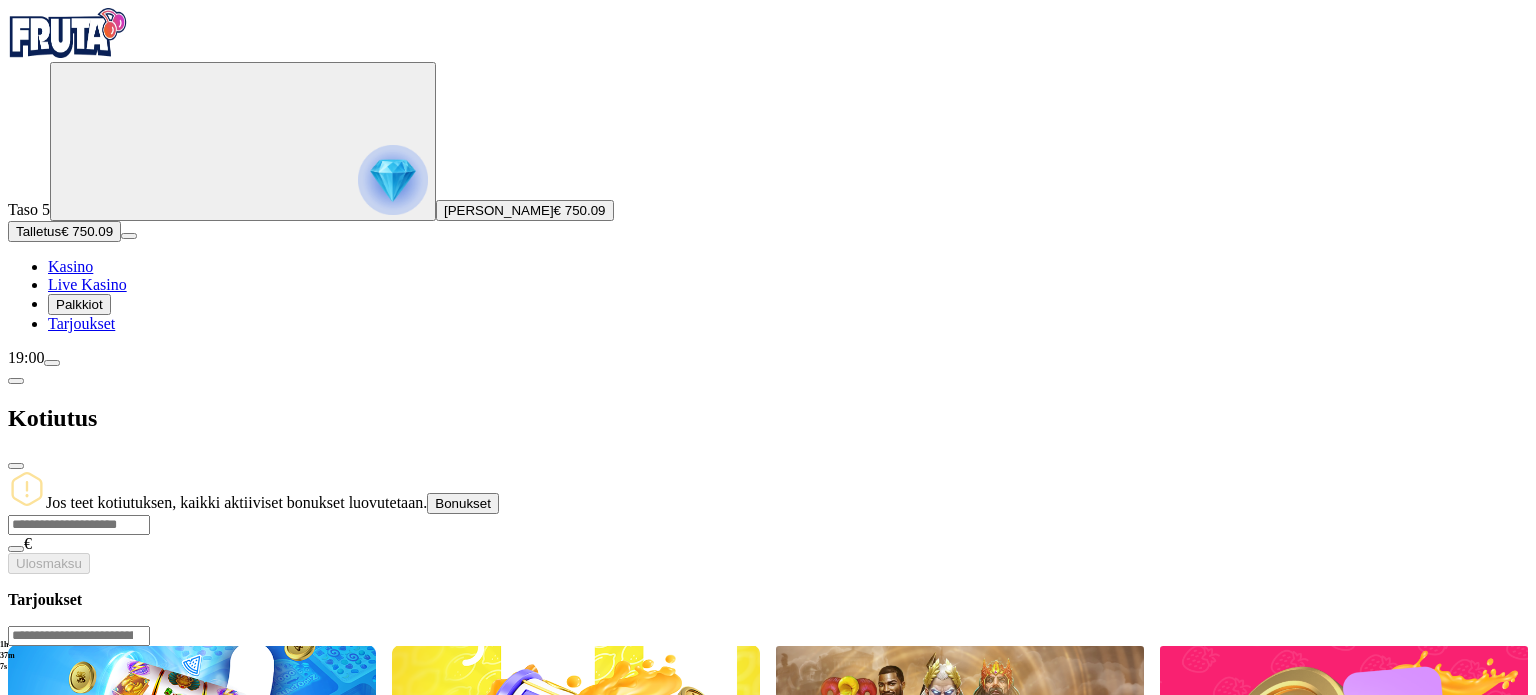 click at bounding box center (79, 525) 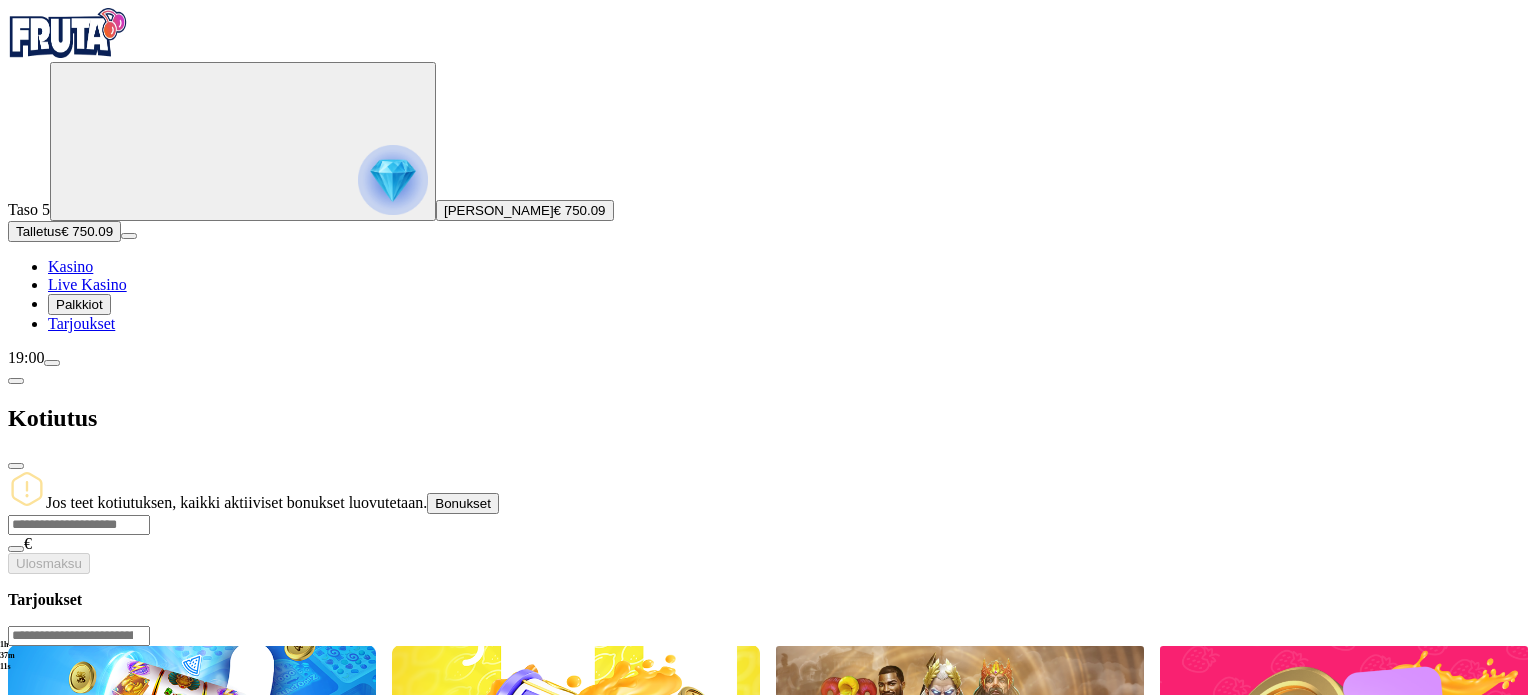 click at bounding box center (79, 525) 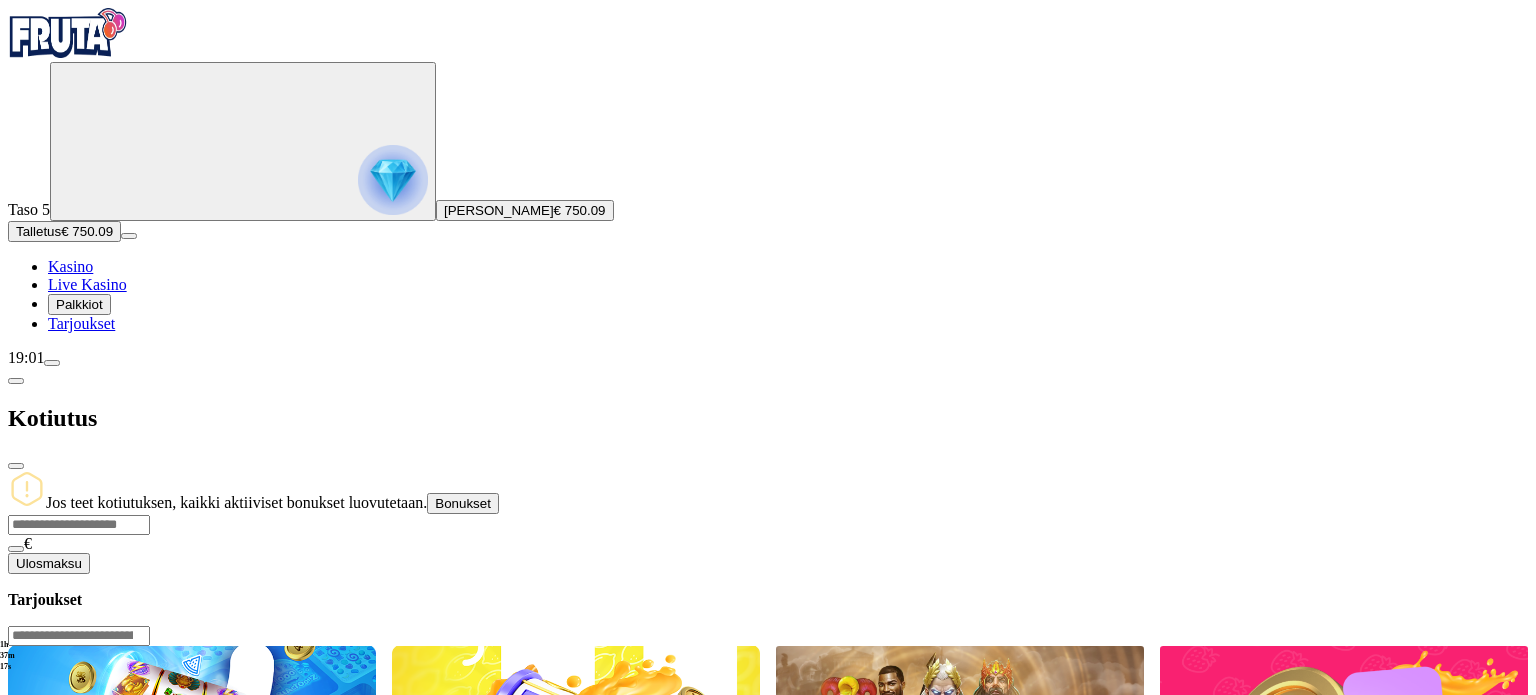 type on "***" 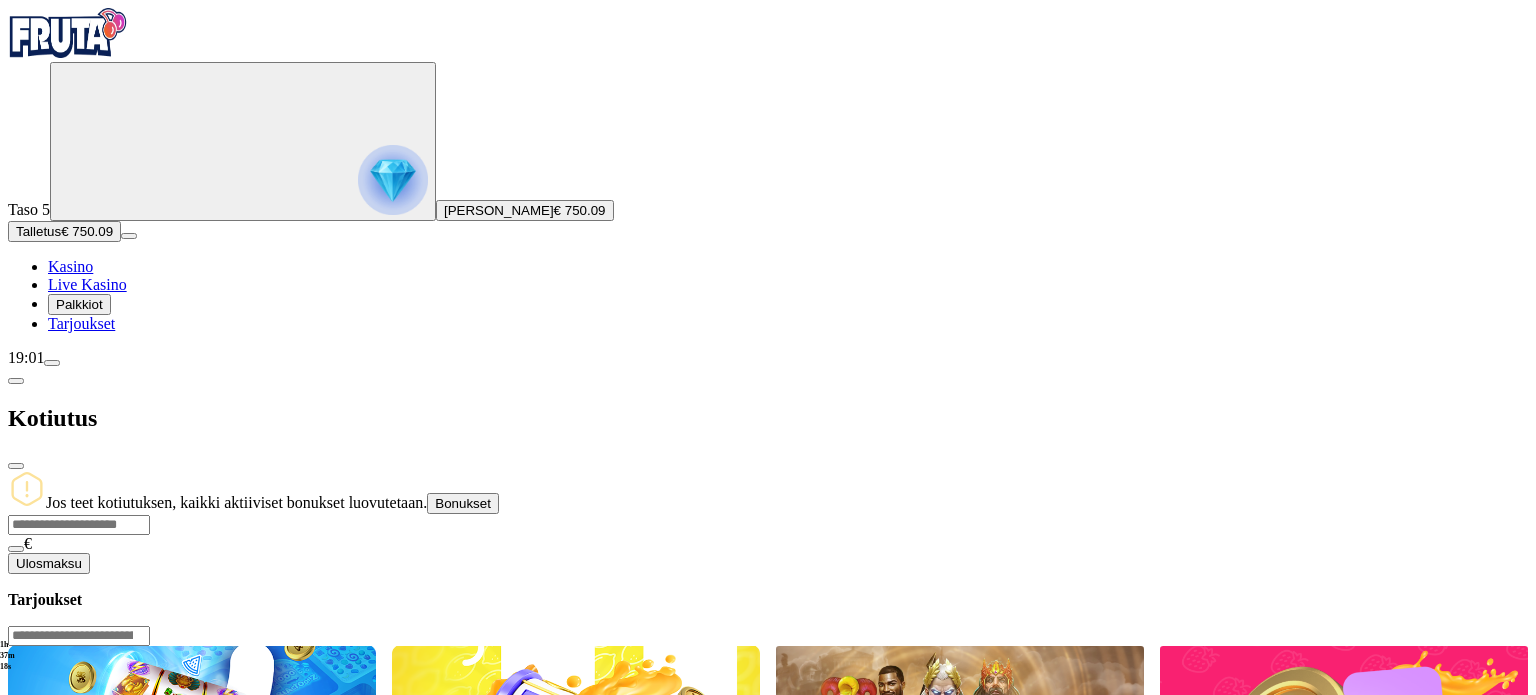 type 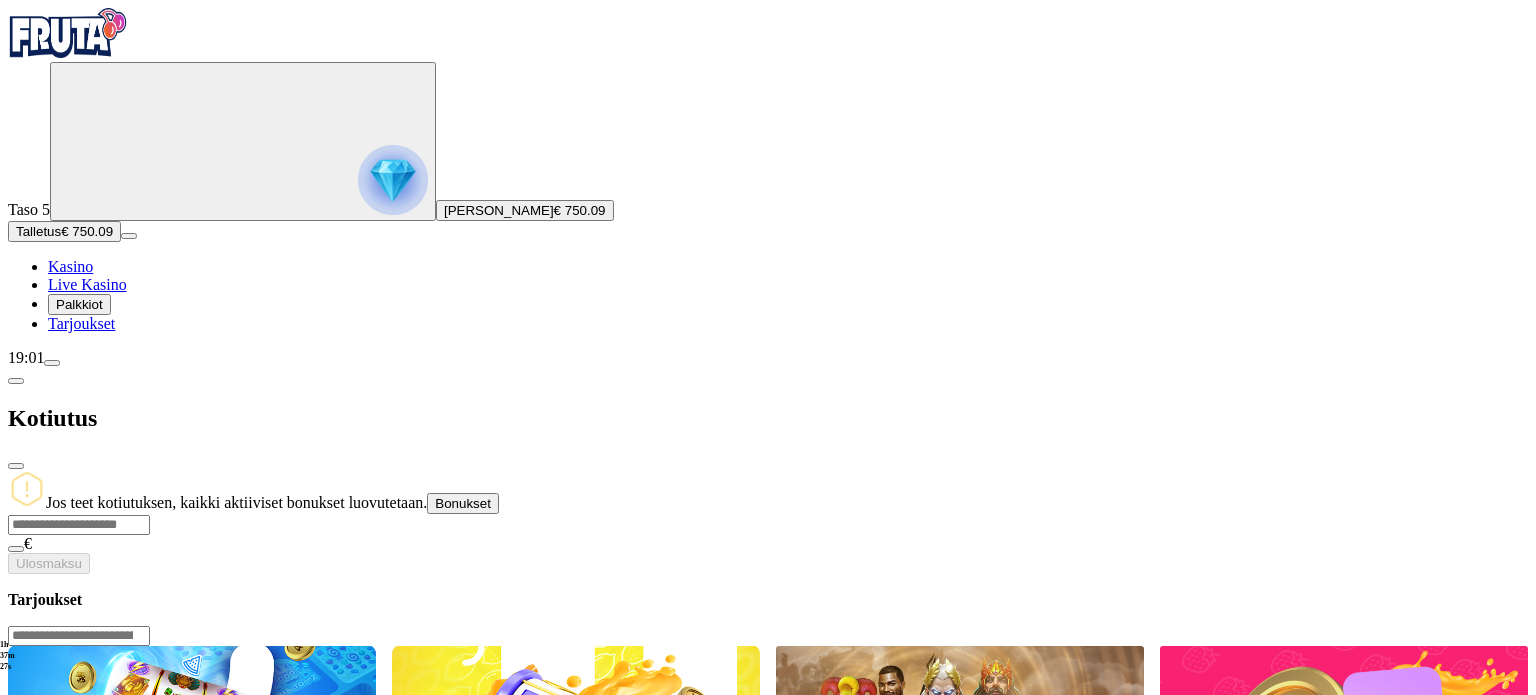 click at bounding box center (16, 466) 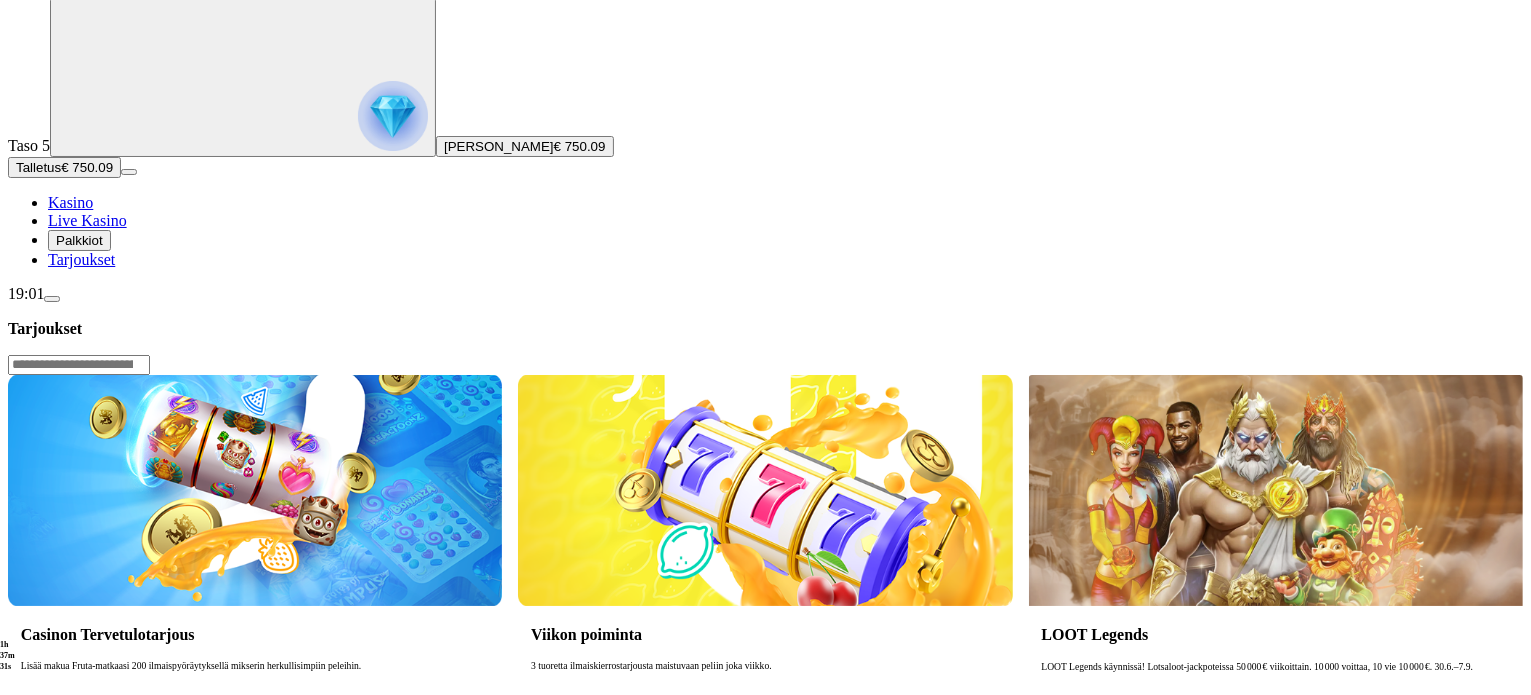 scroll, scrollTop: 200, scrollLeft: 0, axis: vertical 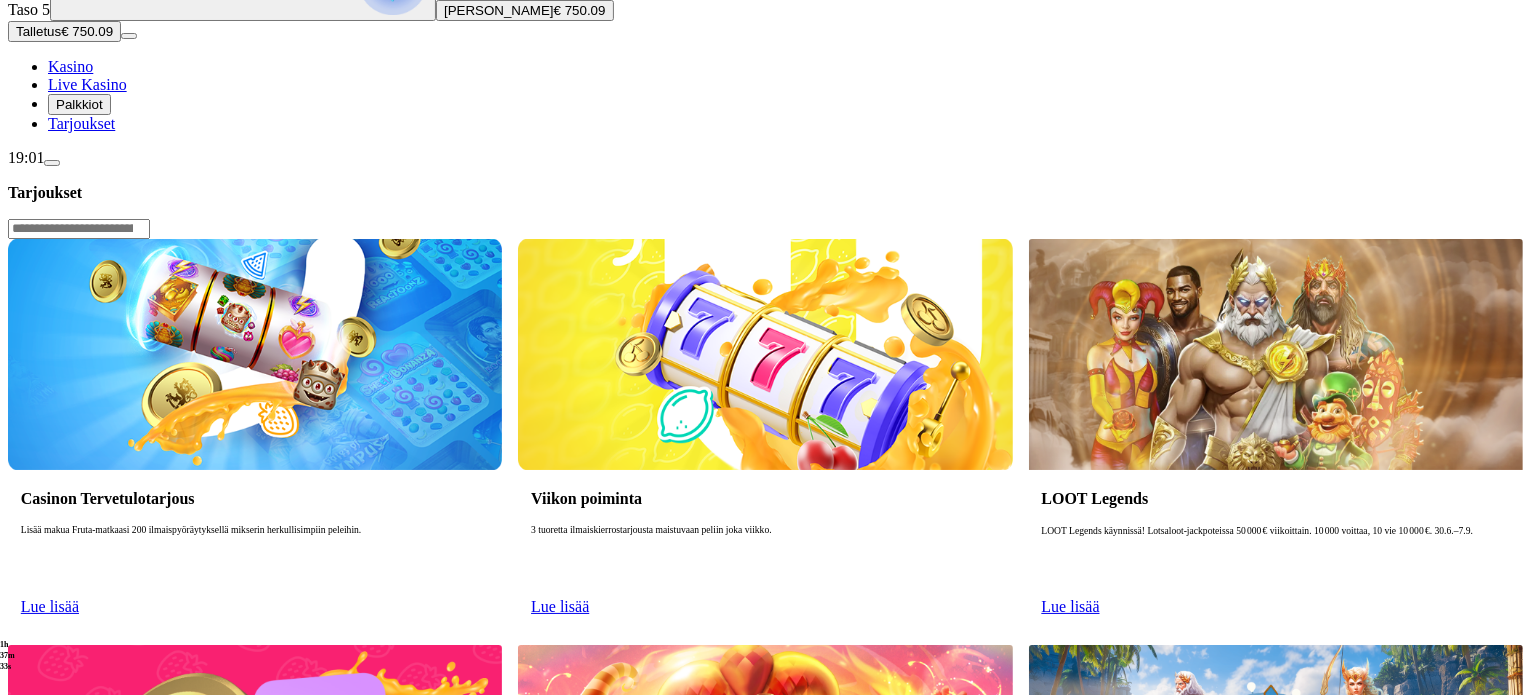 click on "Tarjoukset" at bounding box center (81, 123) 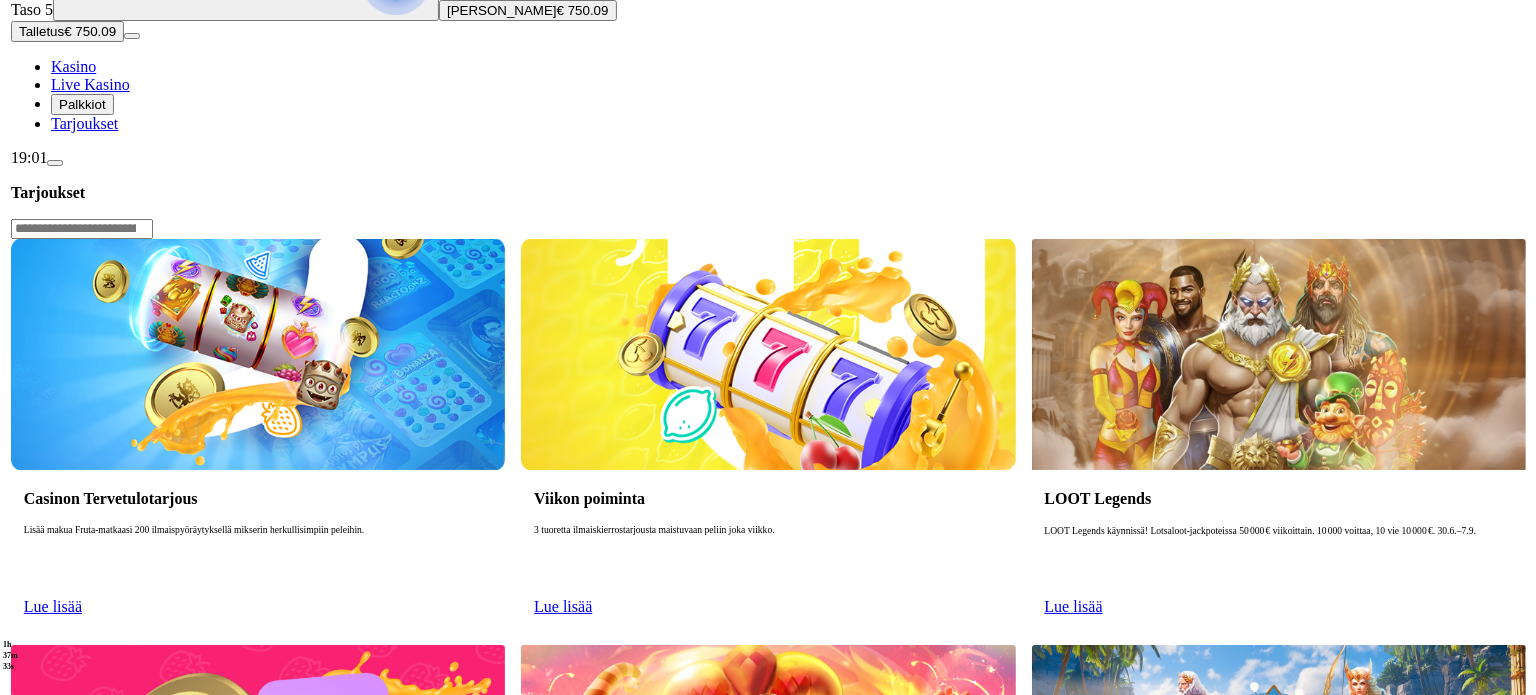 scroll, scrollTop: 0, scrollLeft: 0, axis: both 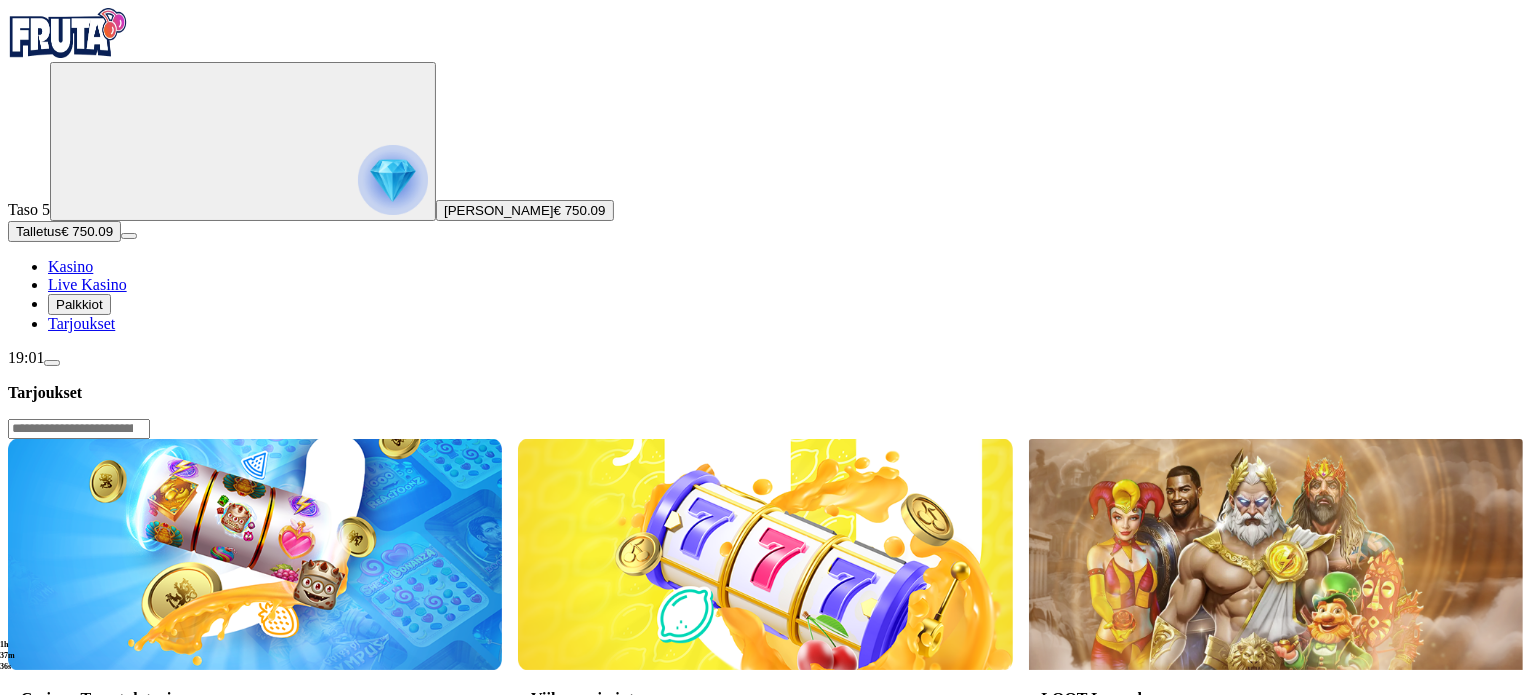 click on "Palkkiot" at bounding box center (79, 304) 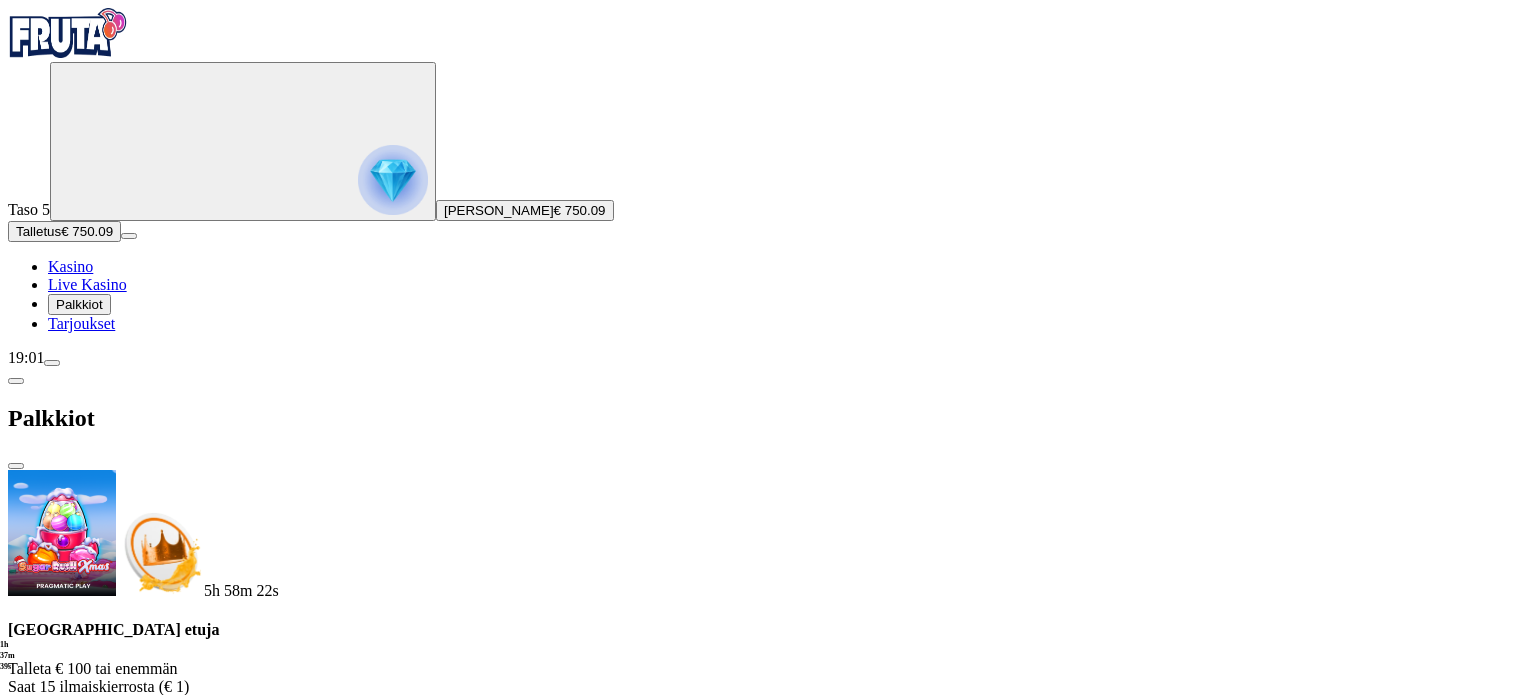 click at bounding box center [52, 1304] 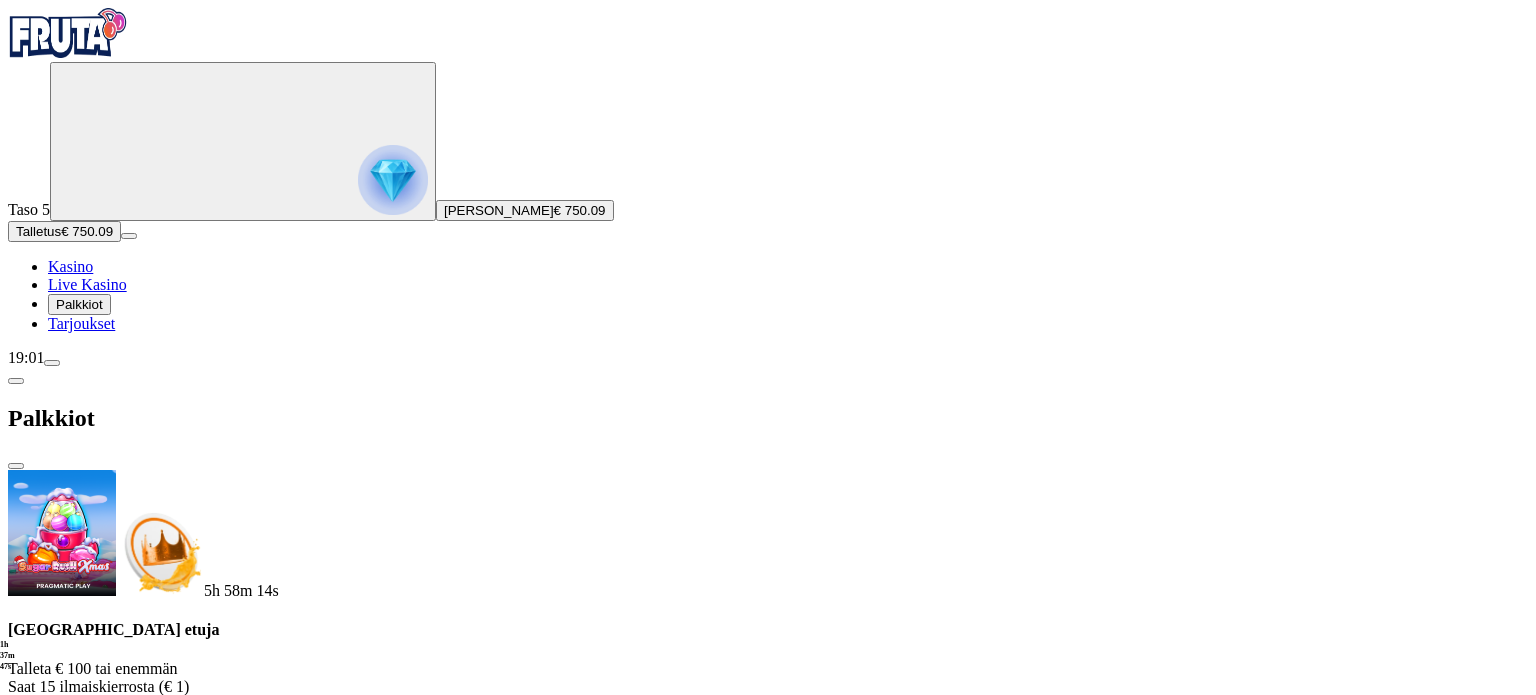 scroll, scrollTop: 0, scrollLeft: 0, axis: both 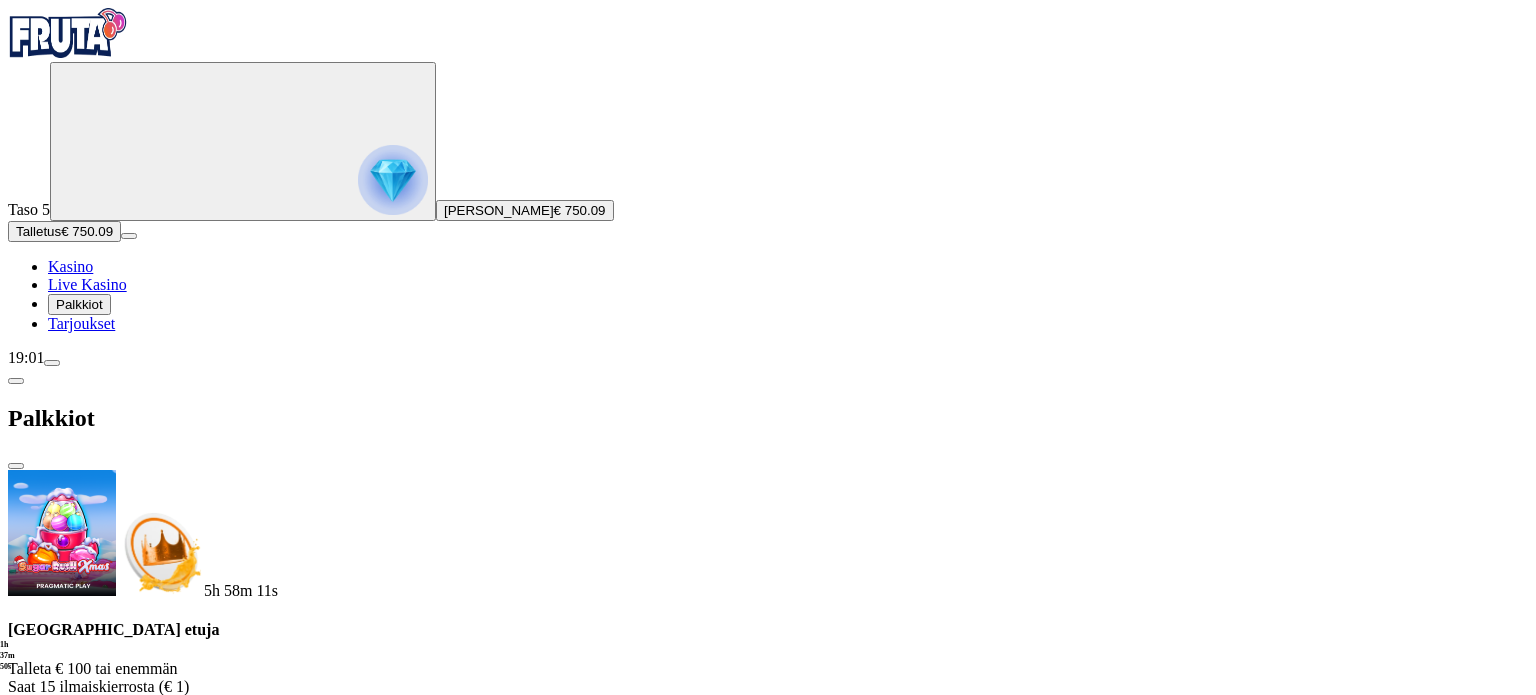 click at bounding box center [16, 381] 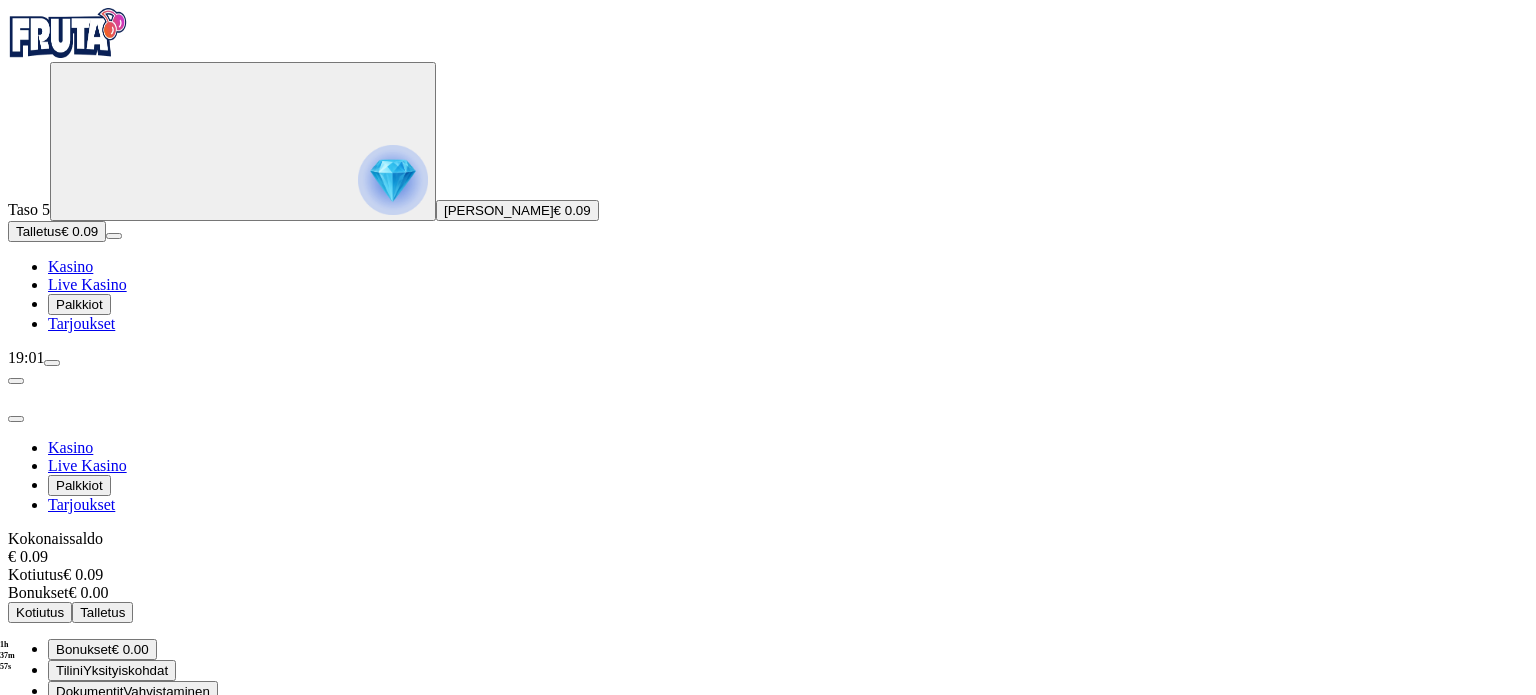 click on "Tarjoukset" at bounding box center [81, 323] 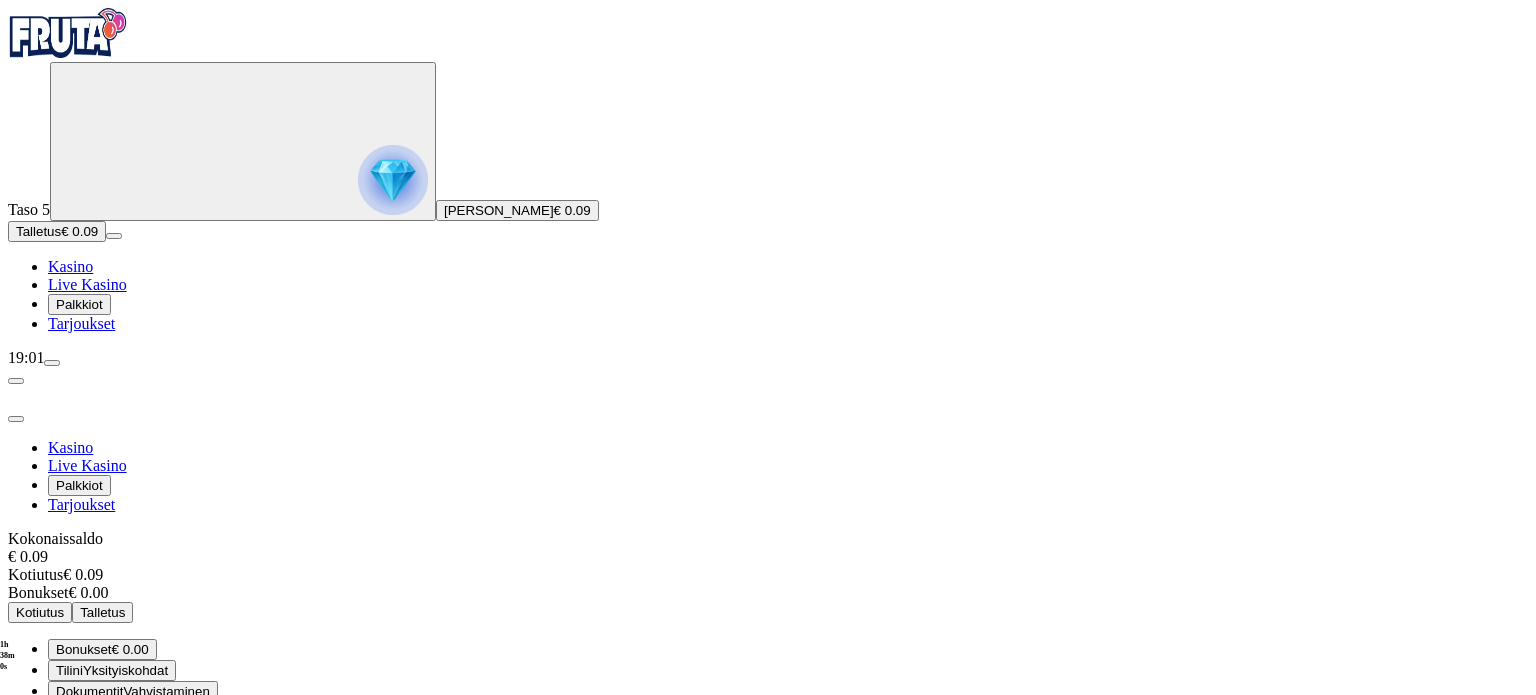 click on "Palkkiot" at bounding box center [79, 304] 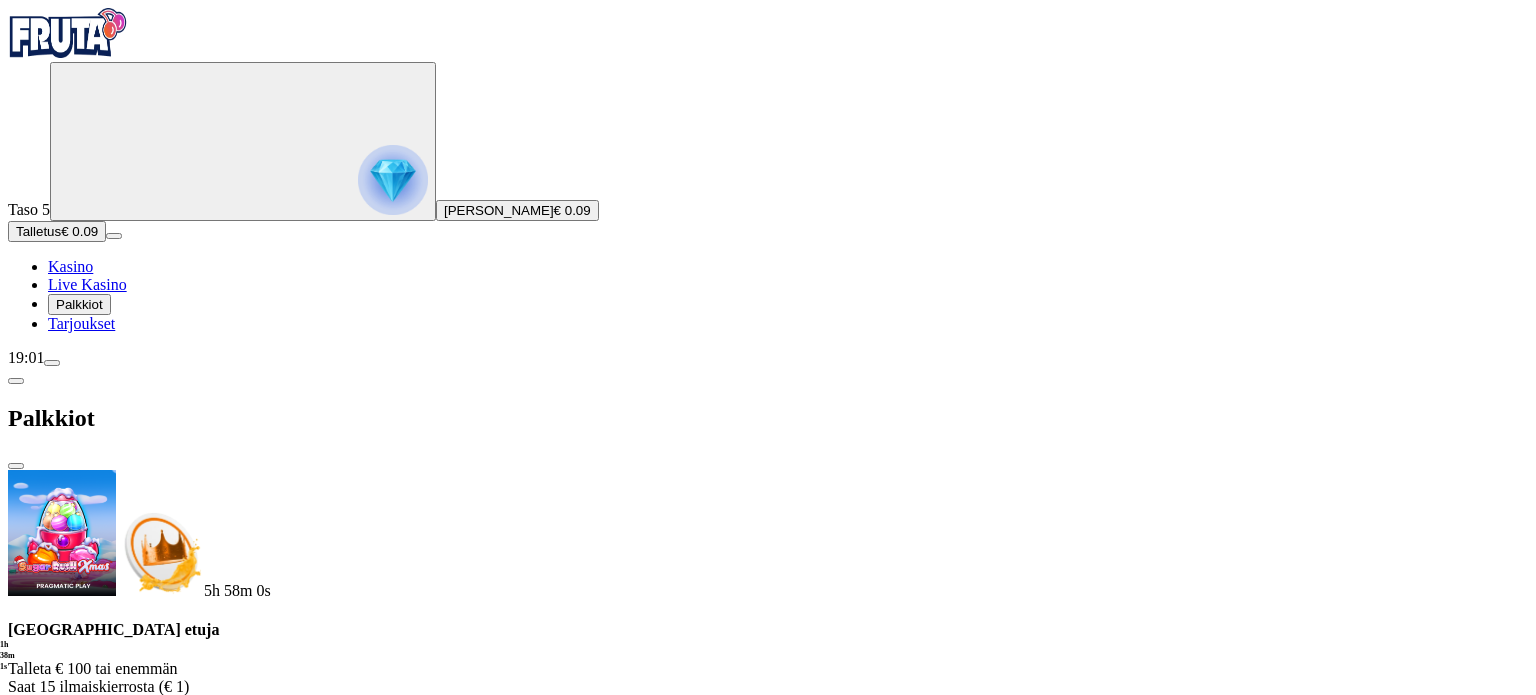click at bounding box center [123, 727] 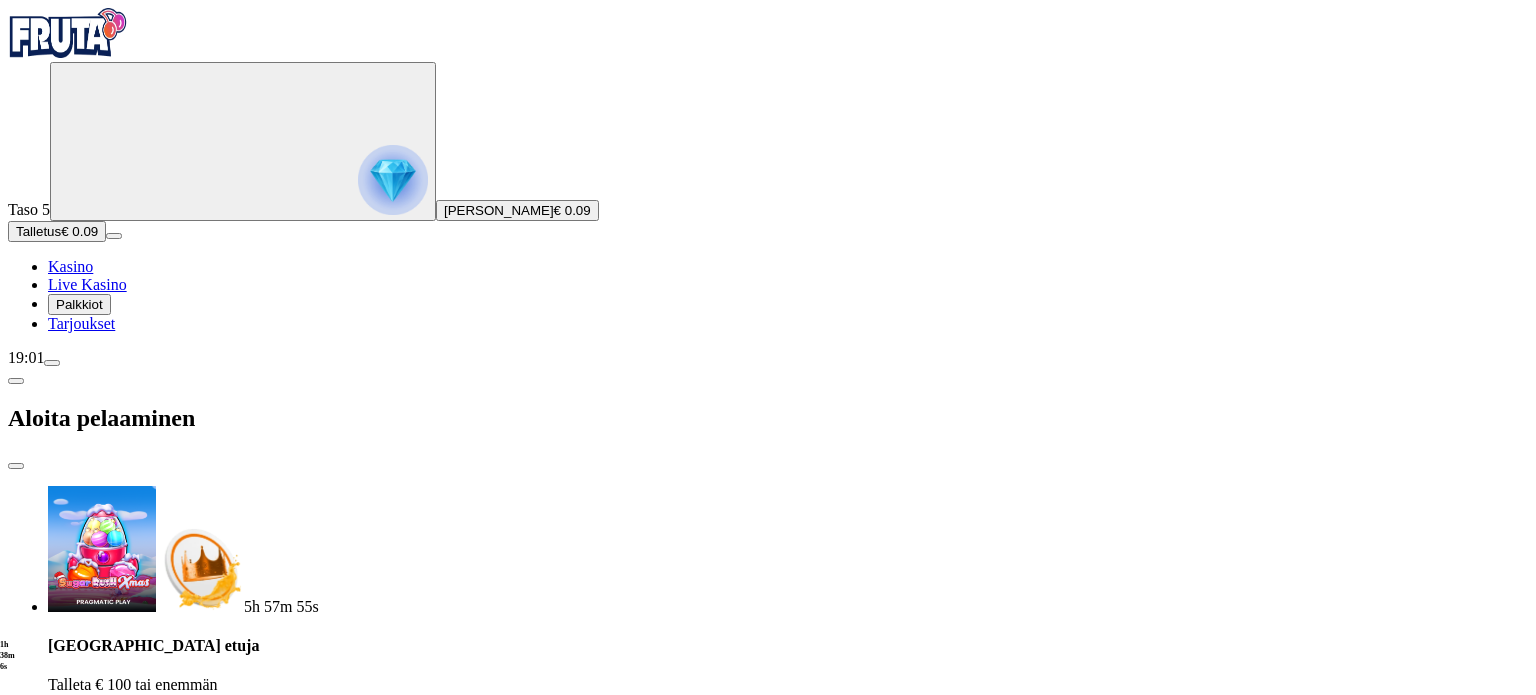 click at bounding box center [16, 466] 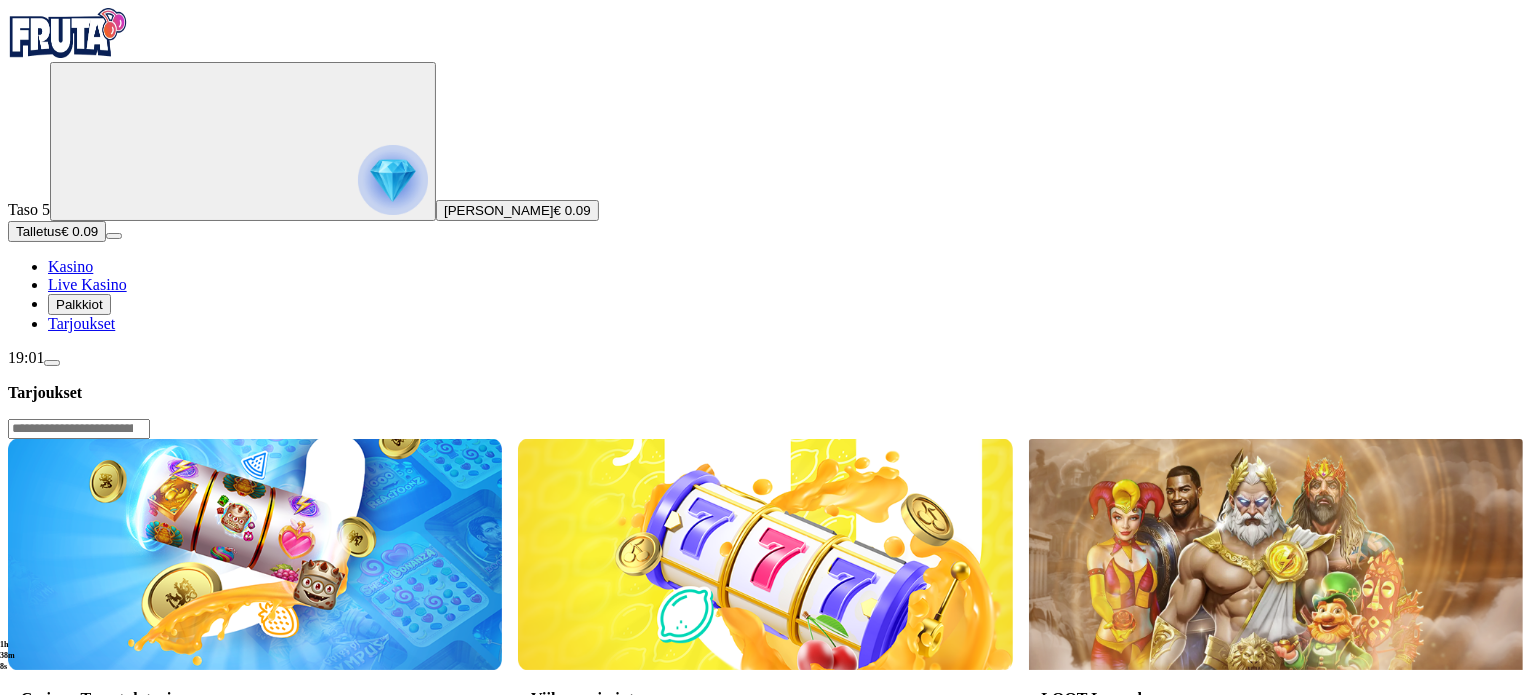 click on "Palkkiot" at bounding box center [79, 304] 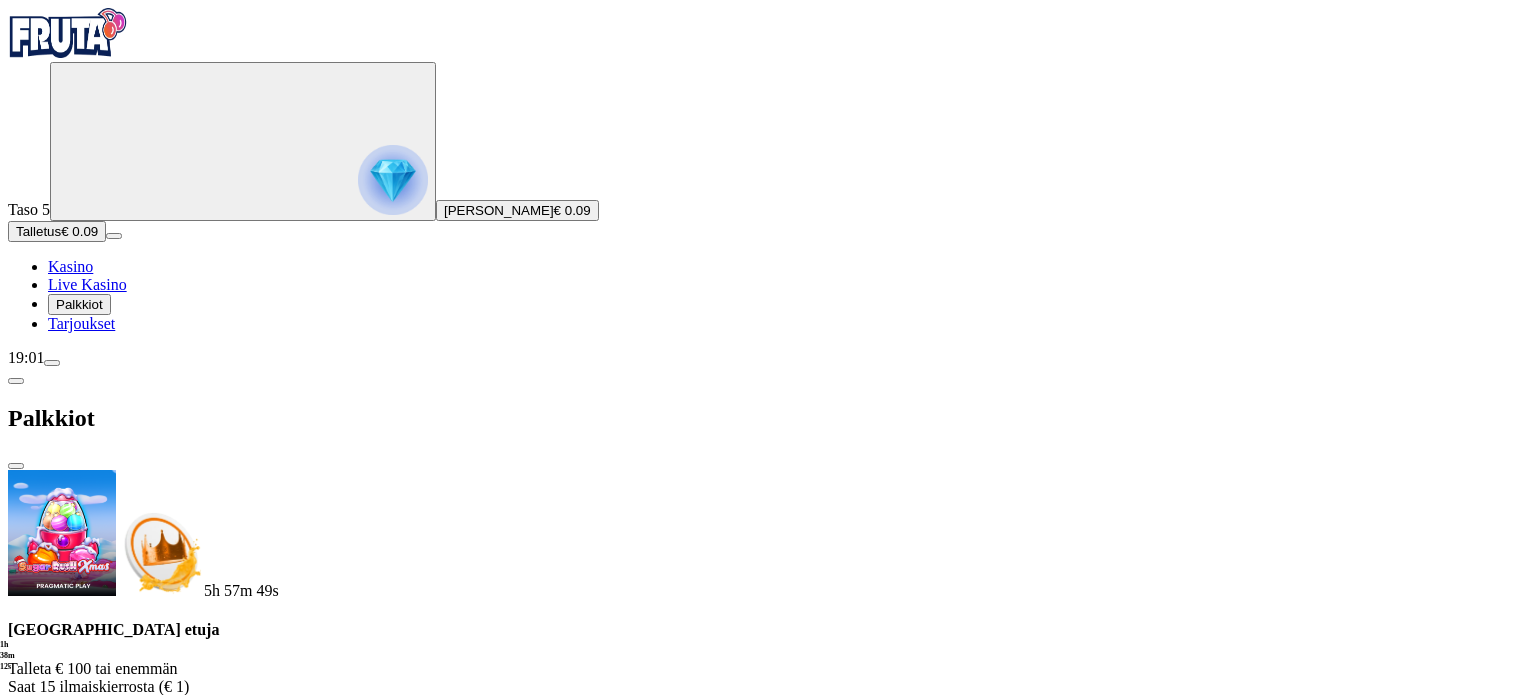 scroll, scrollTop: 22, scrollLeft: 0, axis: vertical 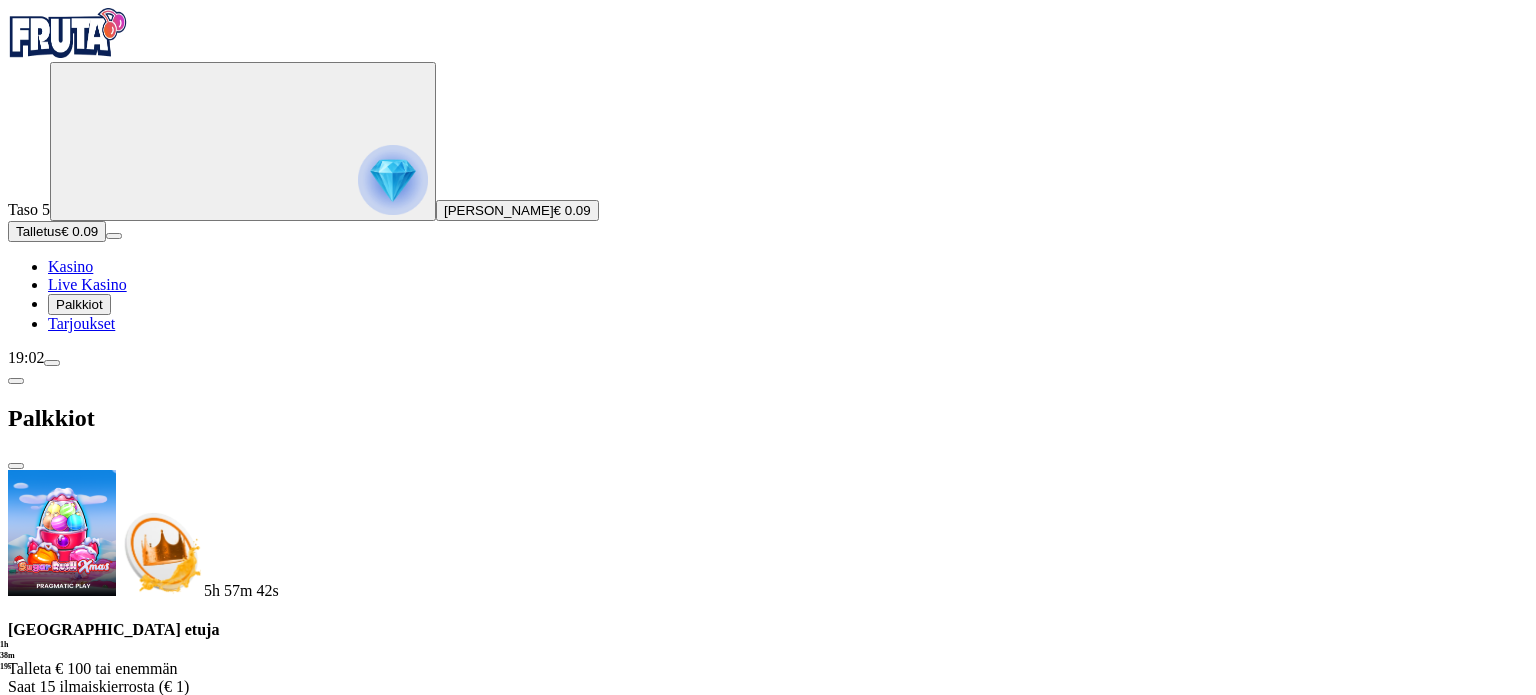 click on "Jari Markku  Kalliokoski" at bounding box center [499, 210] 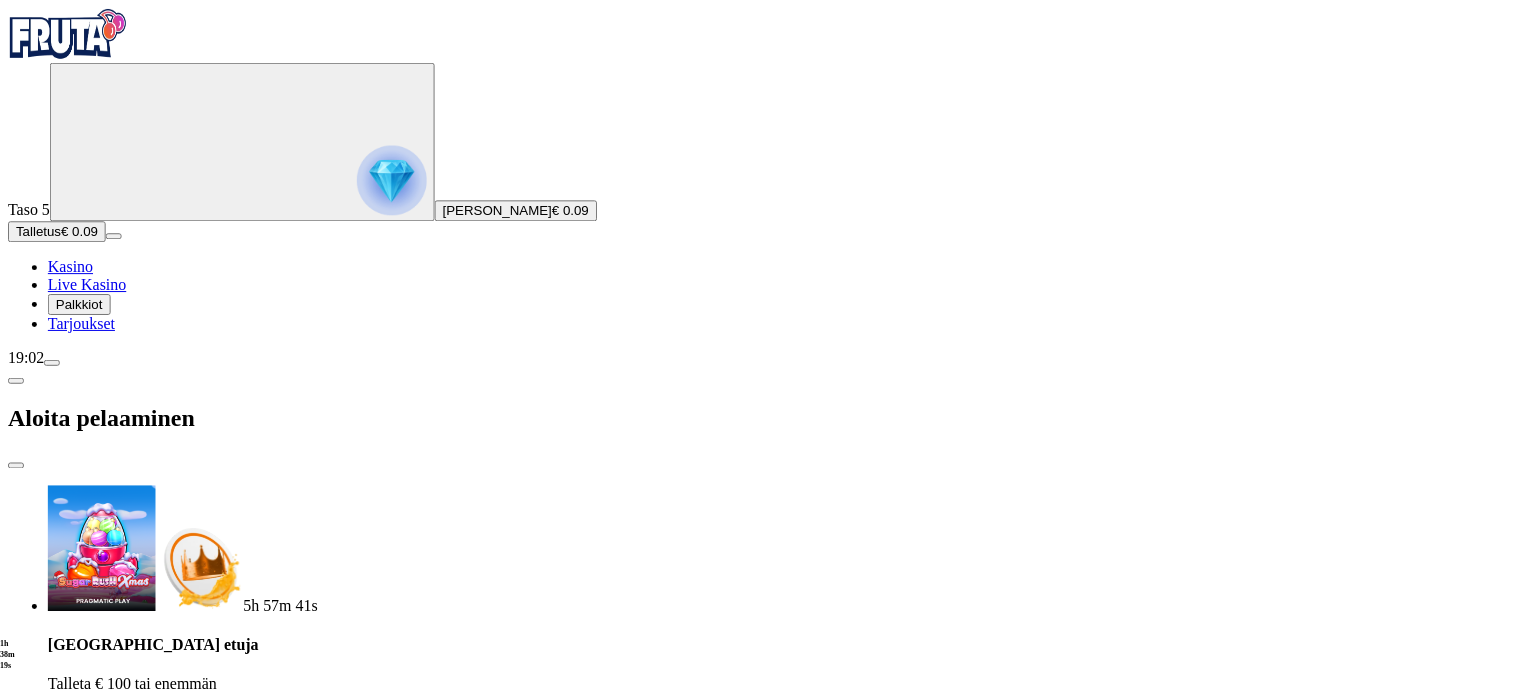 scroll, scrollTop: 0, scrollLeft: 0, axis: both 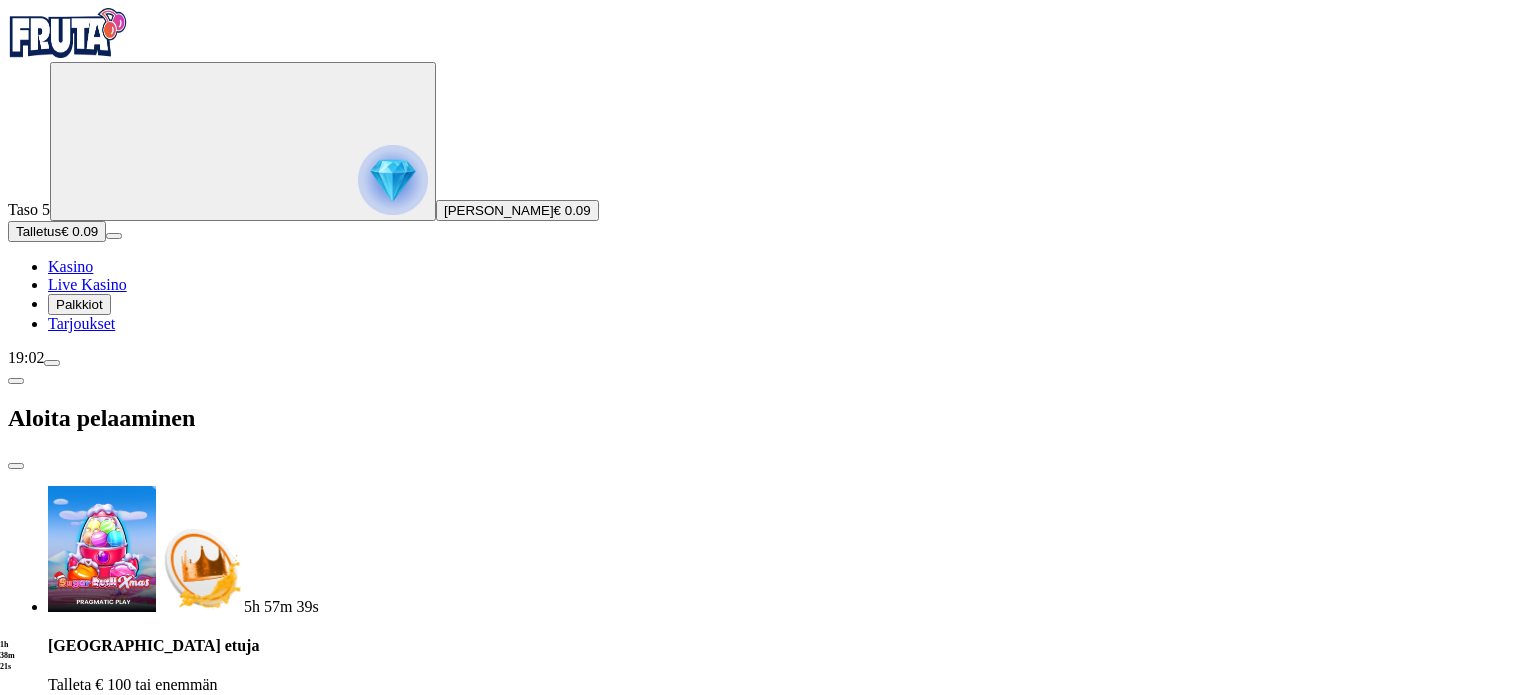 click on "Jari Markku  Kalliokoski" at bounding box center (499, 210) 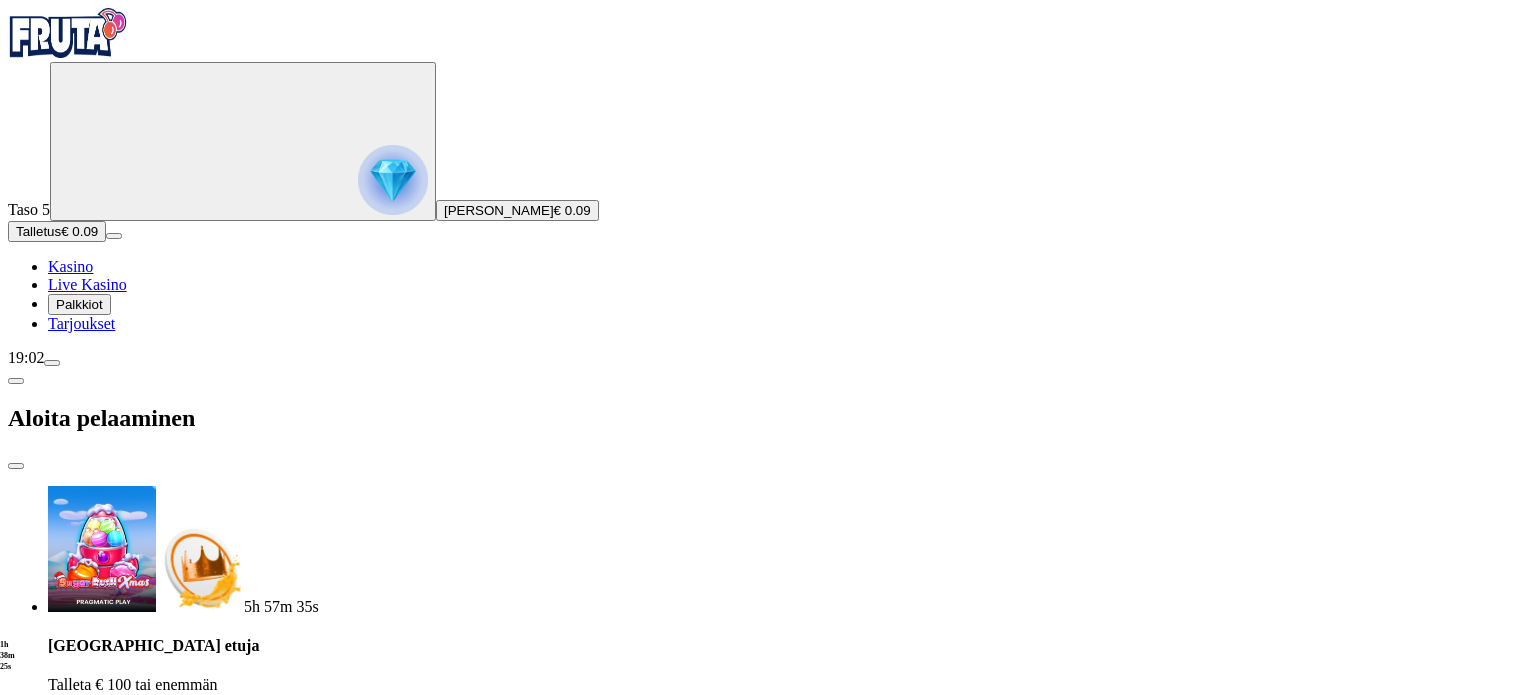 click on "Kasino" at bounding box center [70, 266] 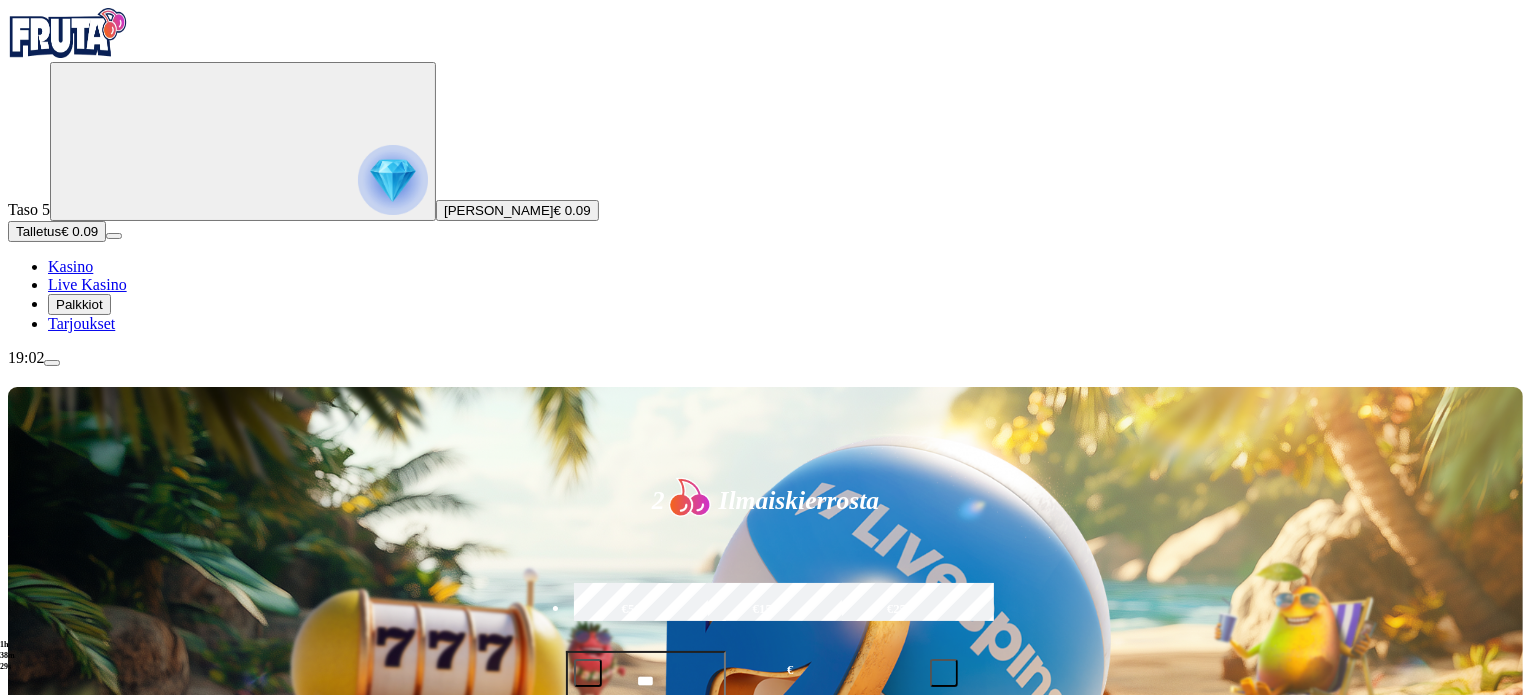 click on "Viimeksi pelattu" at bounding box center [765, 1104] 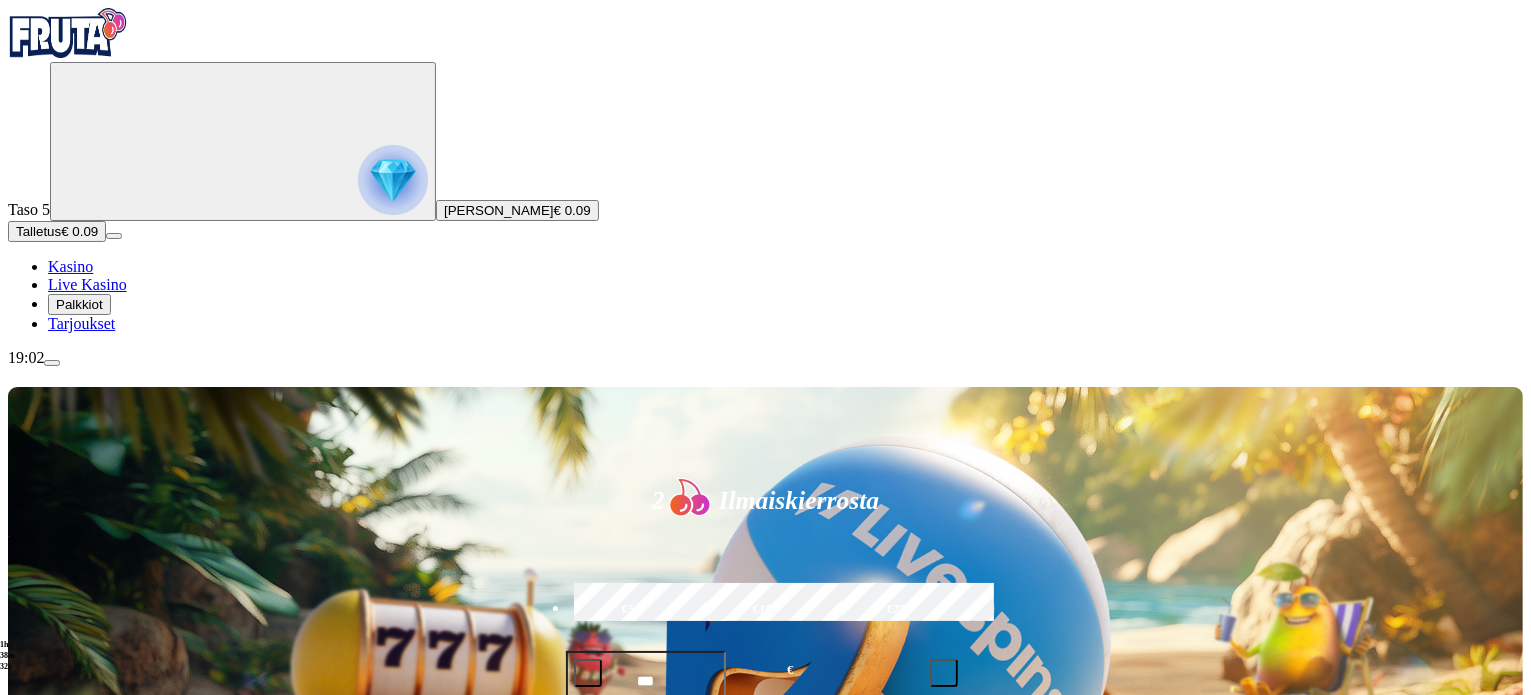 click on "Kasino" at bounding box center [70, 266] 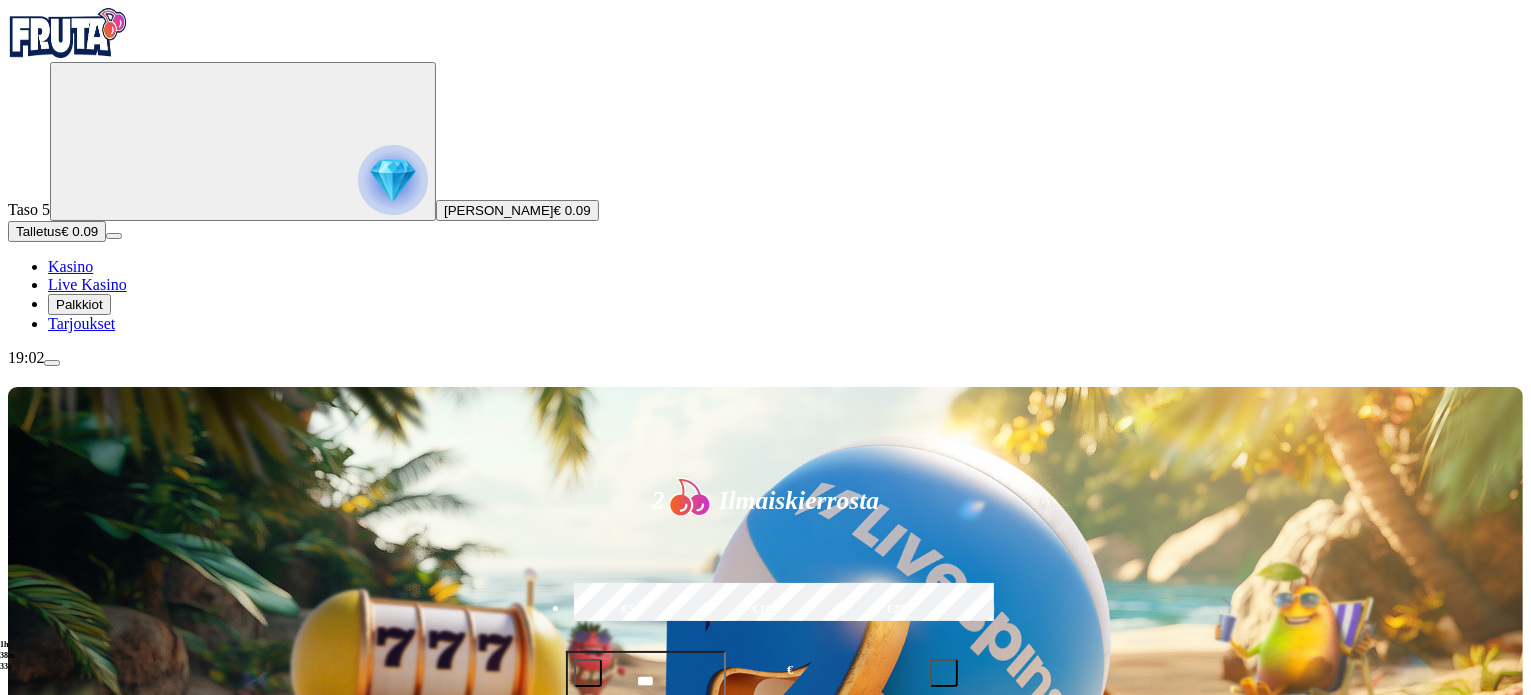 click on "Live Kasino" at bounding box center (87, 284) 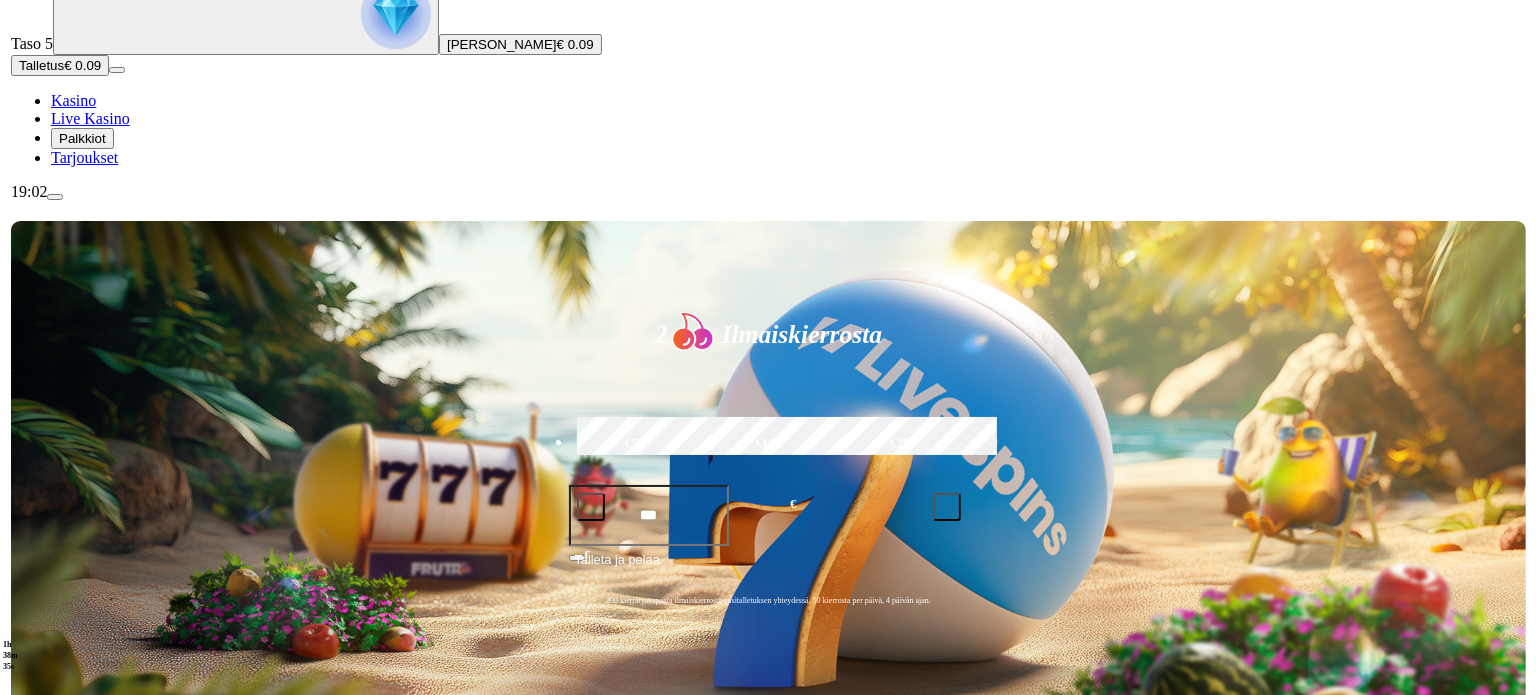 scroll, scrollTop: 200, scrollLeft: 0, axis: vertical 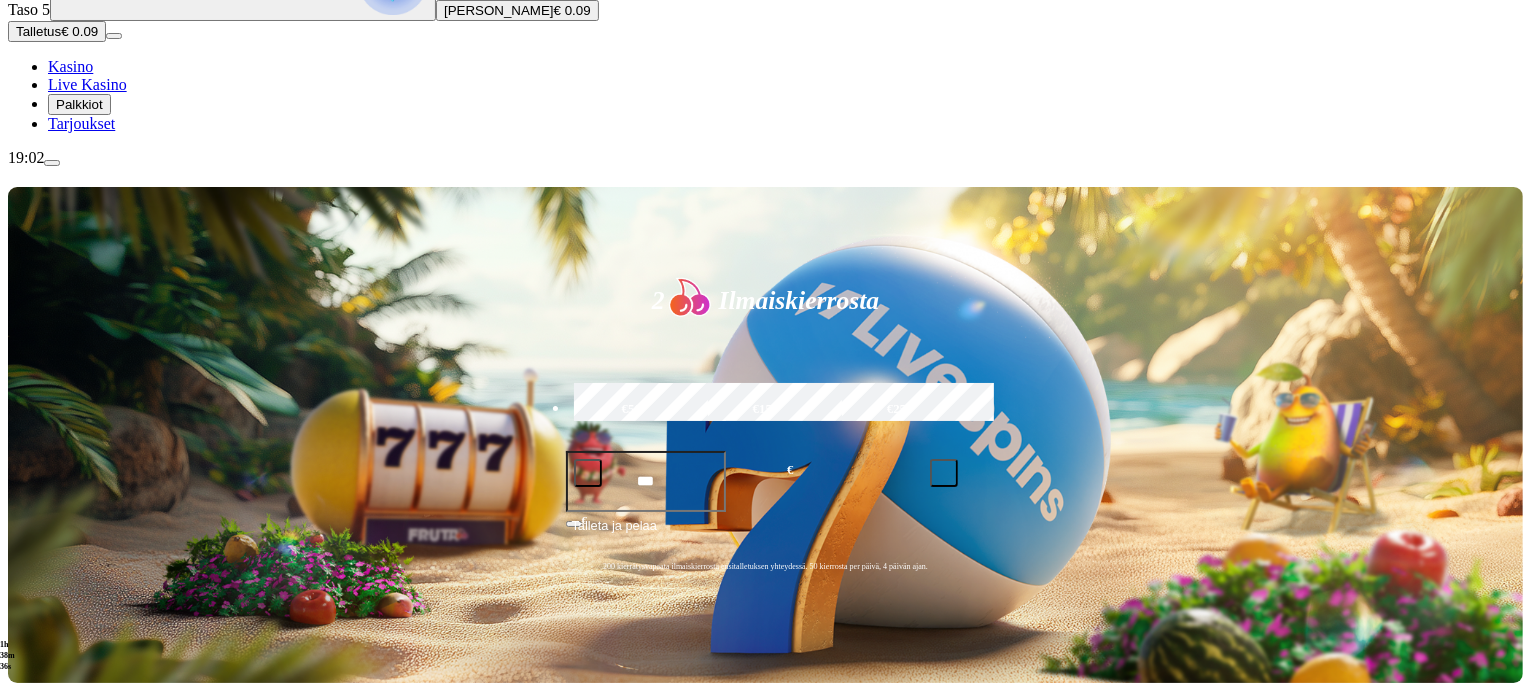 click on "Palkkiot" at bounding box center (79, 104) 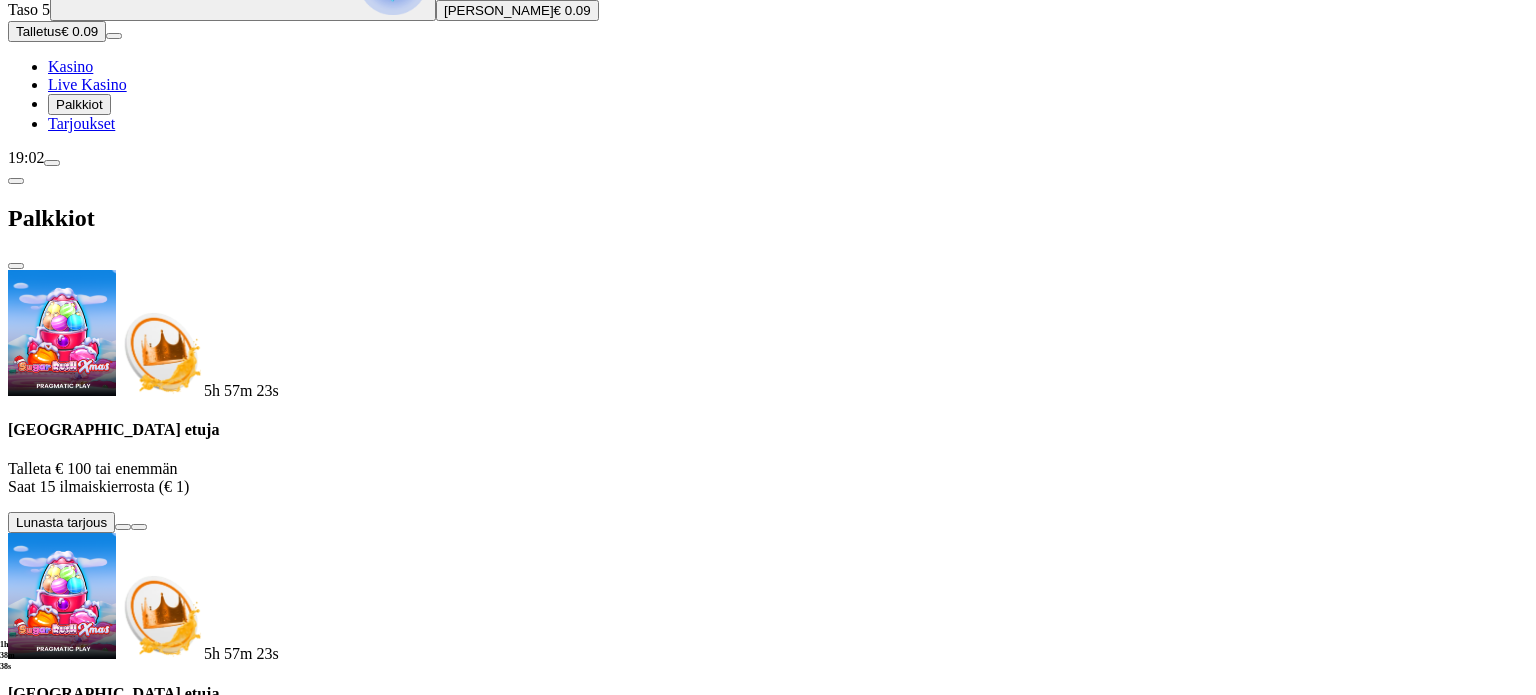 scroll, scrollTop: 22, scrollLeft: 0, axis: vertical 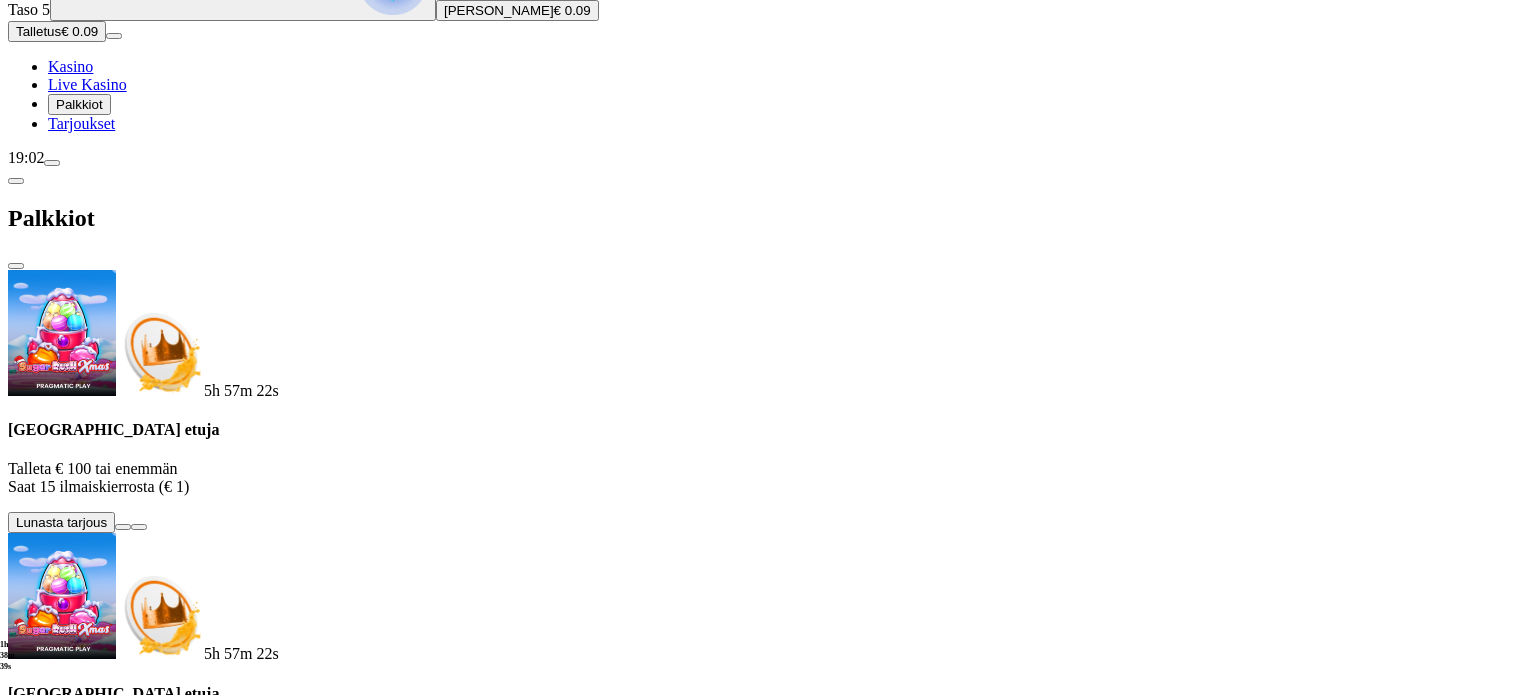 click at bounding box center (52, 1104) 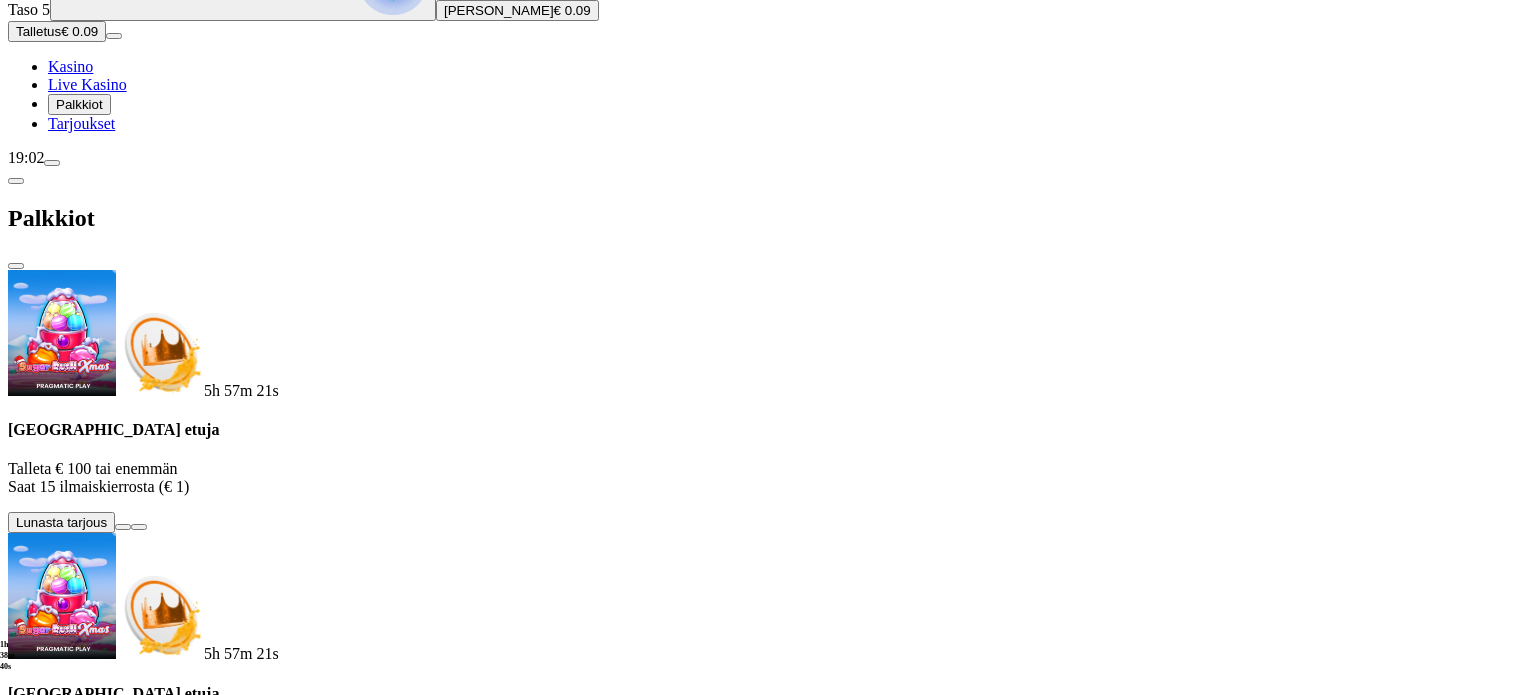 click at bounding box center (52, 1104) 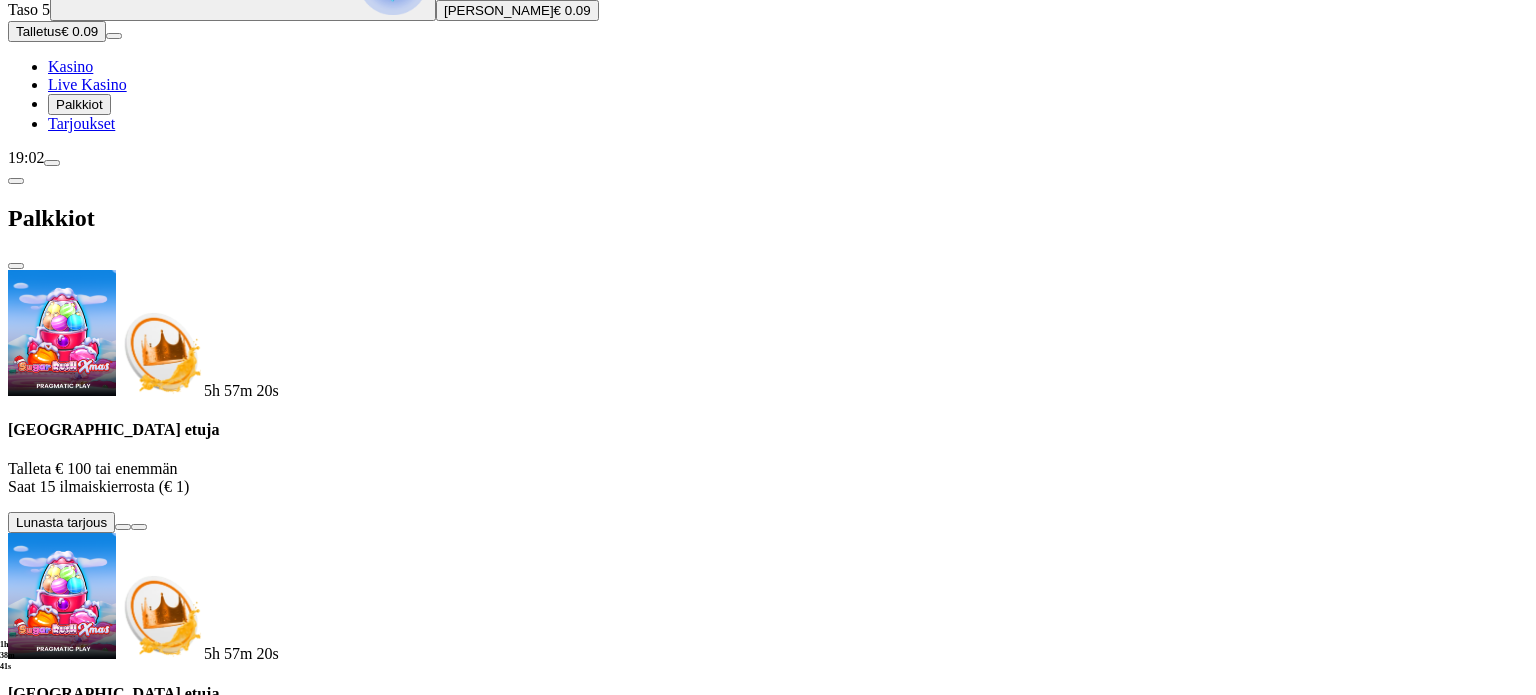 click at bounding box center (52, 1104) 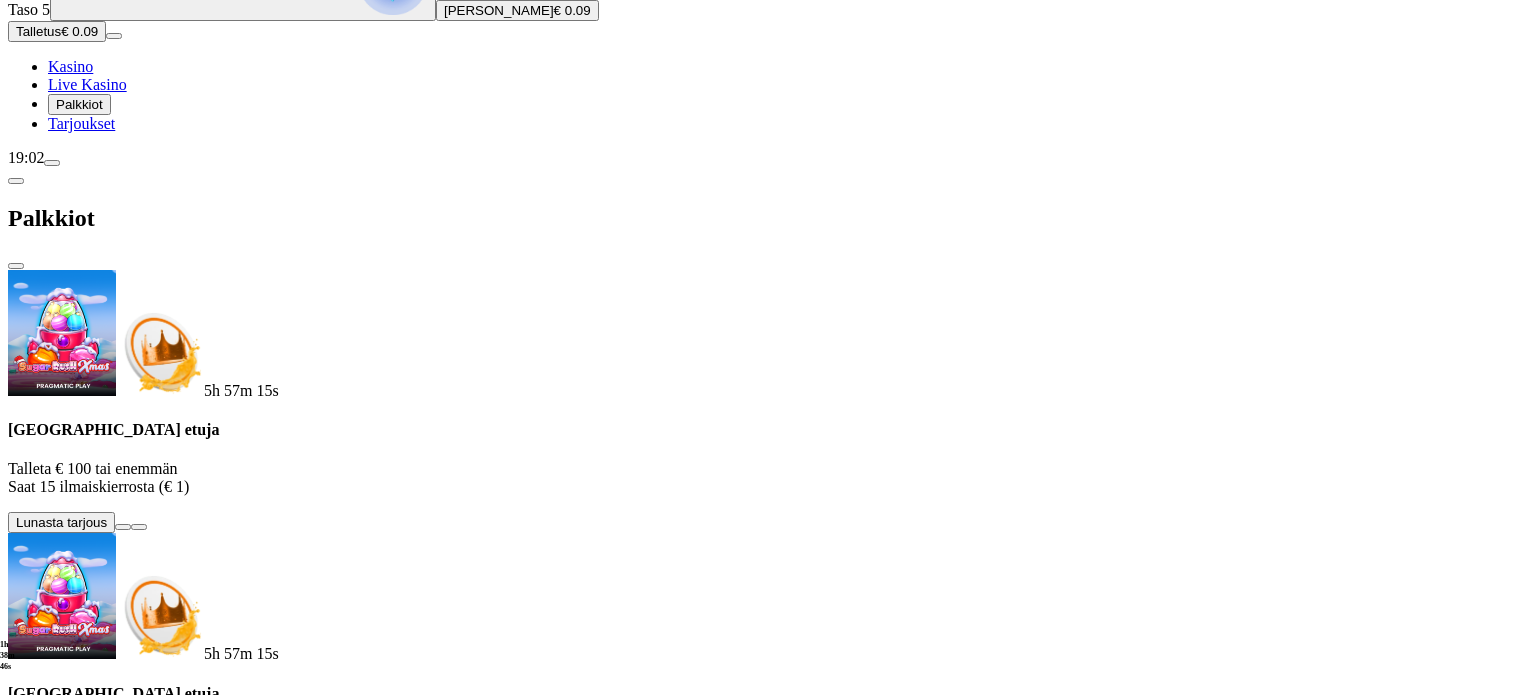 click at bounding box center [16, 181] 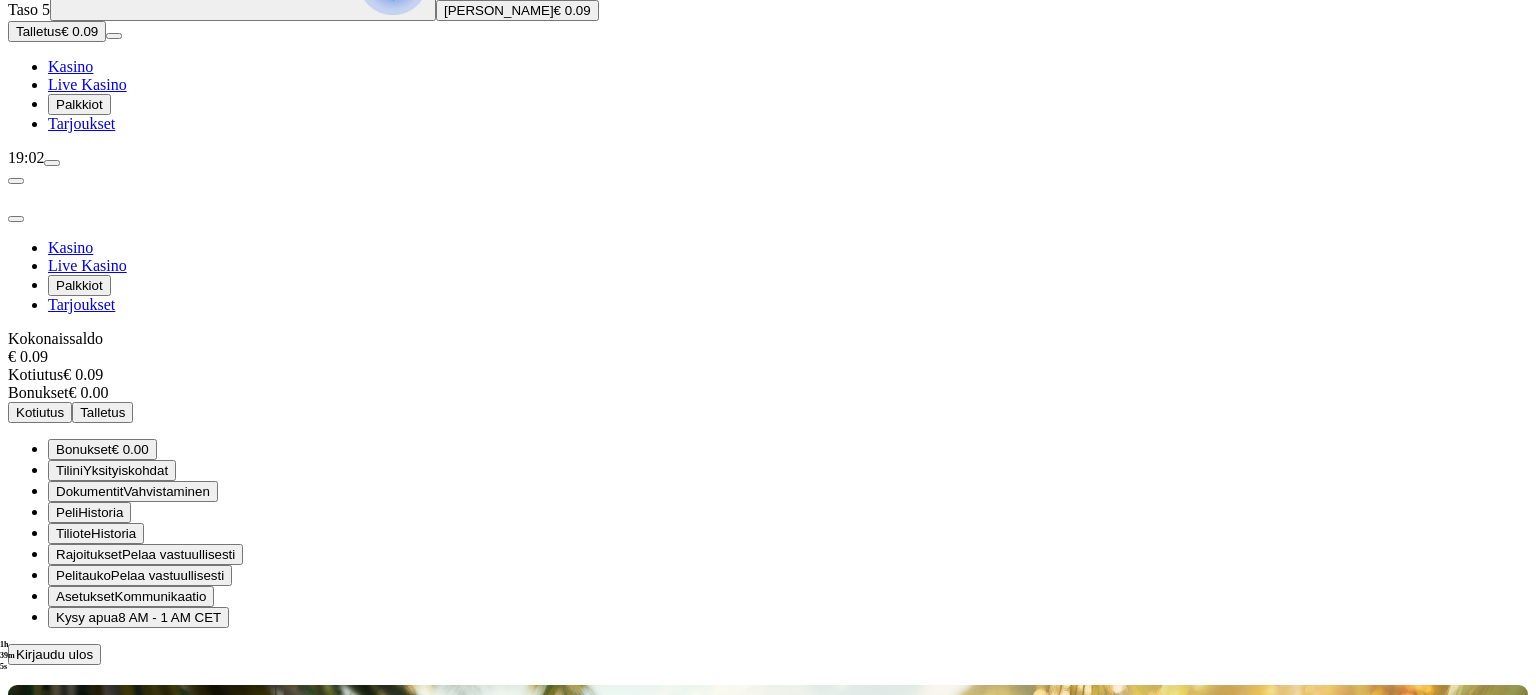 click on "Palkkiot" at bounding box center [79, 104] 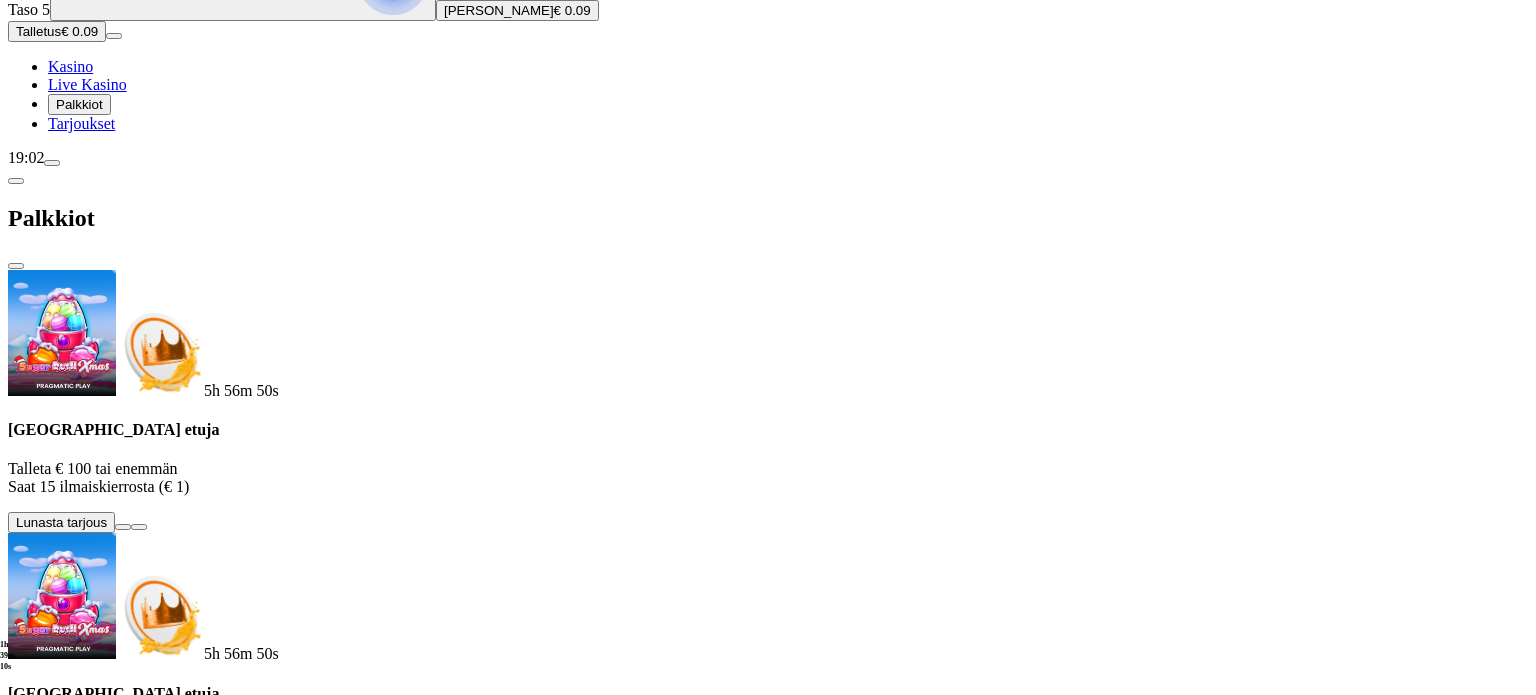 click at bounding box center [123, 1054] 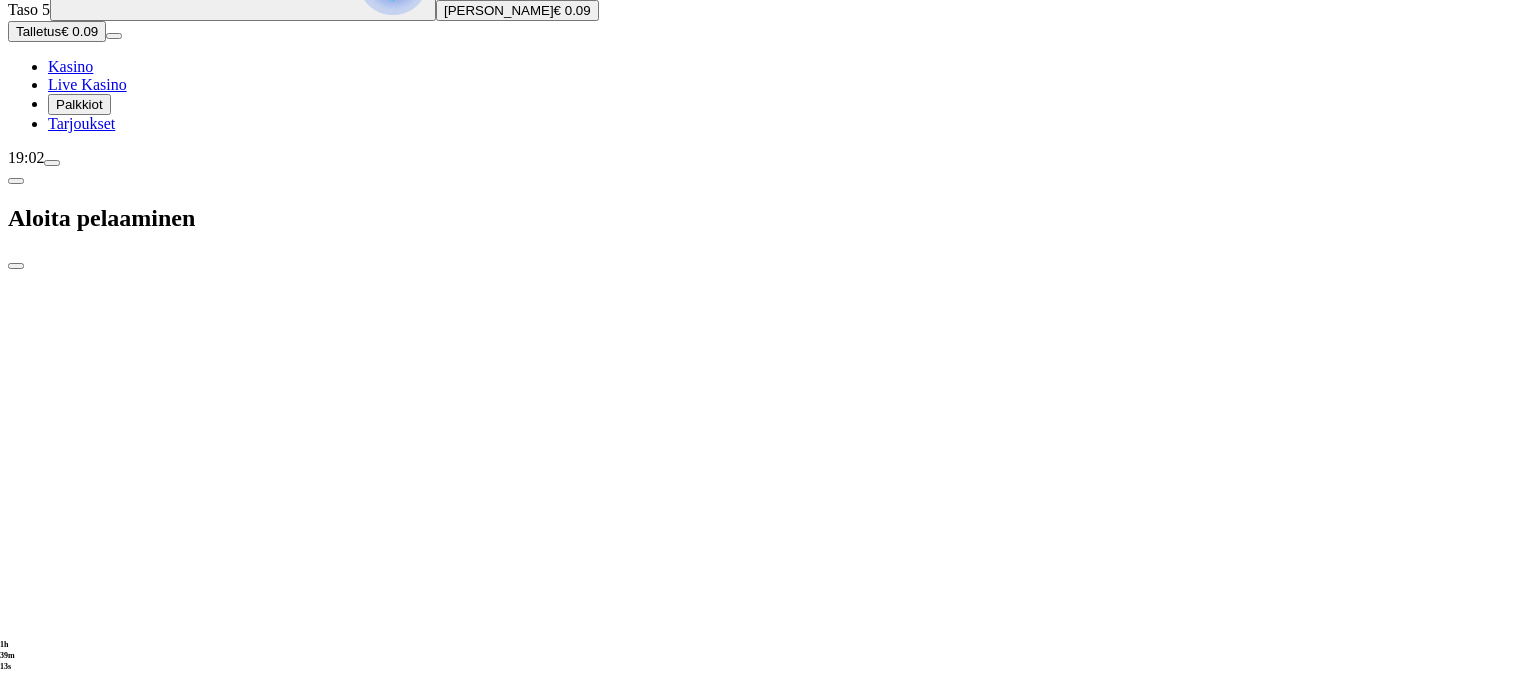 click at bounding box center [16, 266] 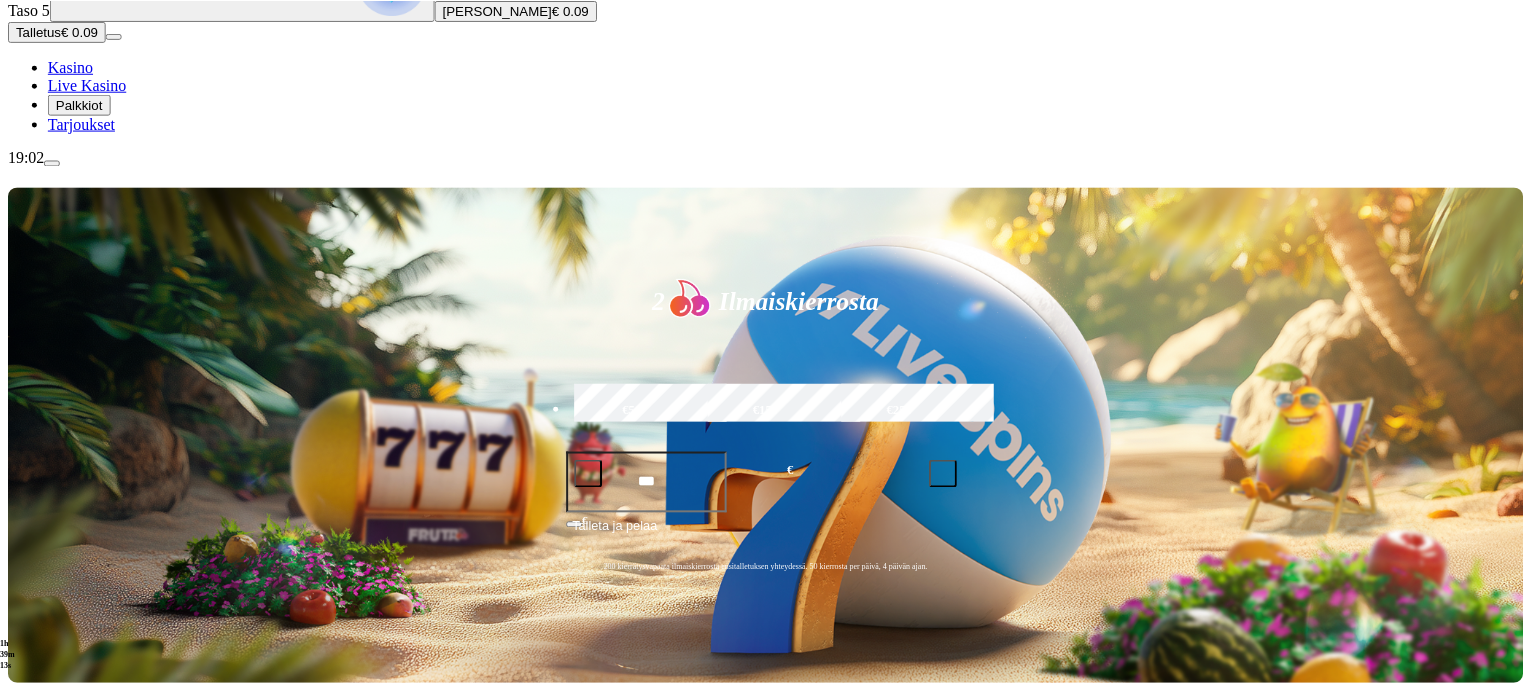 scroll, scrollTop: 0, scrollLeft: 0, axis: both 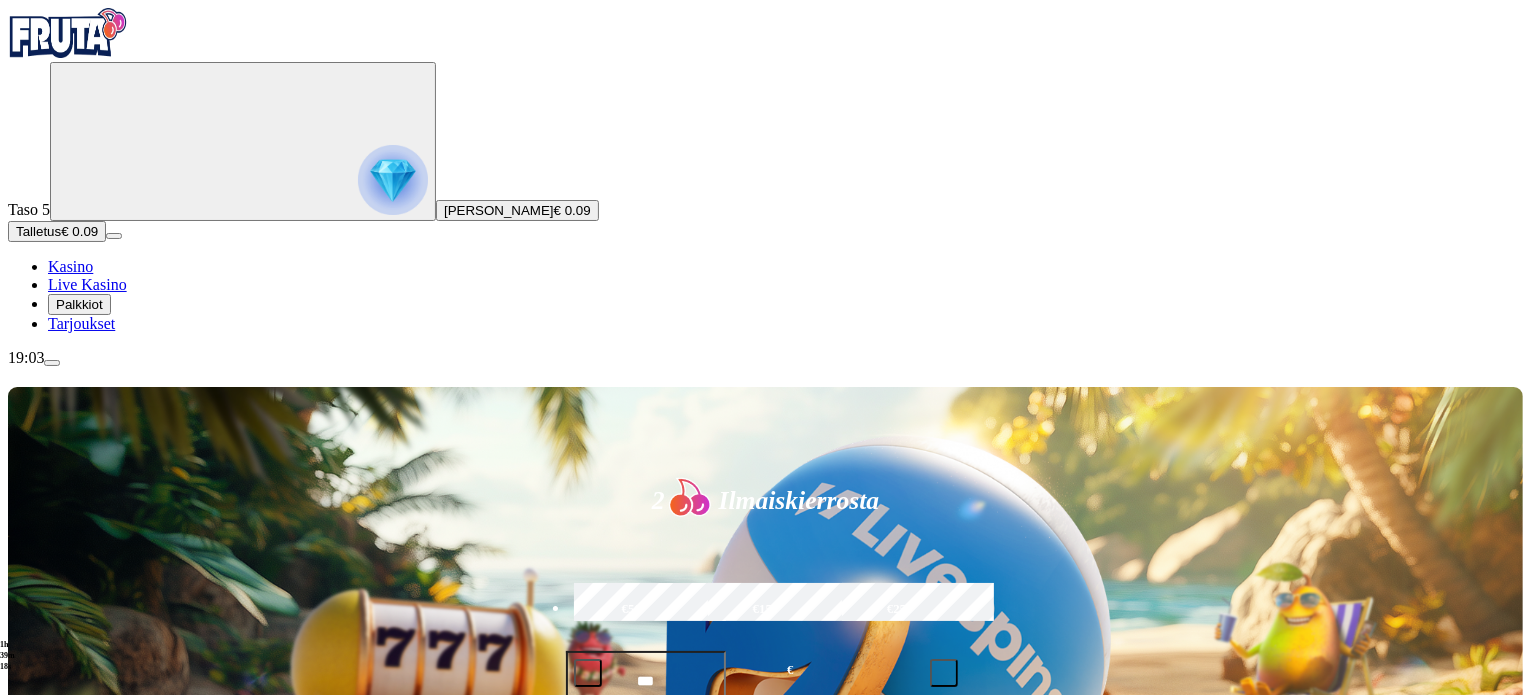click at bounding box center [68, 33] 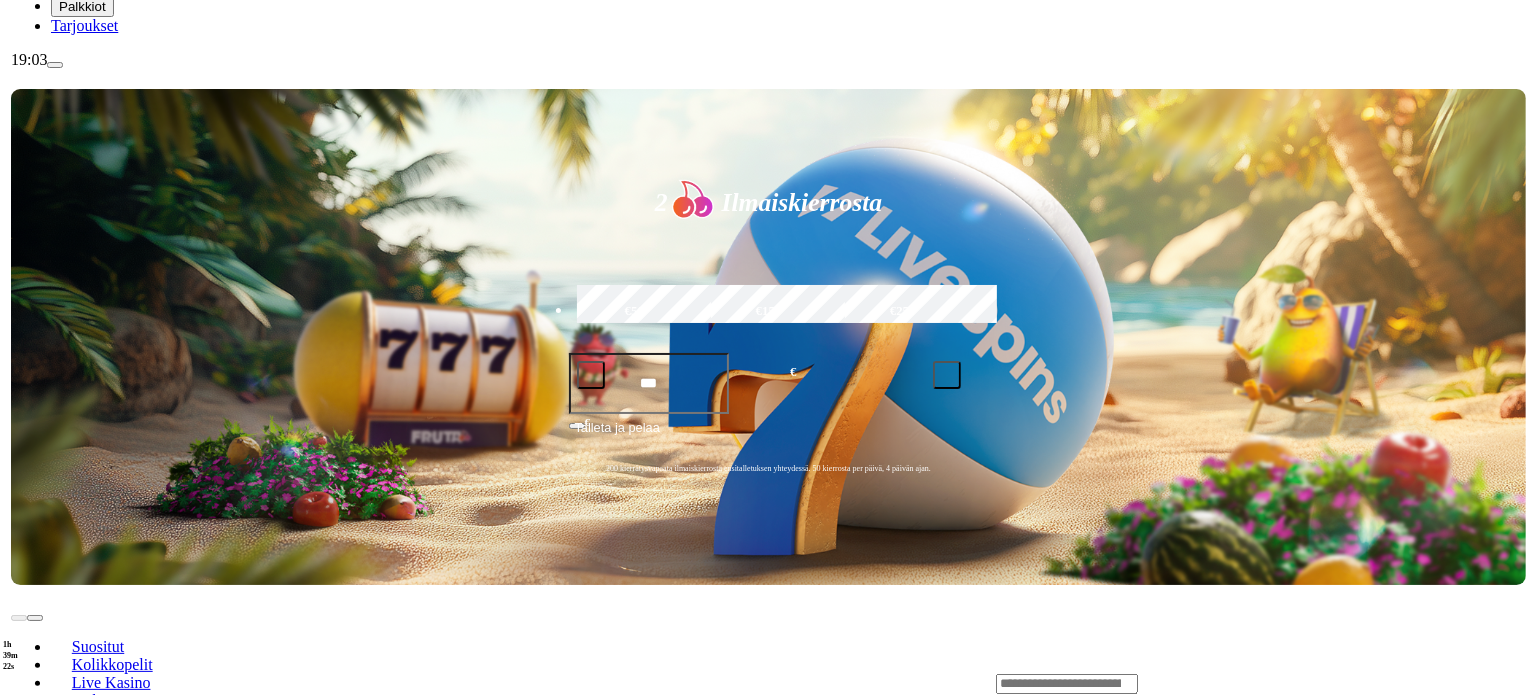 scroll, scrollTop: 300, scrollLeft: 0, axis: vertical 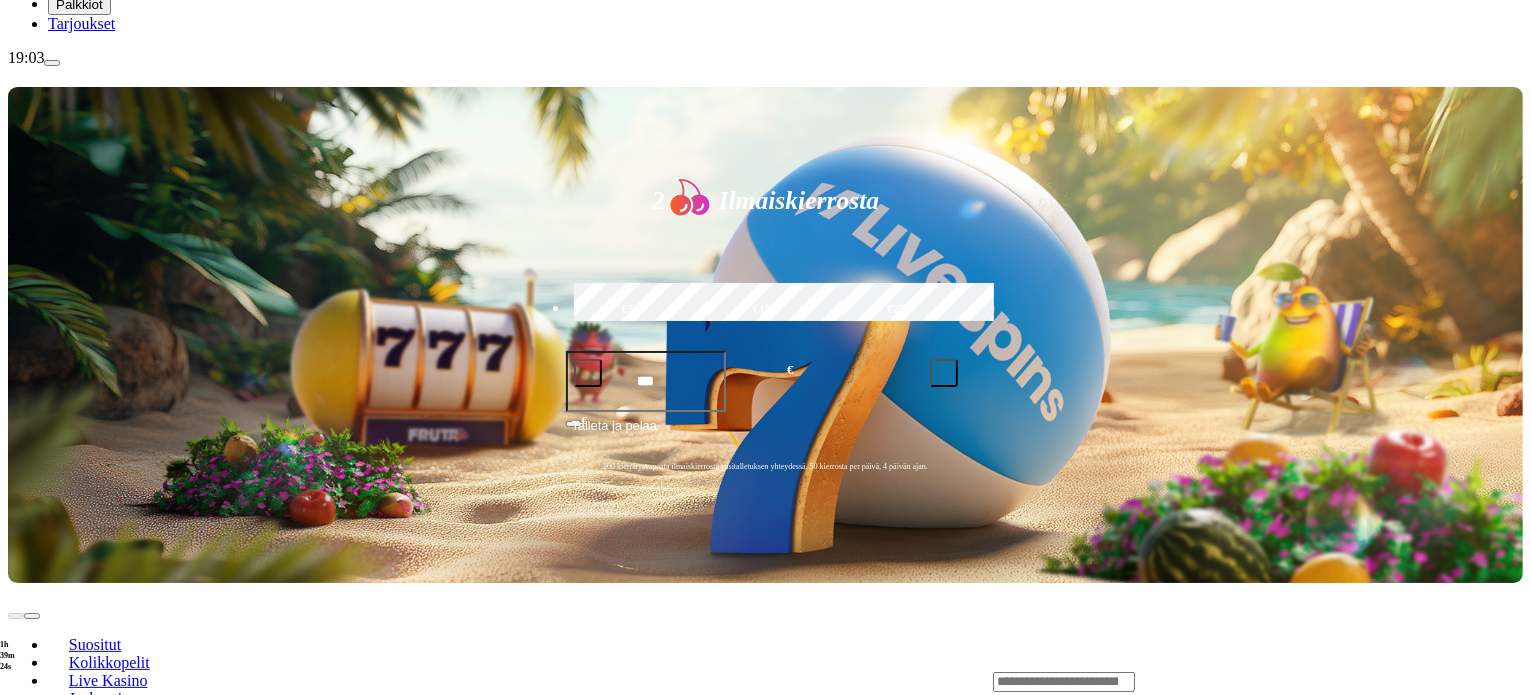 click at bounding box center [52, 63] 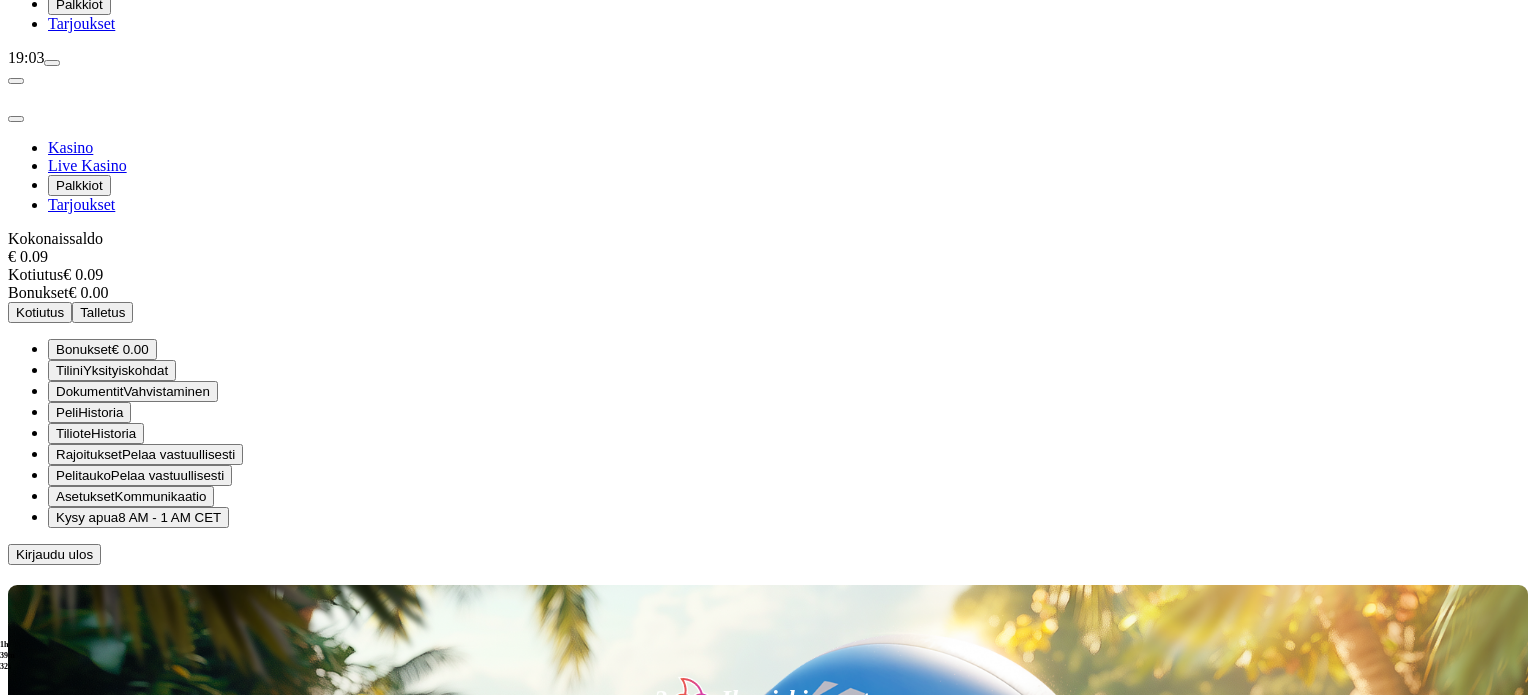 click on "Palkkiot" at bounding box center [79, 4] 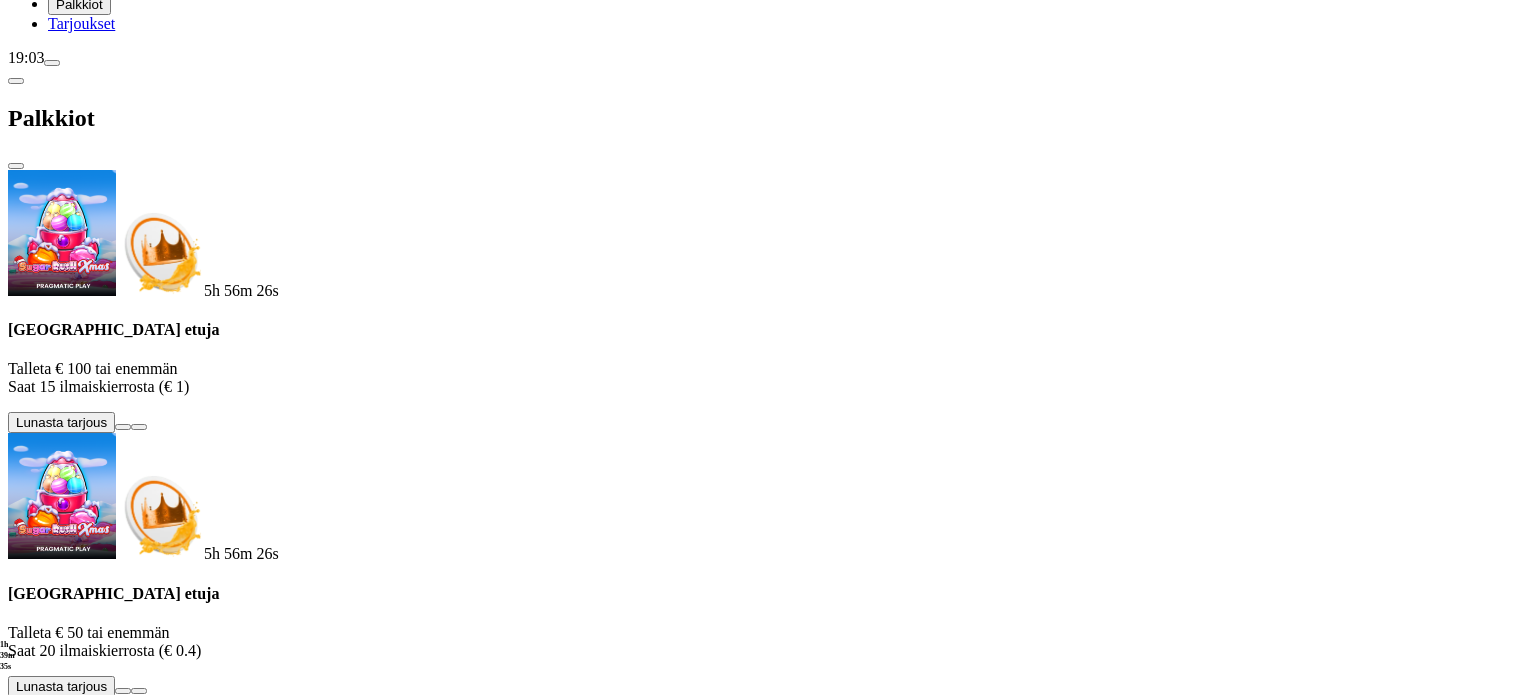 scroll, scrollTop: 0, scrollLeft: 0, axis: both 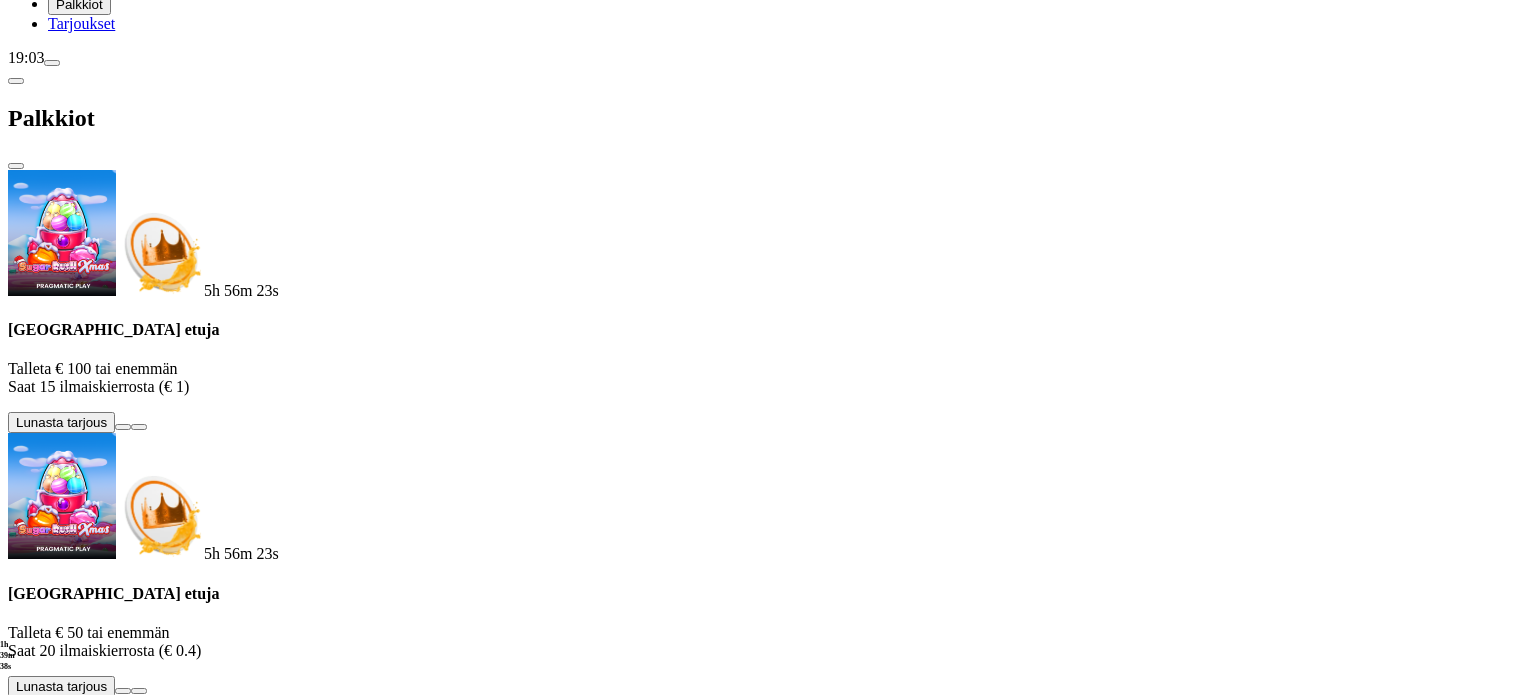 click on "Palkkiot" at bounding box center [768, 118] 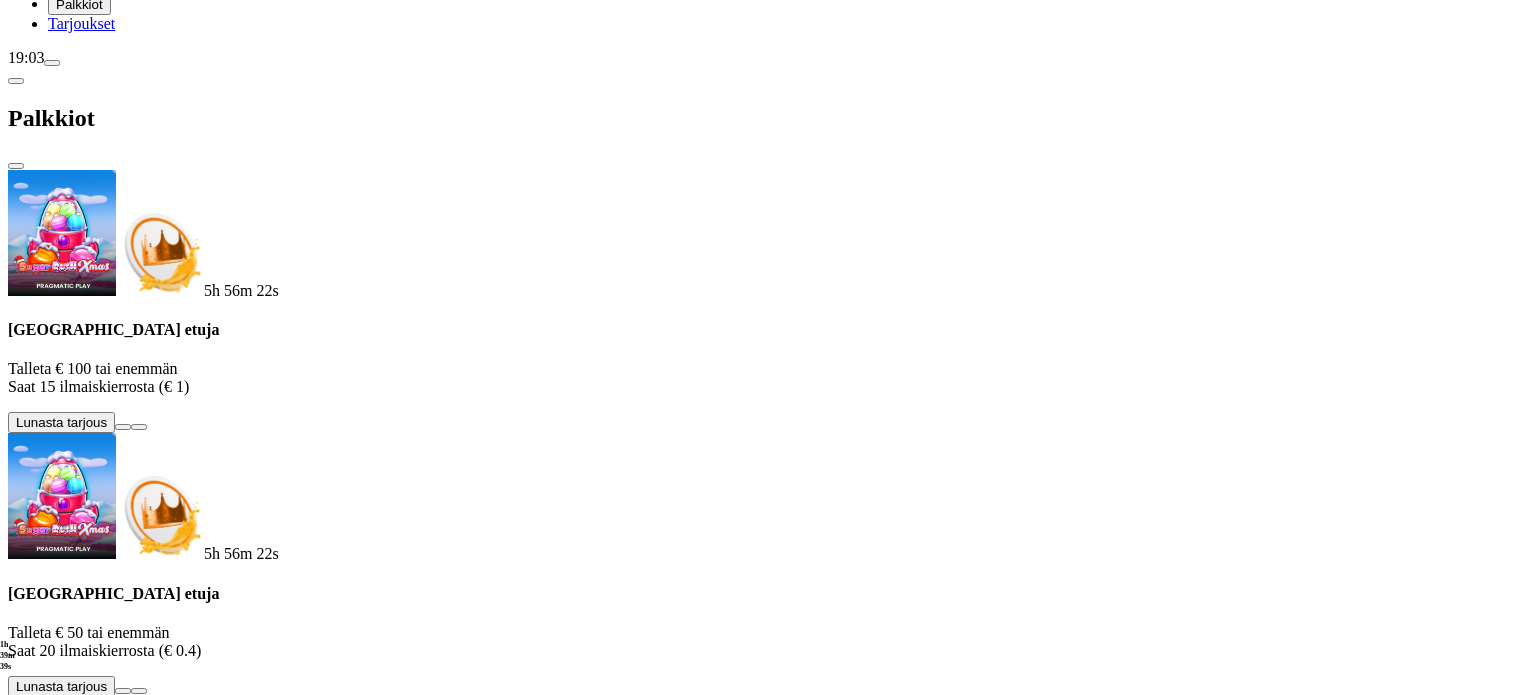 click at bounding box center [16, 81] 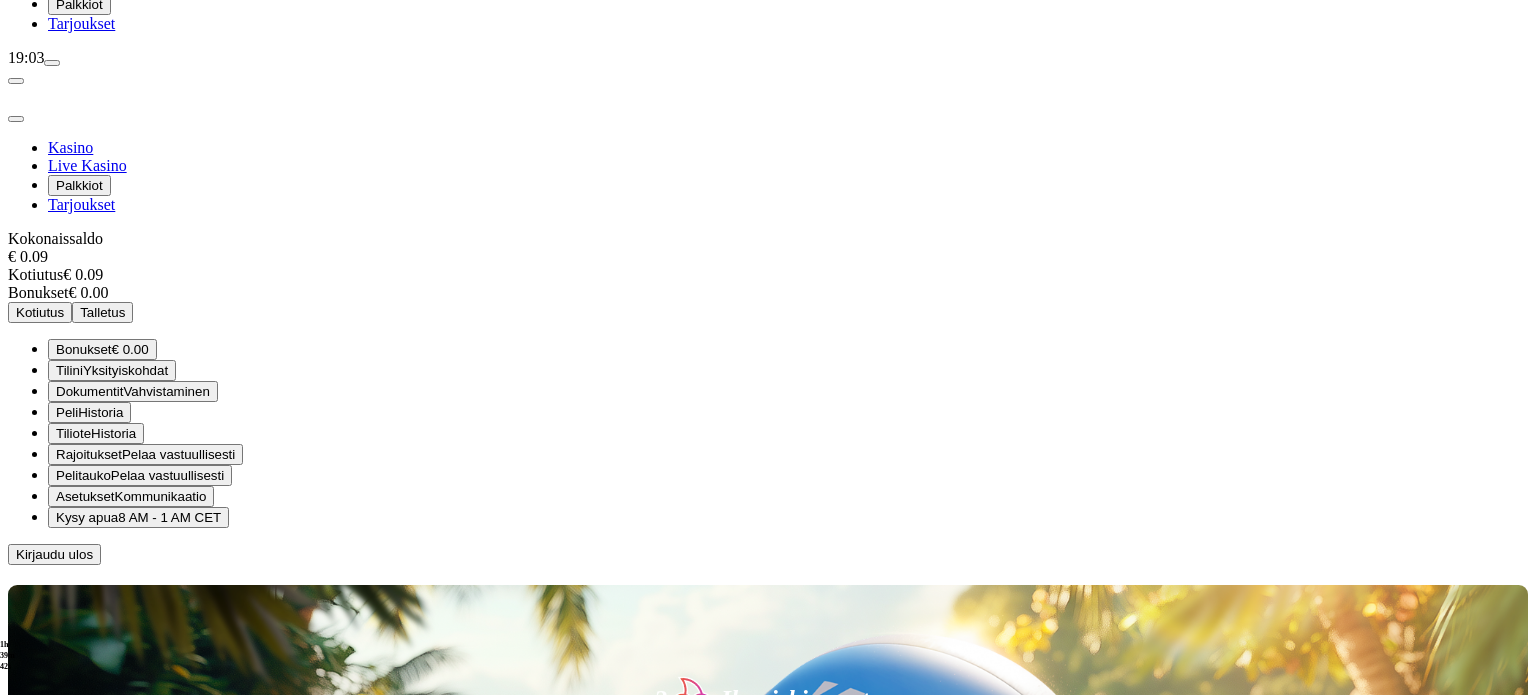 click at bounding box center (16, 119) 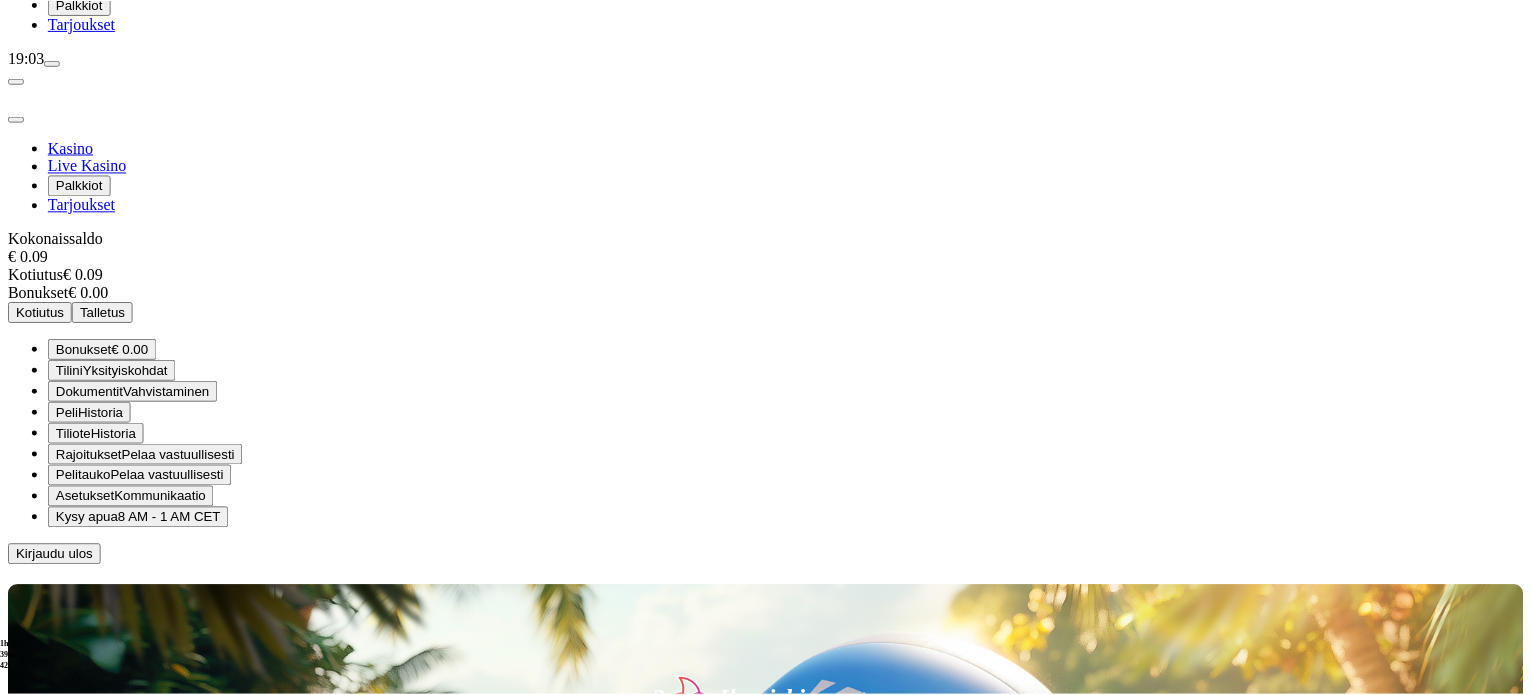 scroll, scrollTop: 0, scrollLeft: 0, axis: both 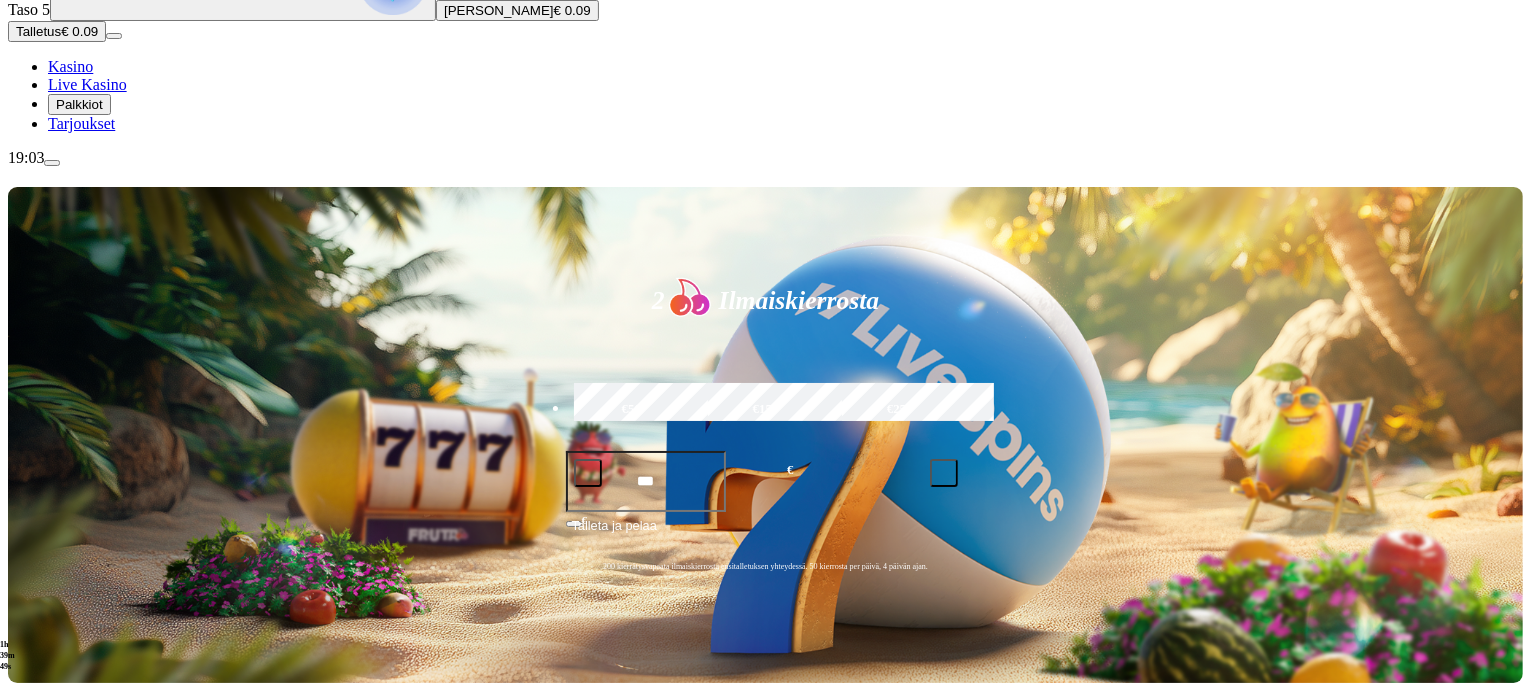 click on "Pelaa nyt" at bounding box center [77, 1477] 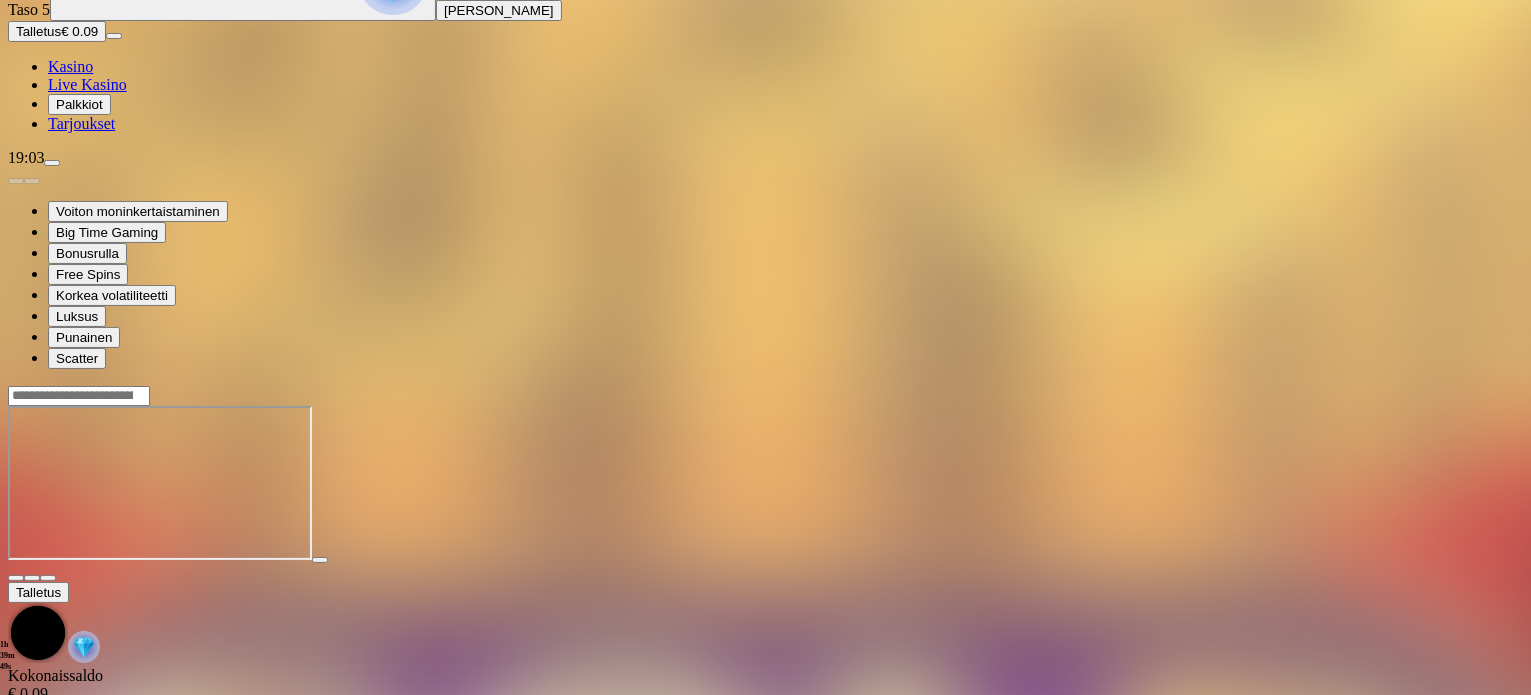 scroll, scrollTop: 0, scrollLeft: 0, axis: both 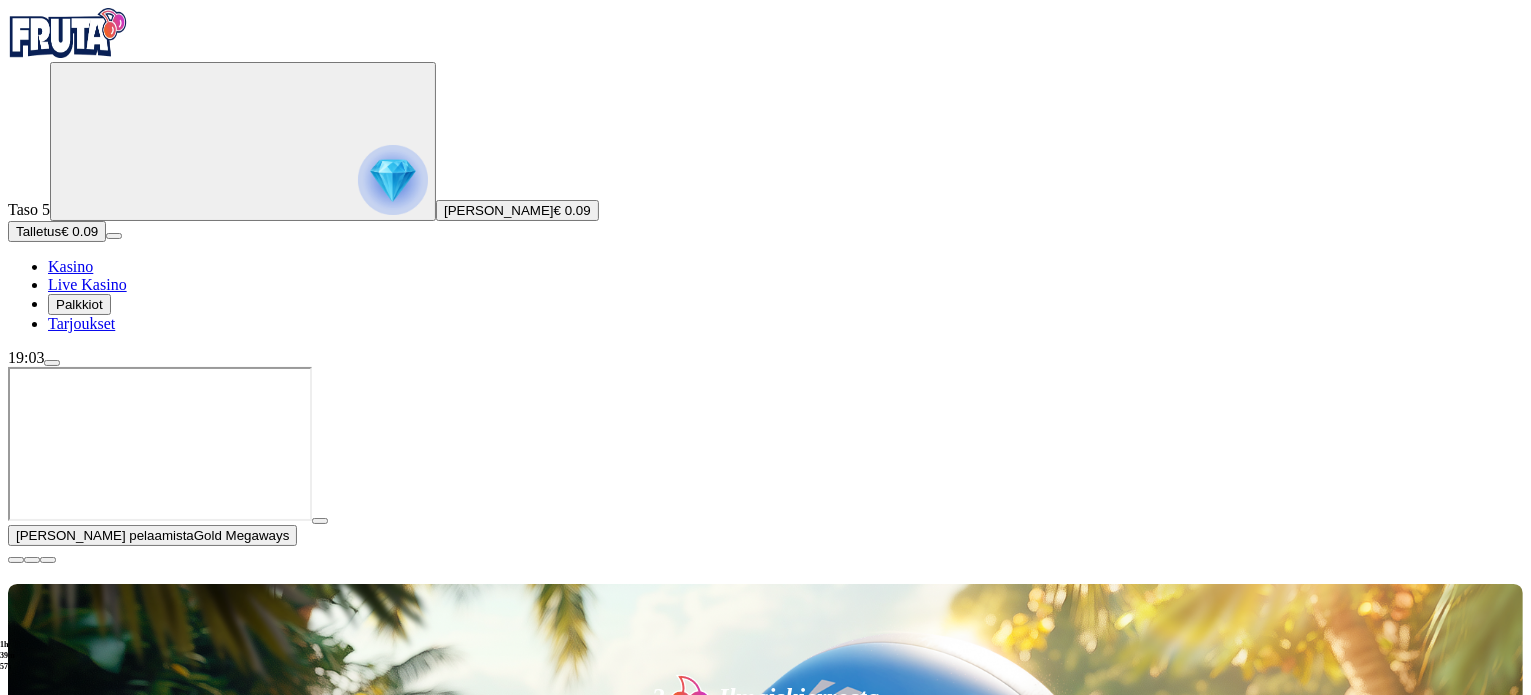 click at bounding box center (16, 560) 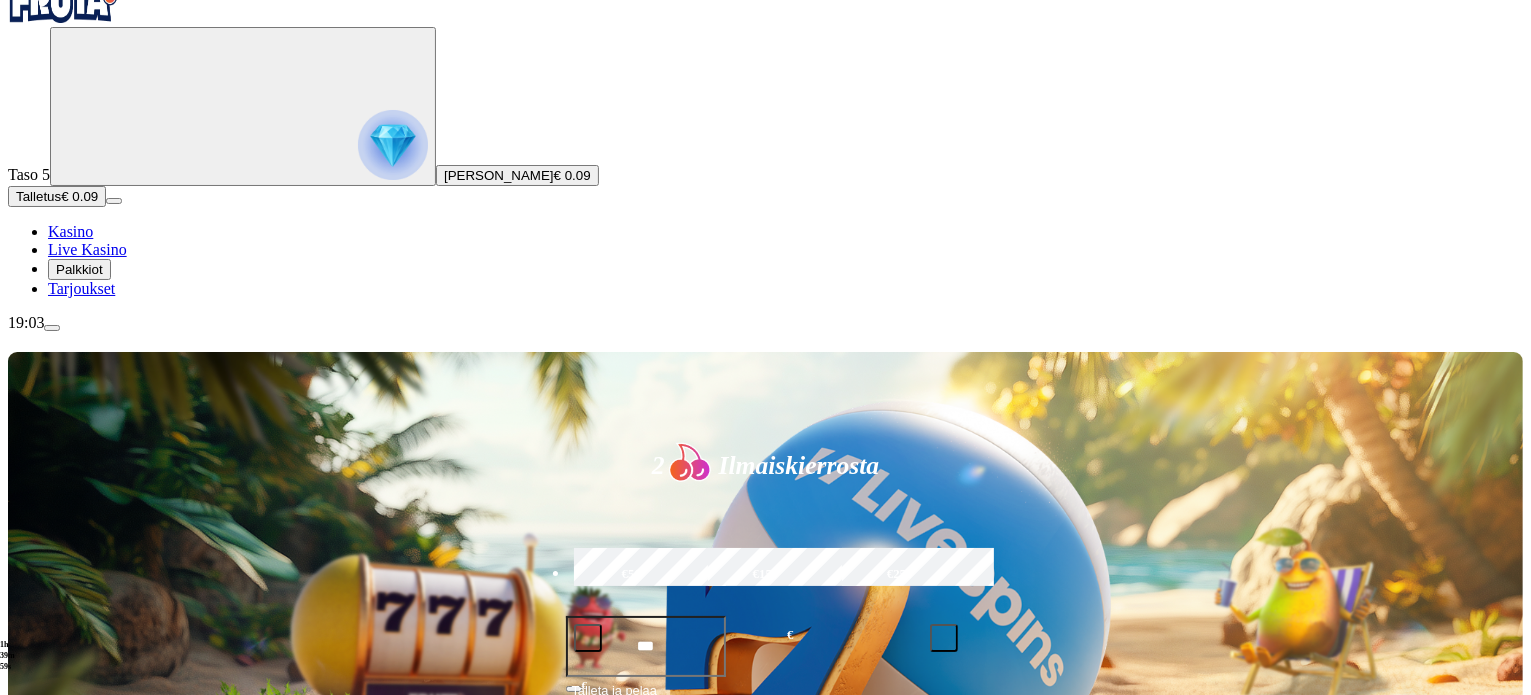 scroll, scrollTop: 0, scrollLeft: 0, axis: both 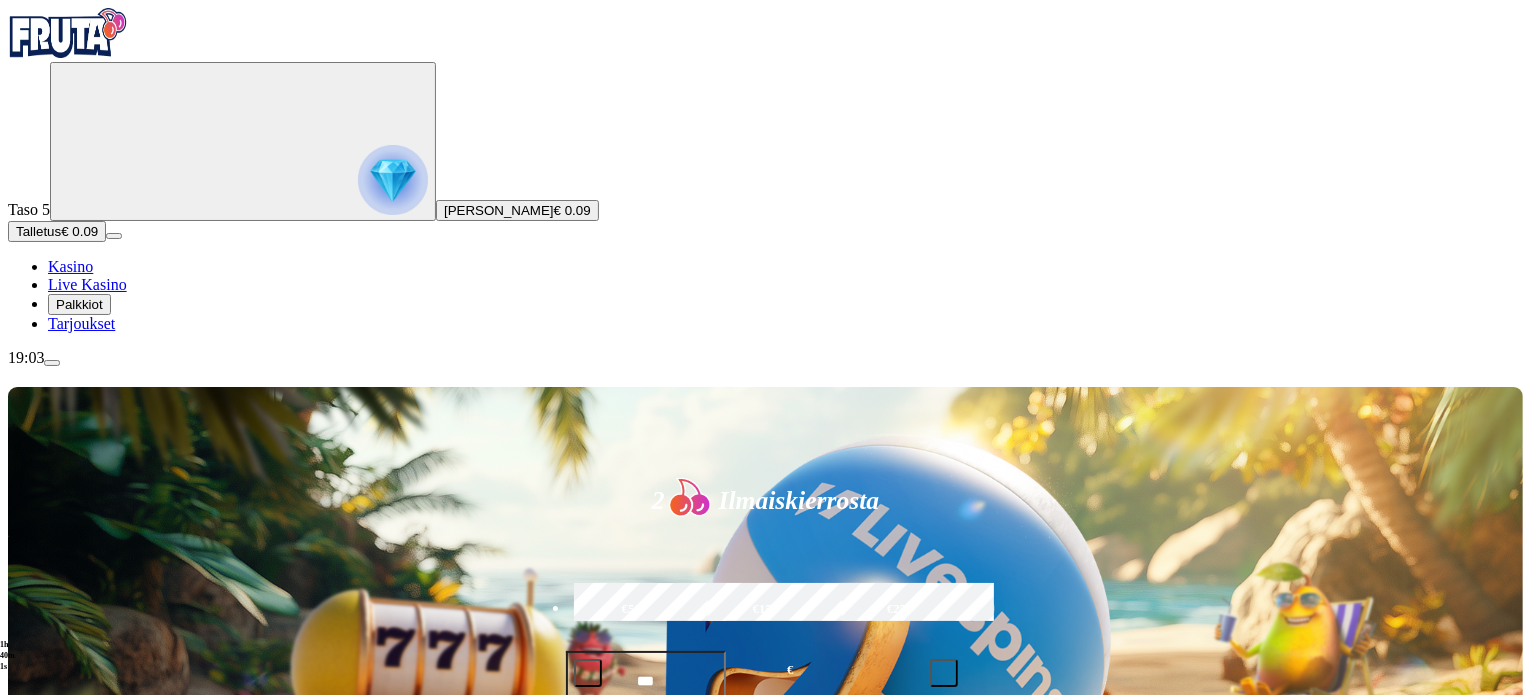click at bounding box center [52, 363] 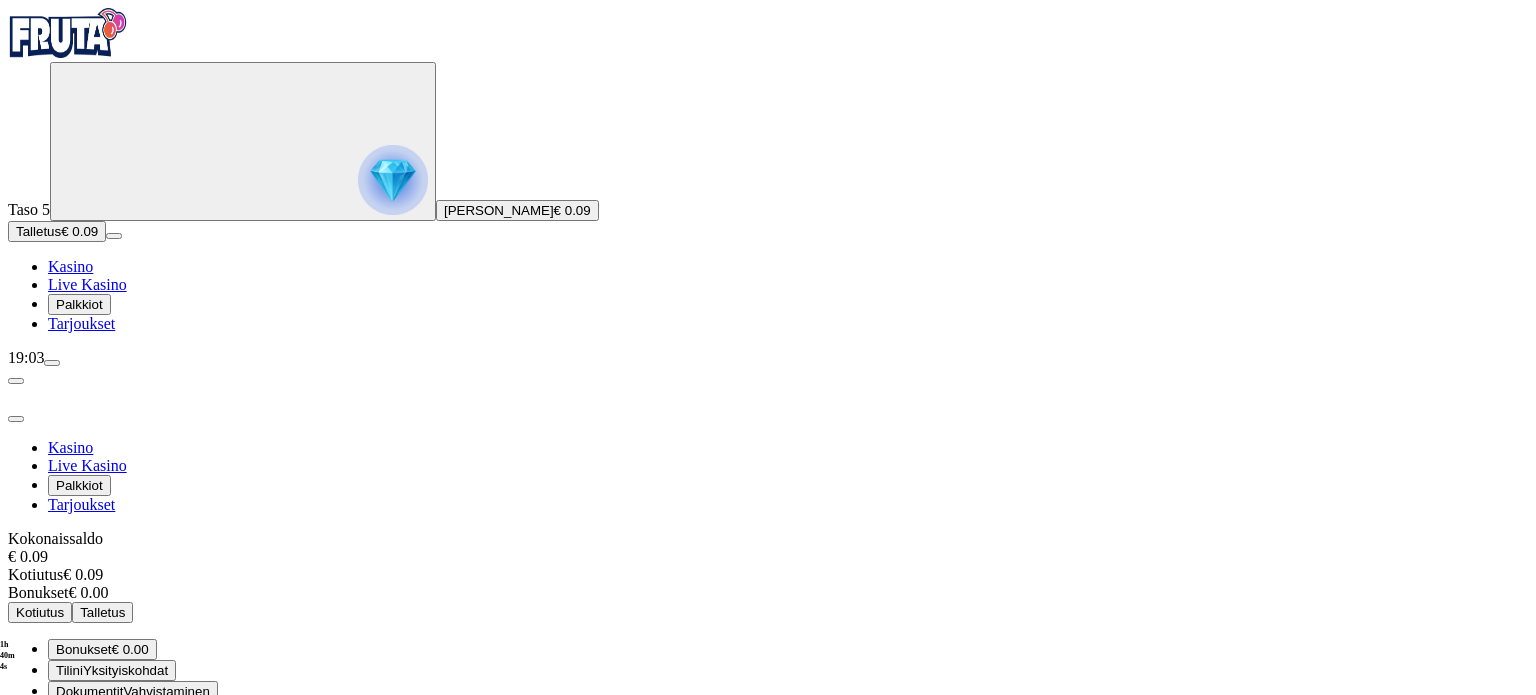 click on "Tilini Yksityiskohdat" at bounding box center (112, 670) 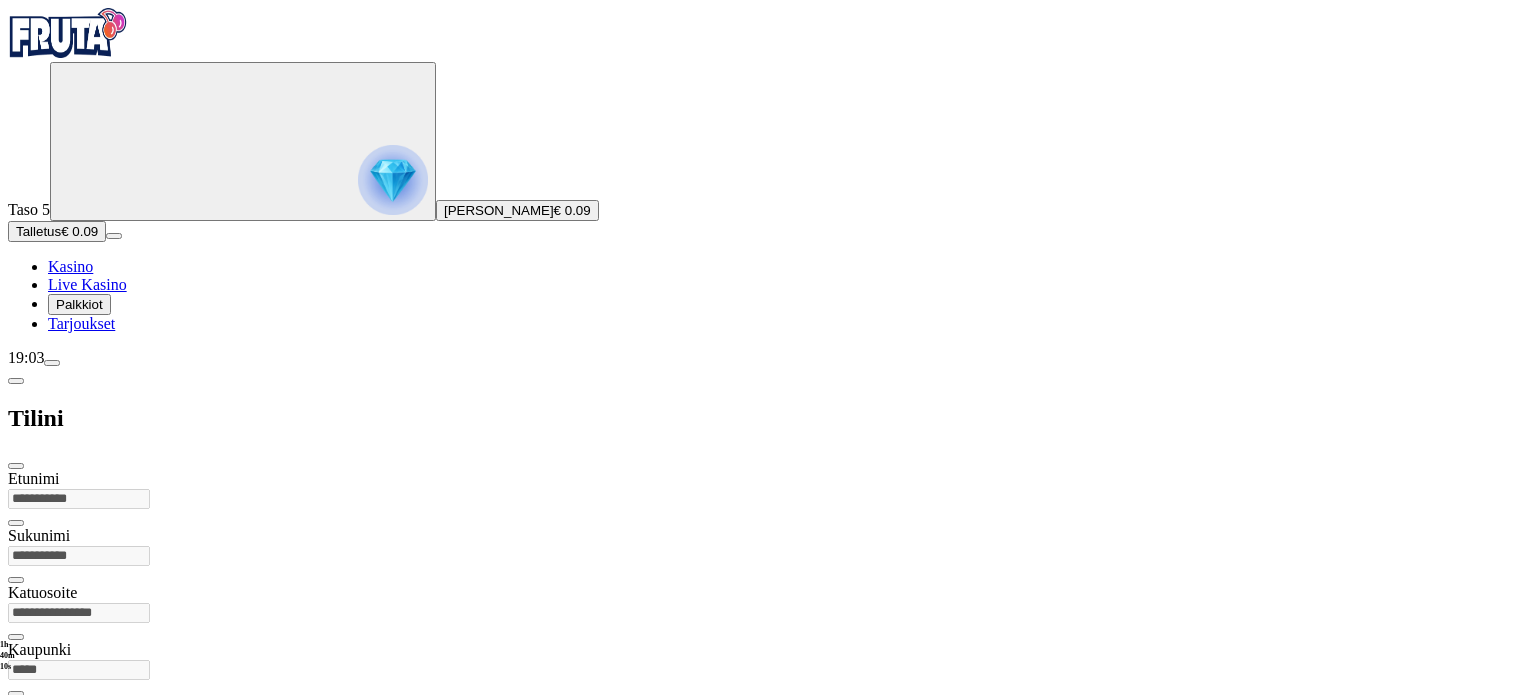 click at bounding box center (16, 381) 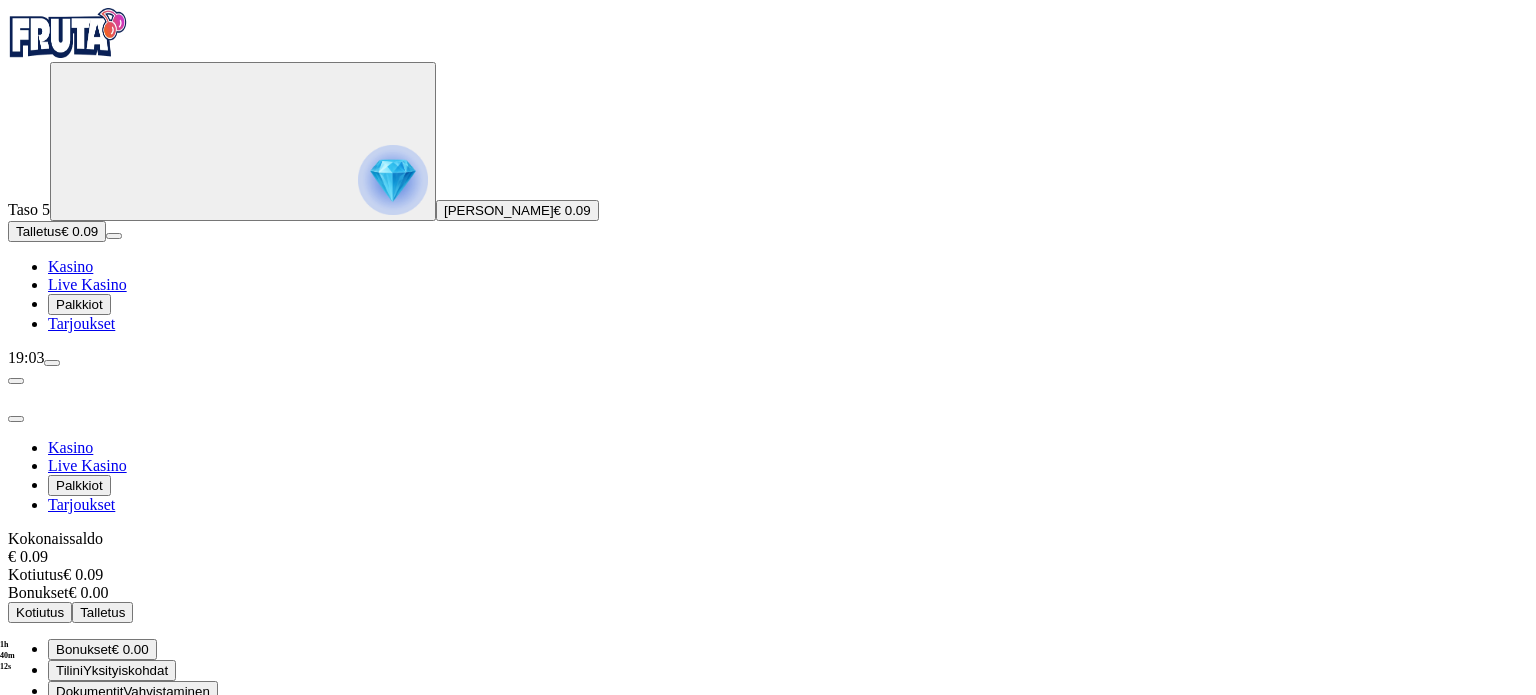 click on "Tiliote Historia" at bounding box center [96, 733] 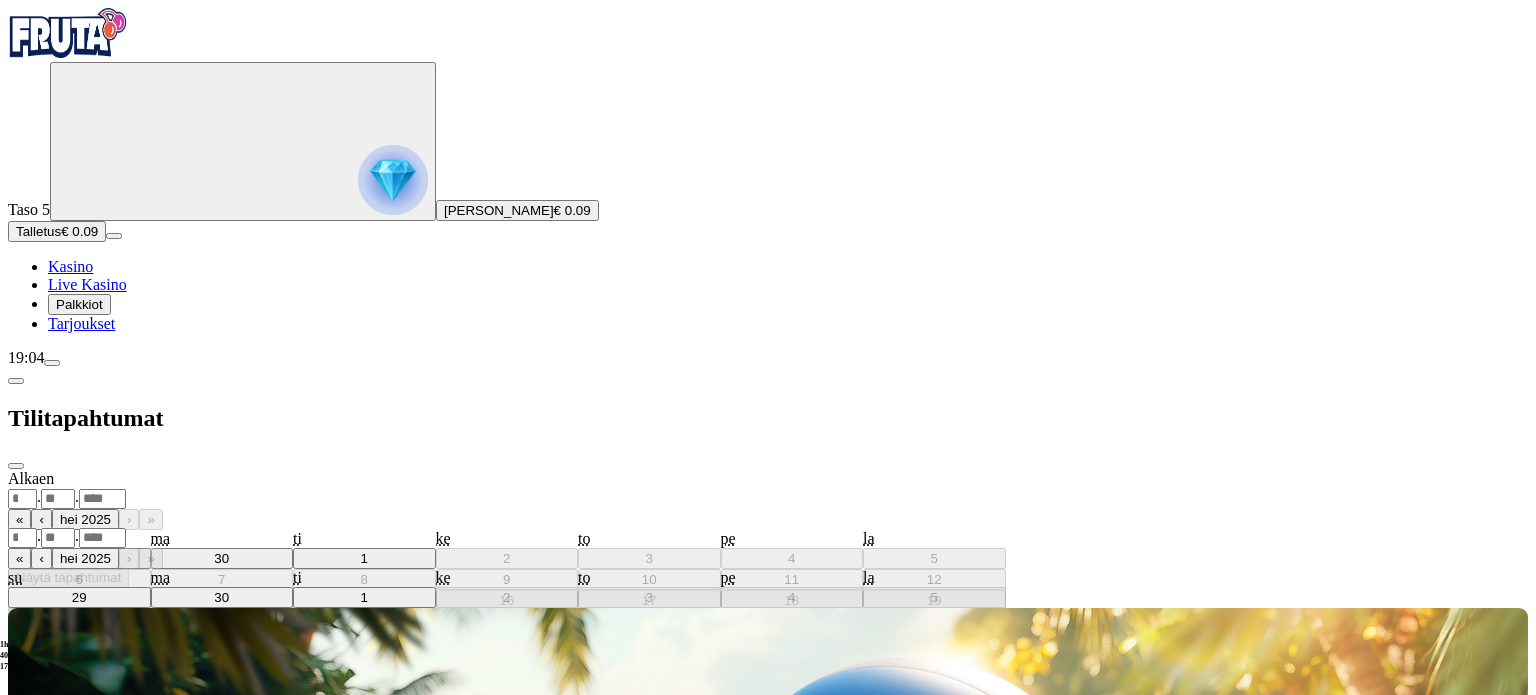 click on "Live Kasino" at bounding box center (87, 284) 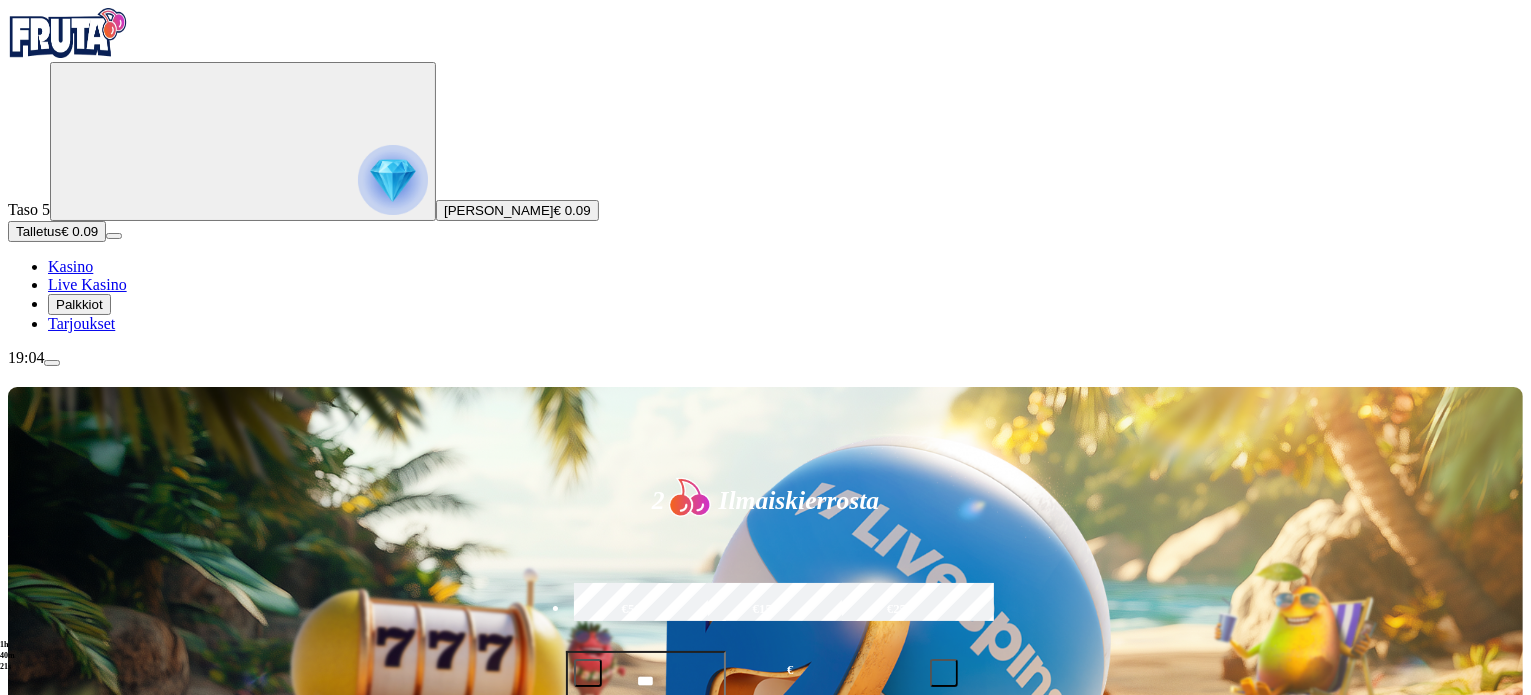 click on "Tarjoukset" at bounding box center (81, 323) 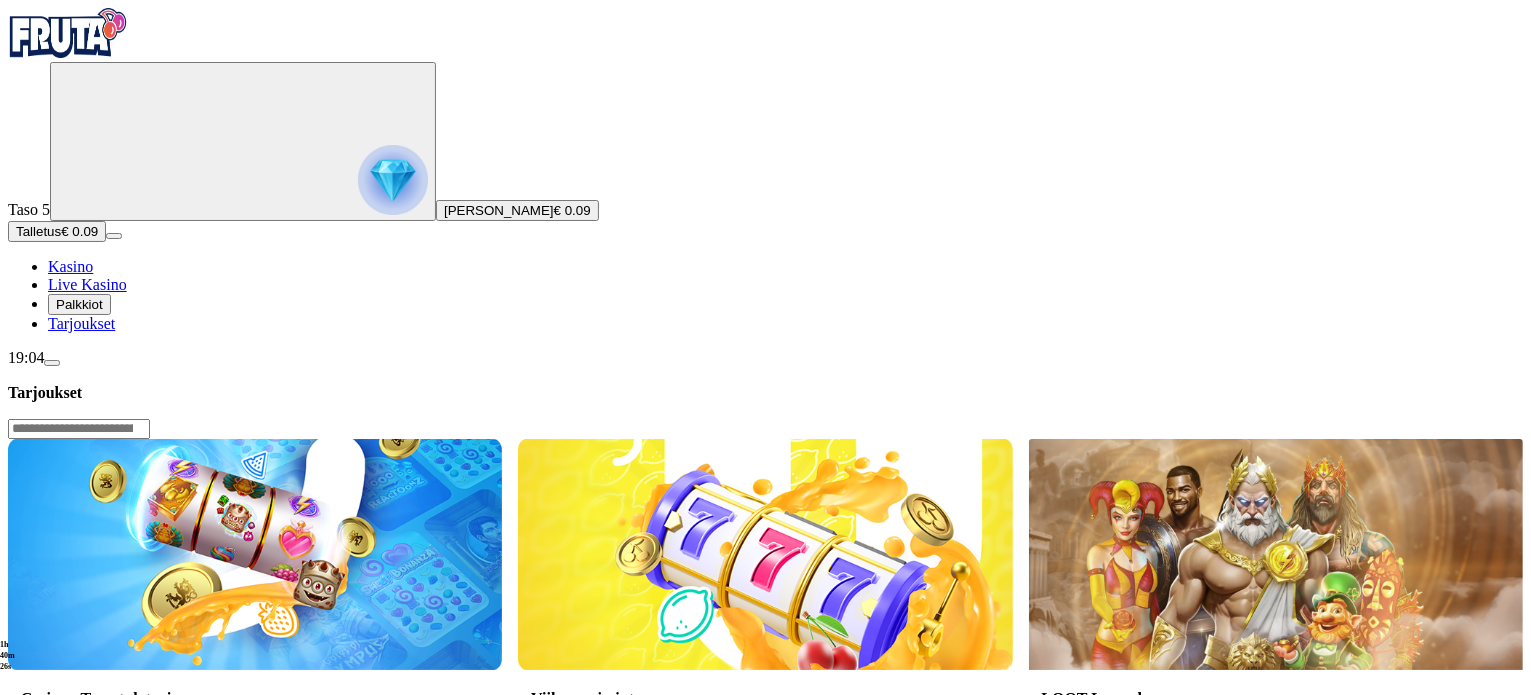click on "Lue lisää" at bounding box center (560, 806) 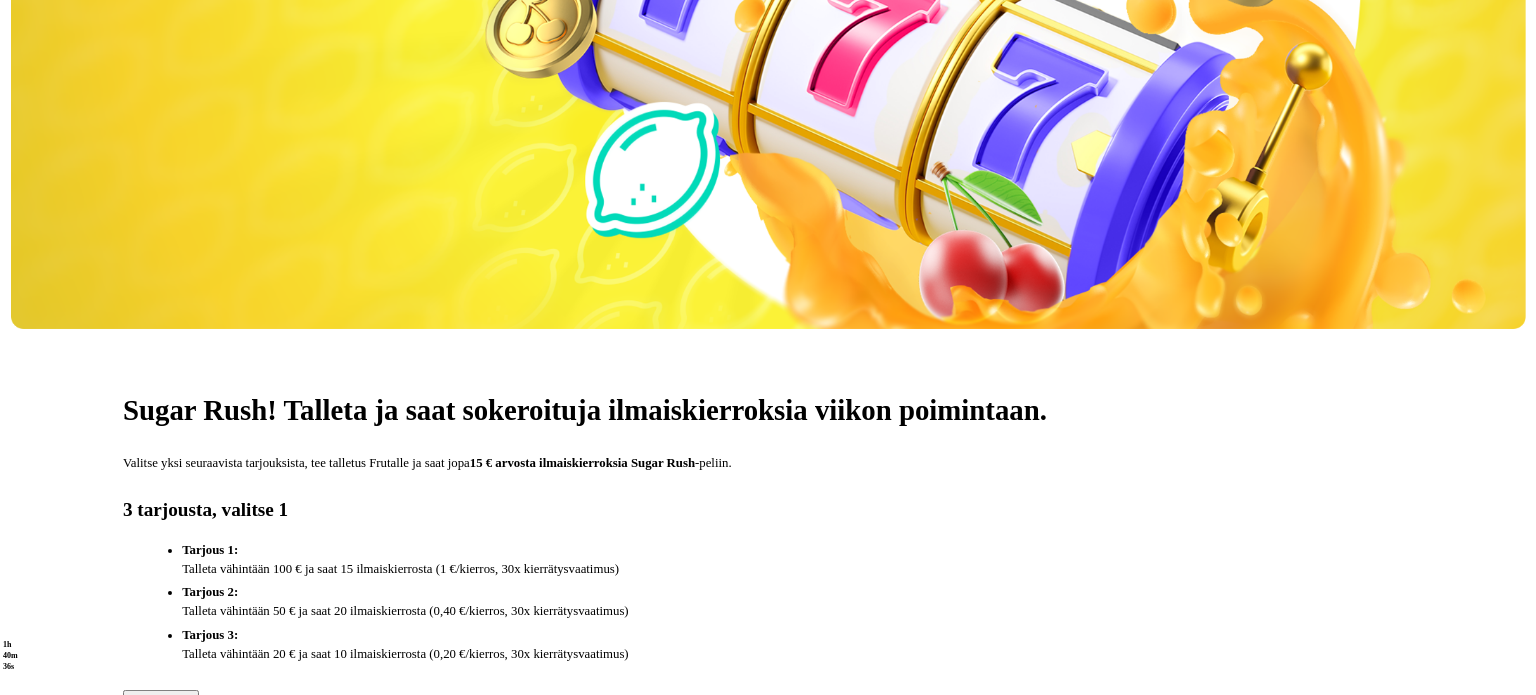 scroll, scrollTop: 200, scrollLeft: 0, axis: vertical 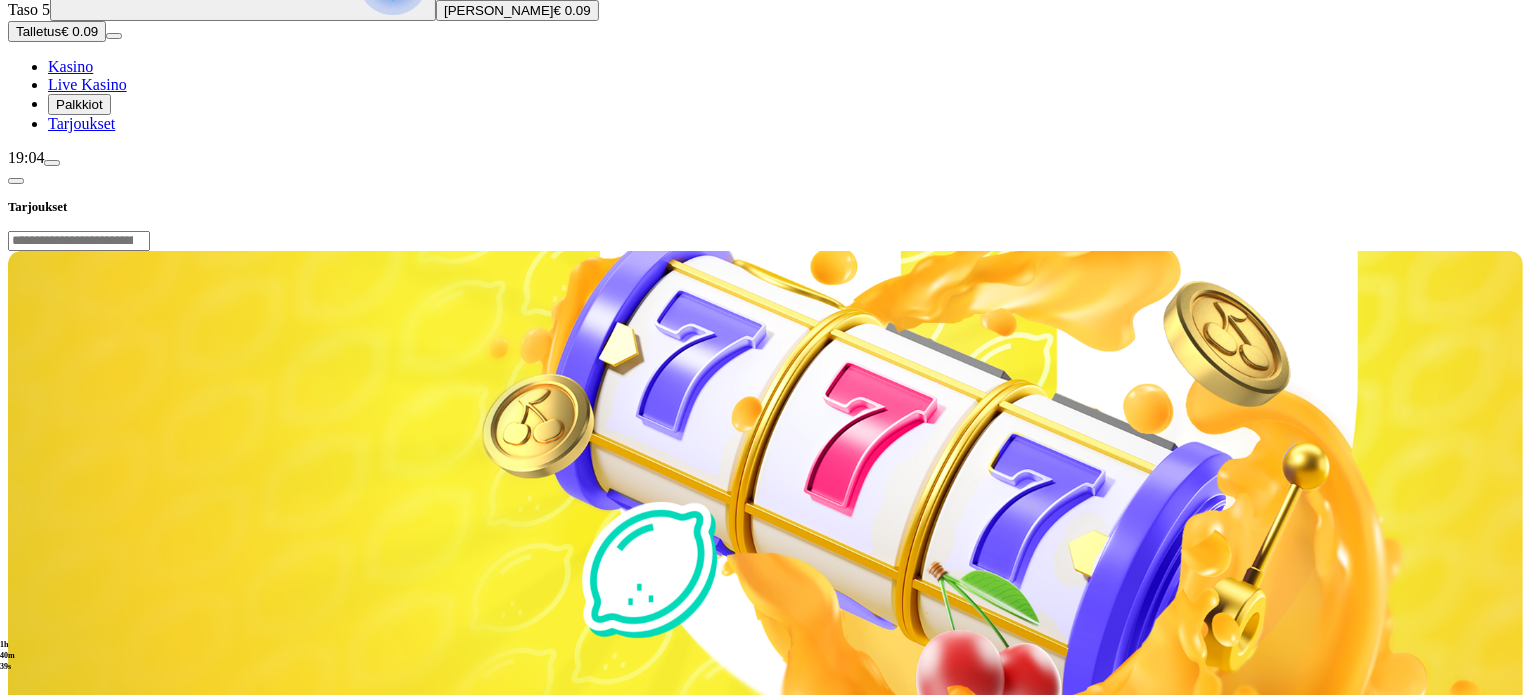 click on "Palkkiot" at bounding box center (79, 104) 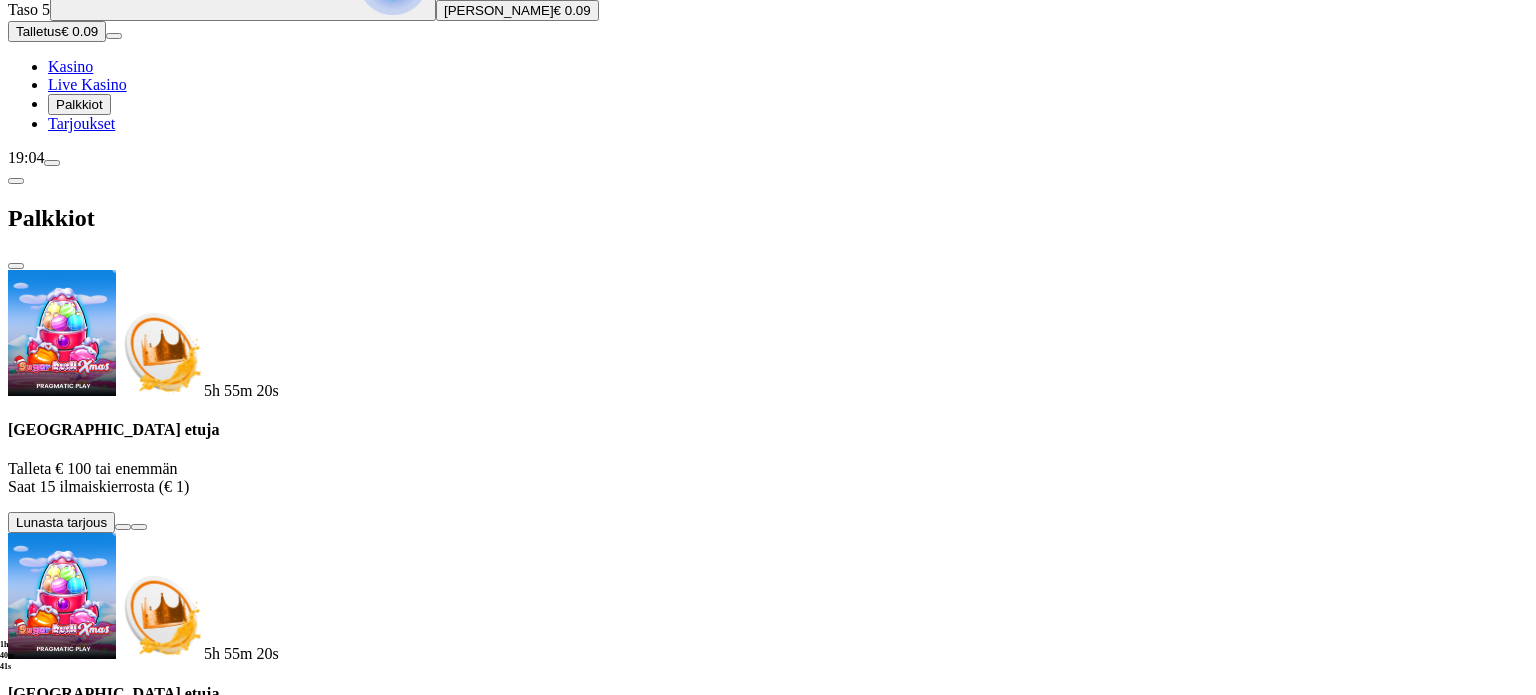 click at bounding box center [52, 1104] 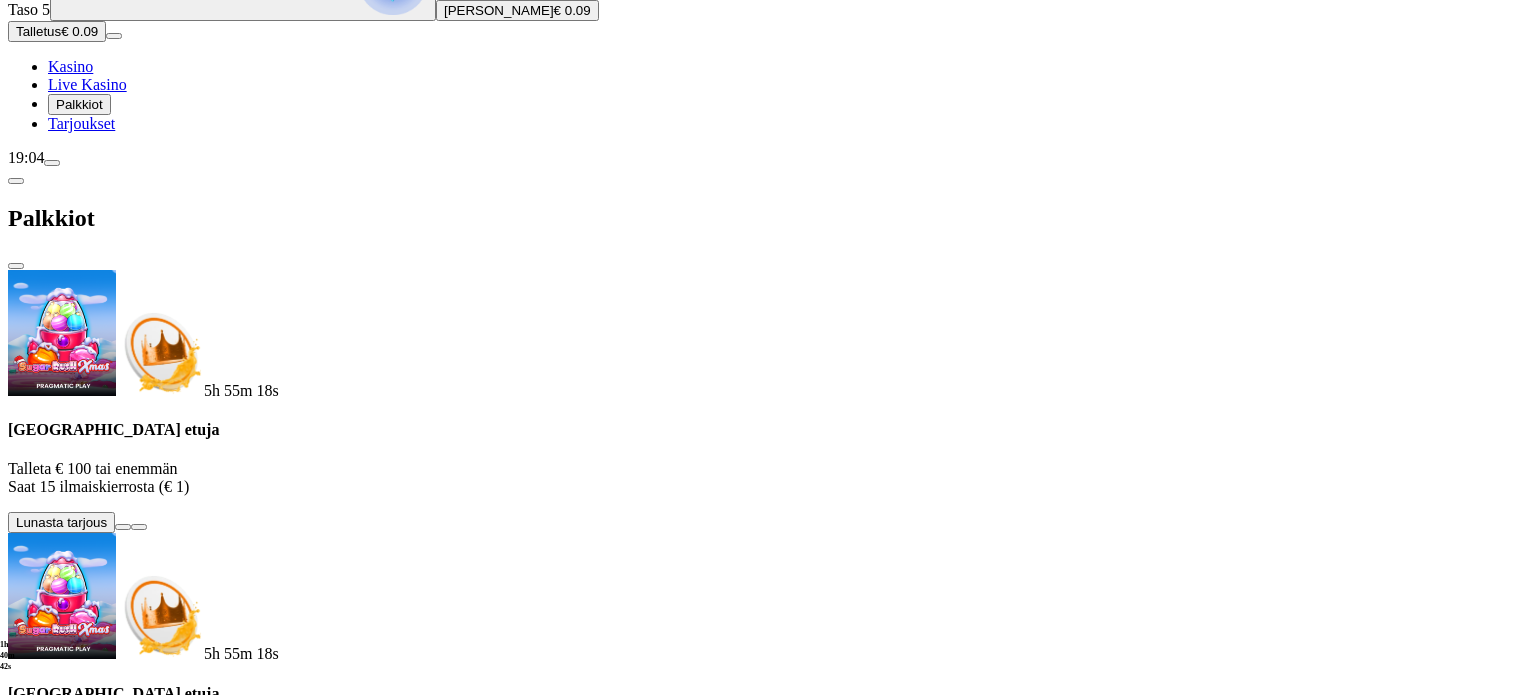 scroll, scrollTop: 0, scrollLeft: 0, axis: both 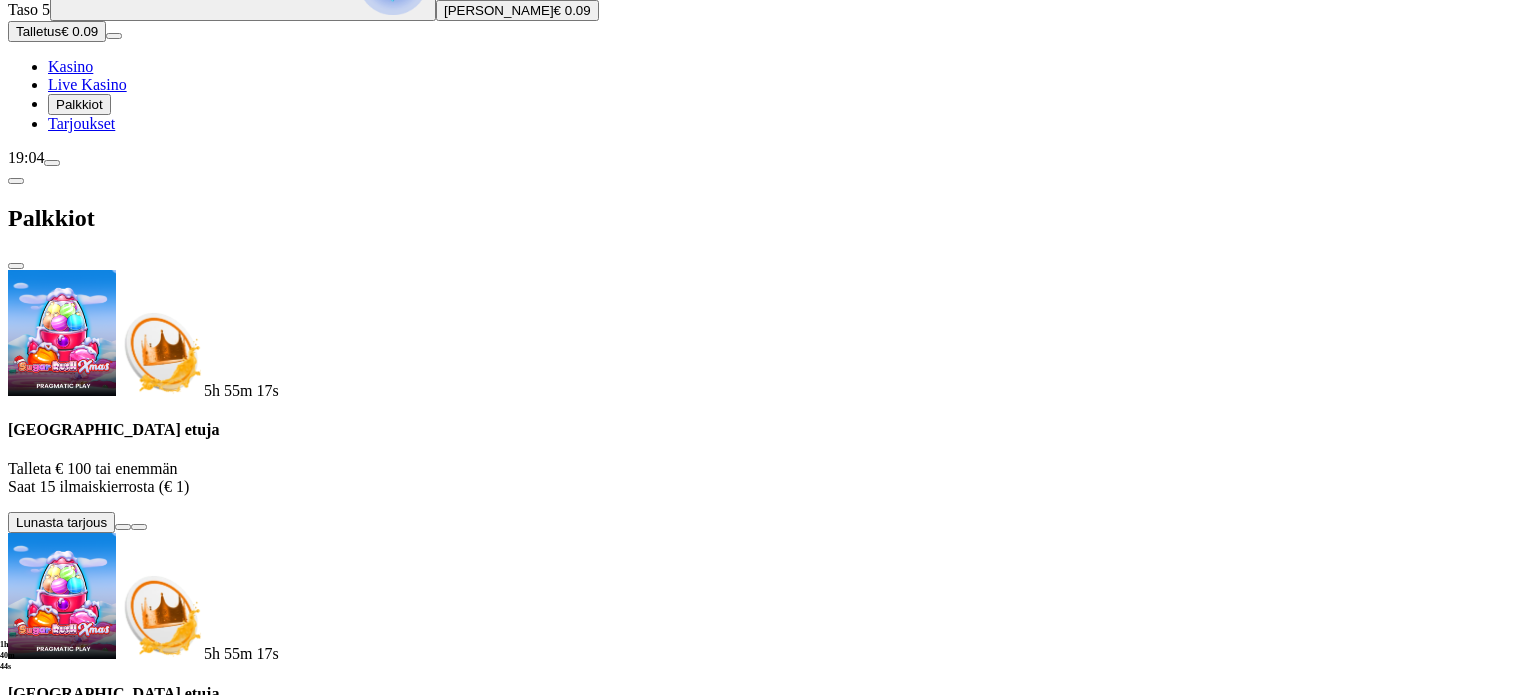 click at bounding box center [393, -20] 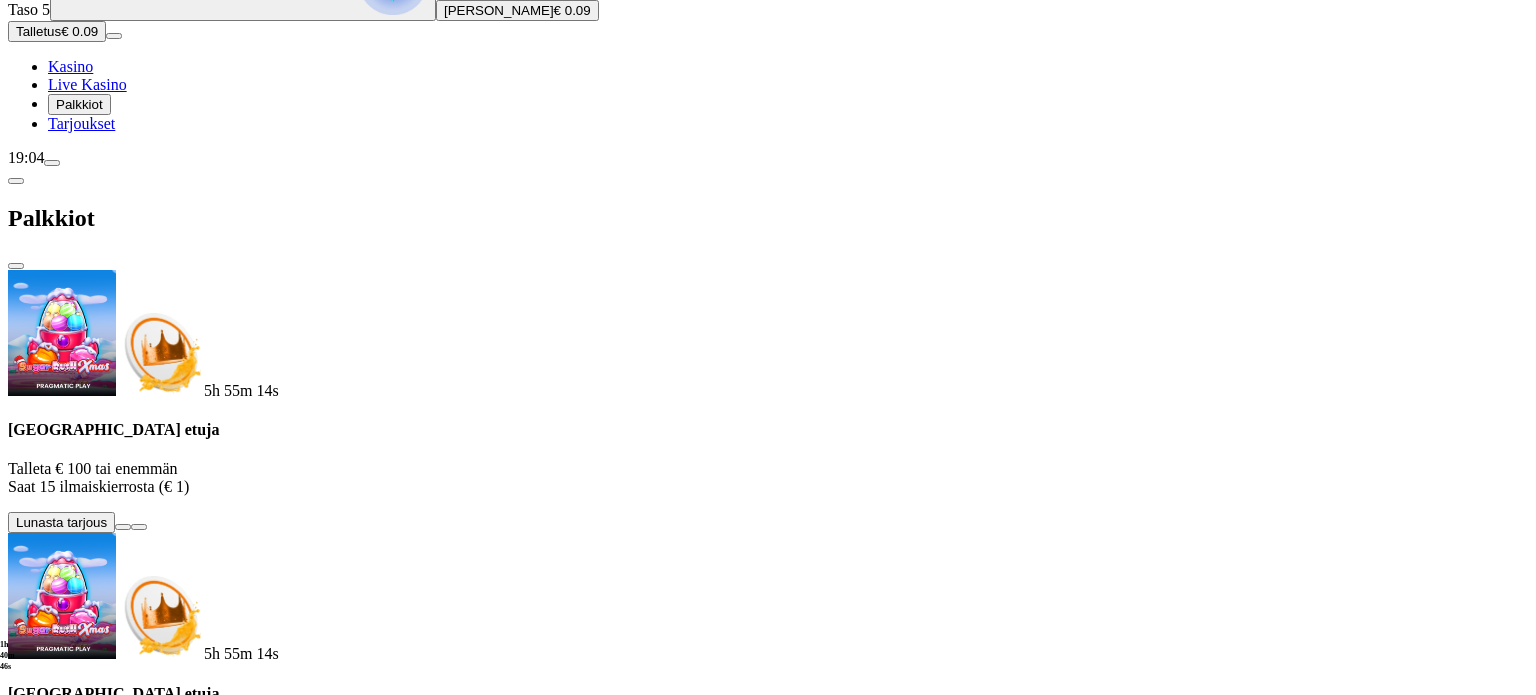 click at bounding box center (16, 266) 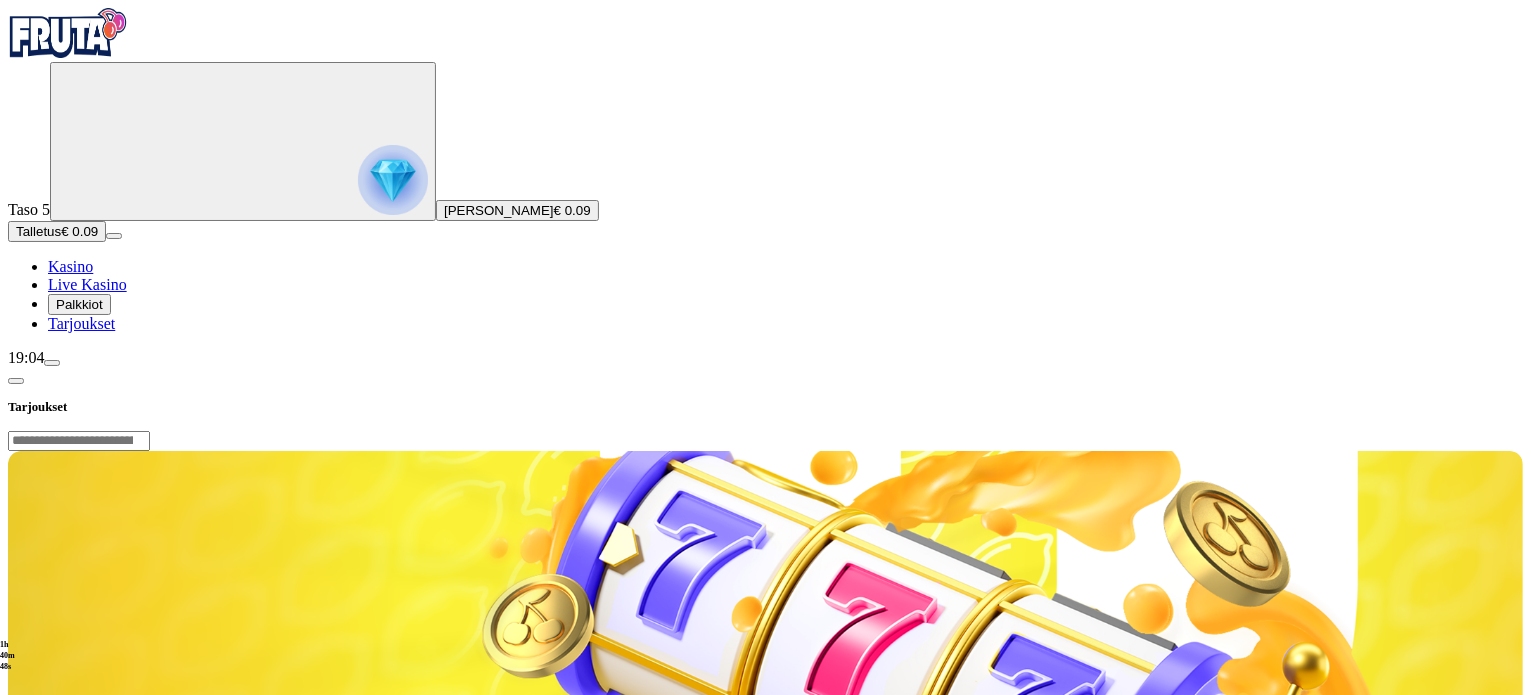 click on "Jari Markku  Kalliokoski" at bounding box center [499, 210] 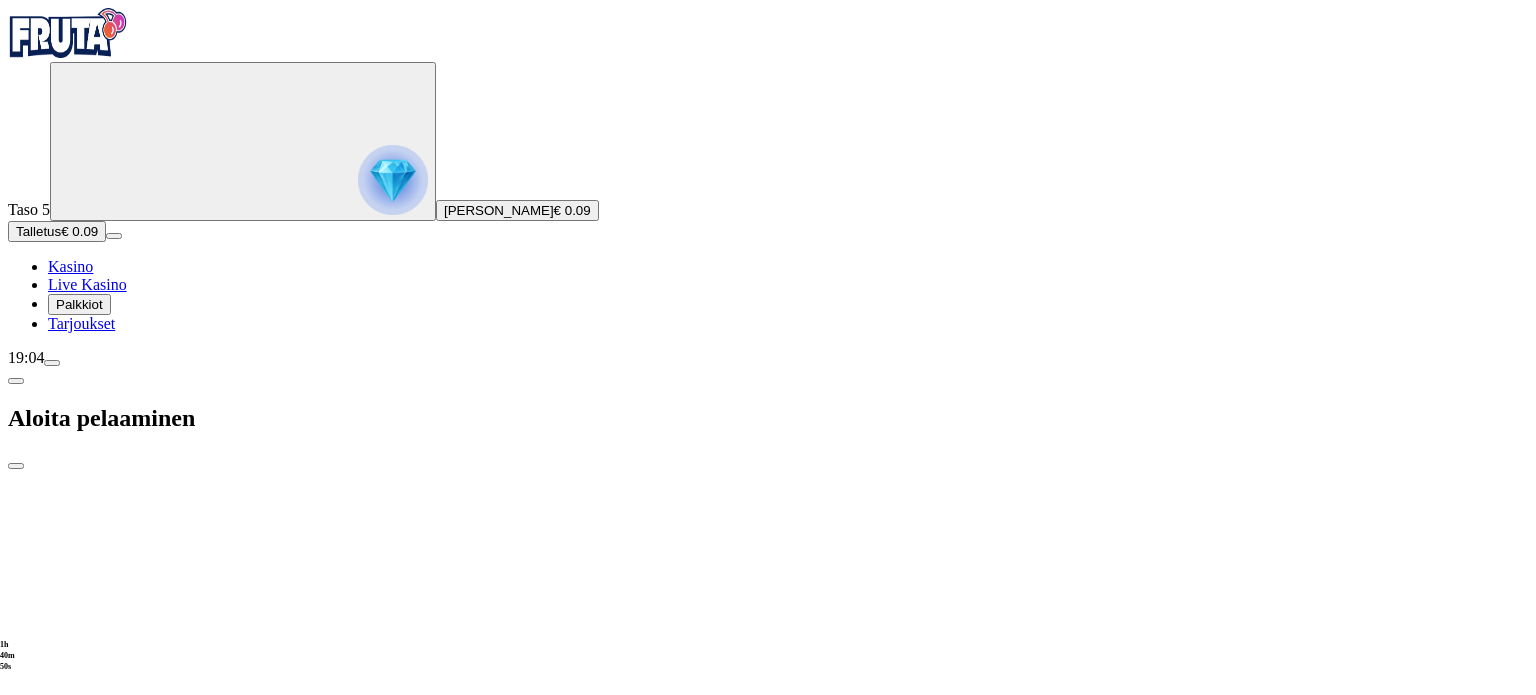 click on "Jari Markku  Kalliokoski" at bounding box center [499, 210] 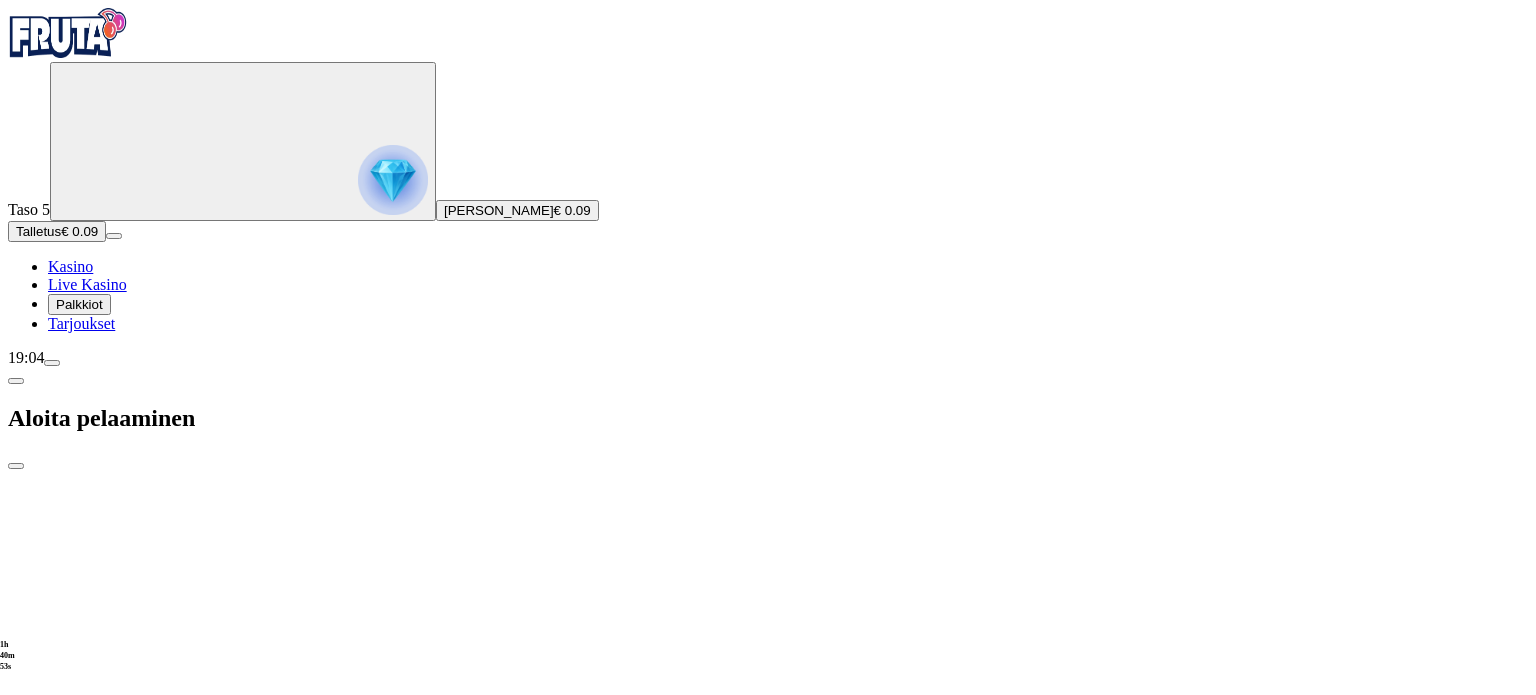 click at bounding box center [16, 466] 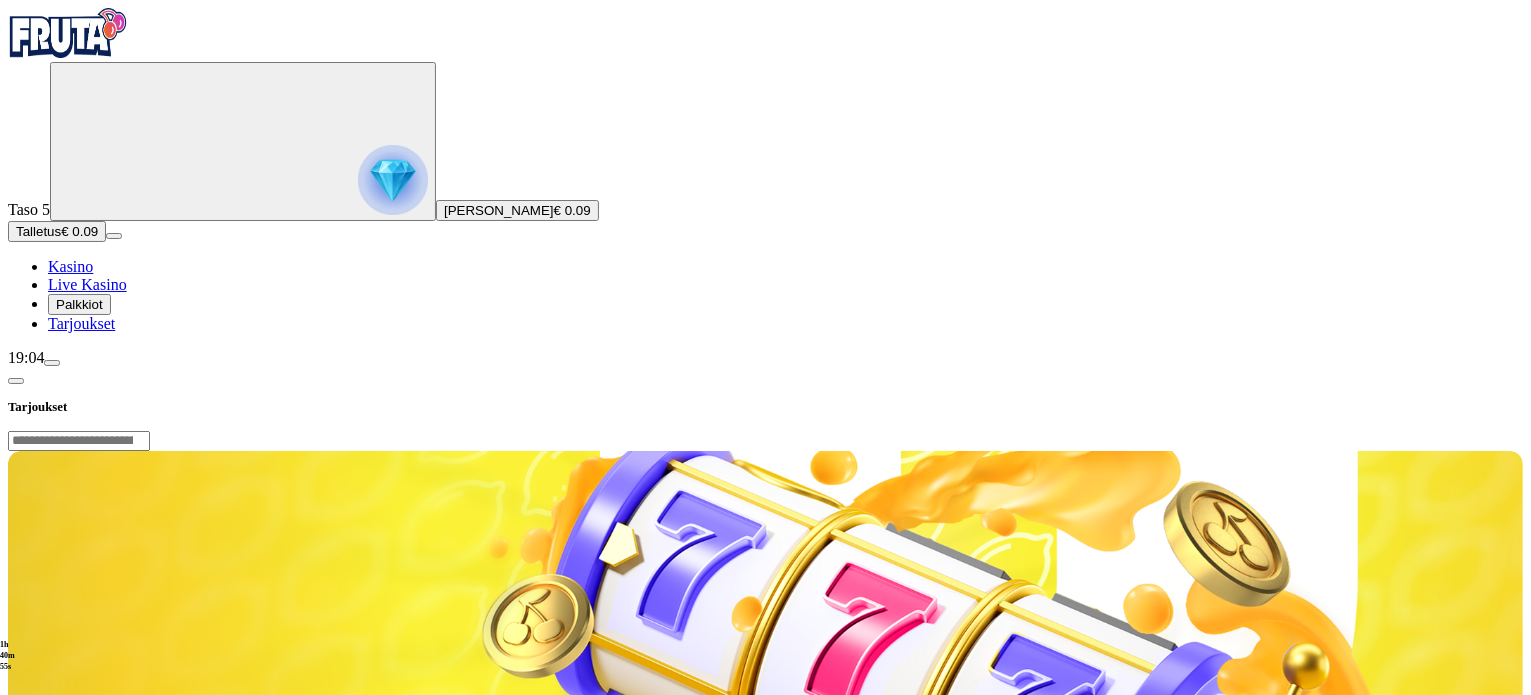 click at bounding box center [52, 363] 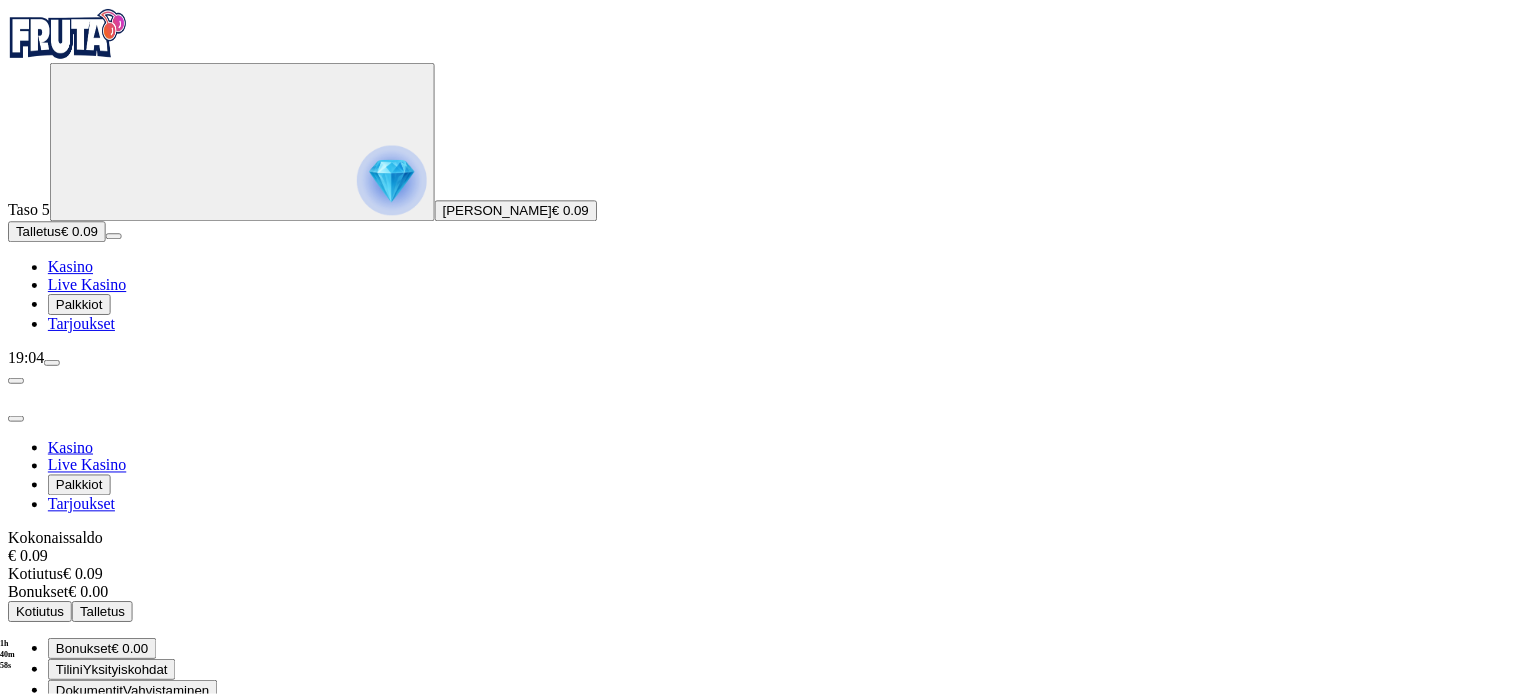 scroll, scrollTop: 10, scrollLeft: 0, axis: vertical 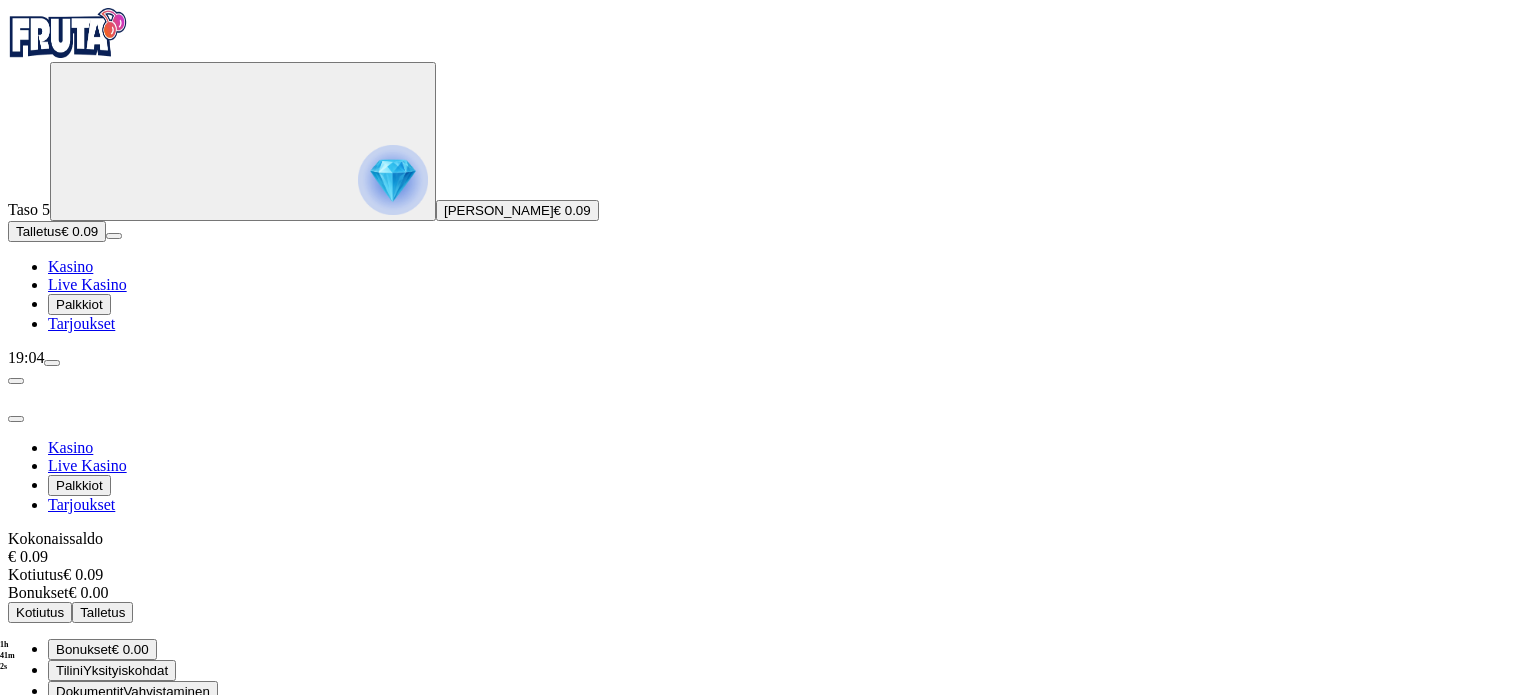 click on "Kirjaudu ulos" at bounding box center [54, 854] 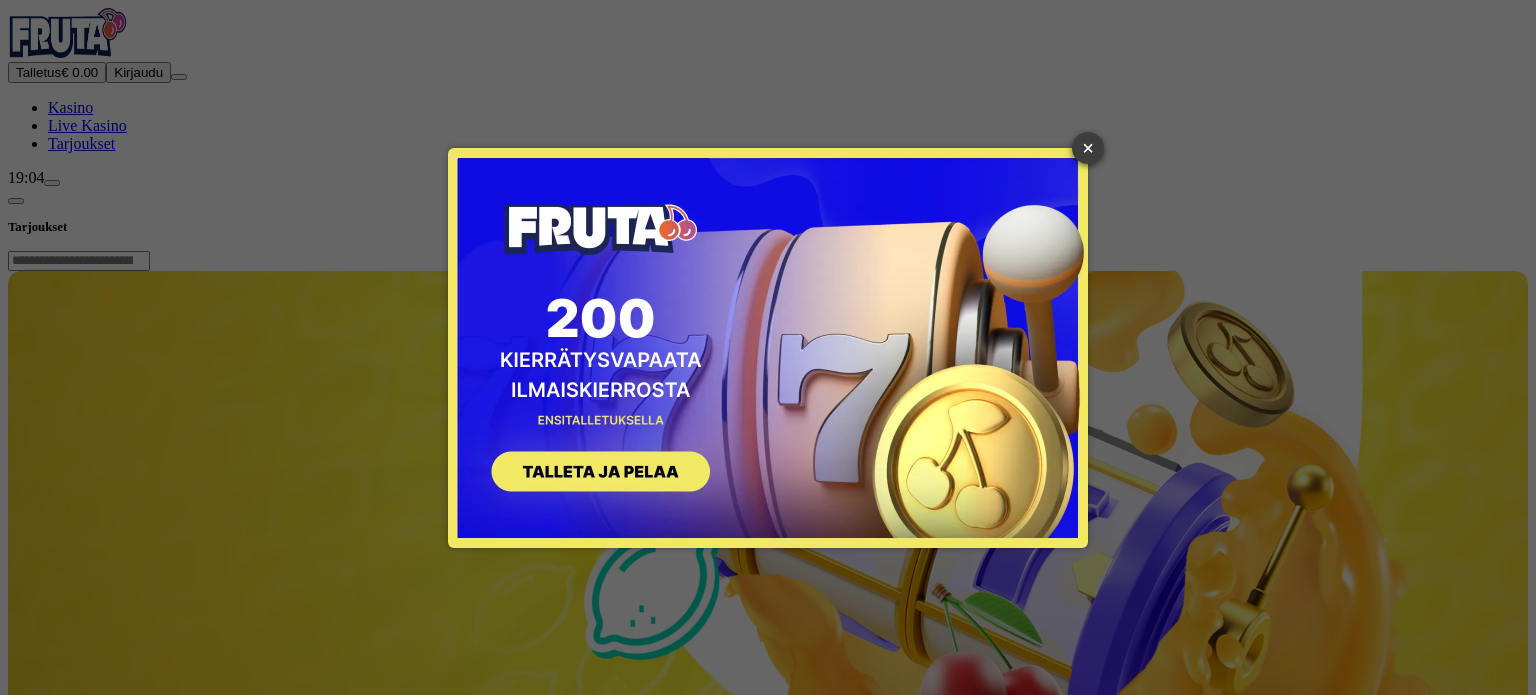 click on "×" at bounding box center (1088, 148) 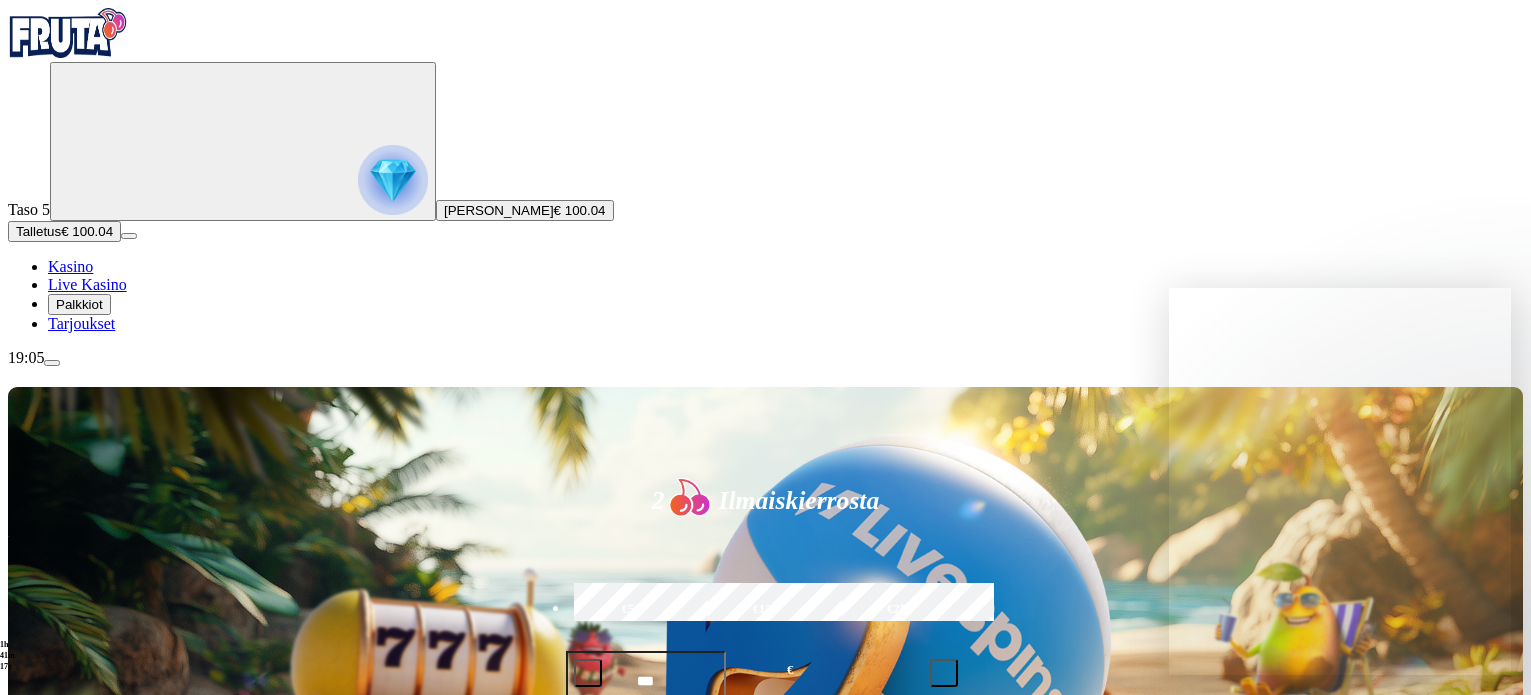 scroll, scrollTop: 100, scrollLeft: 0, axis: vertical 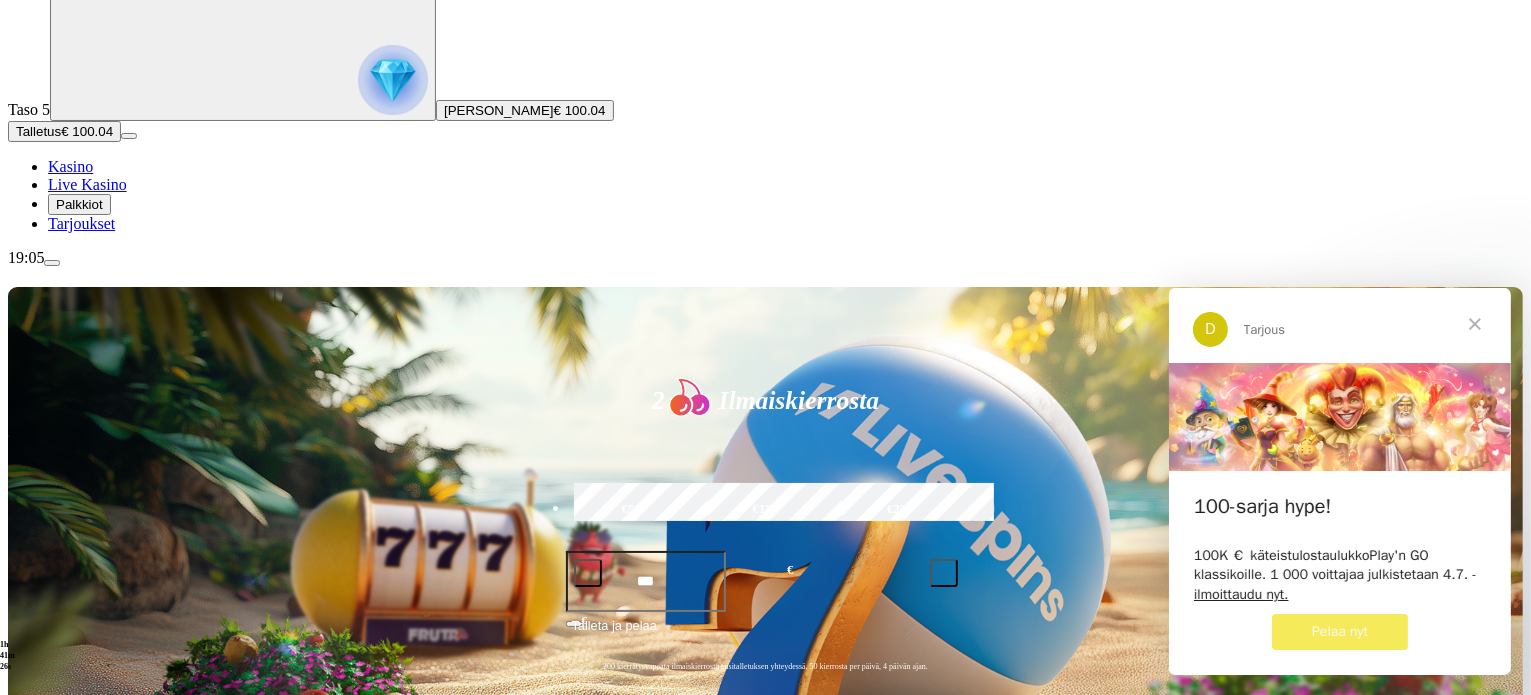 click on "Pelaa nyt" at bounding box center (1339, 630) 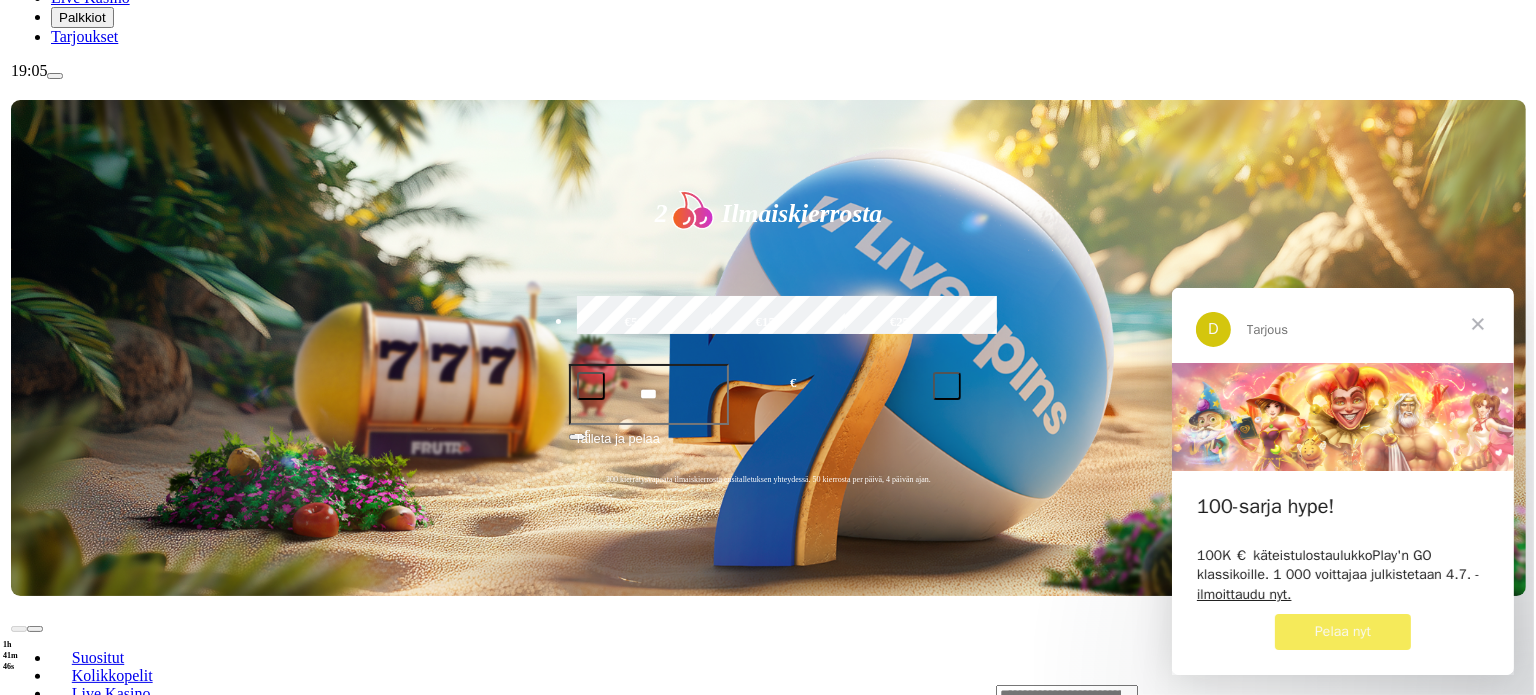 scroll, scrollTop: 300, scrollLeft: 0, axis: vertical 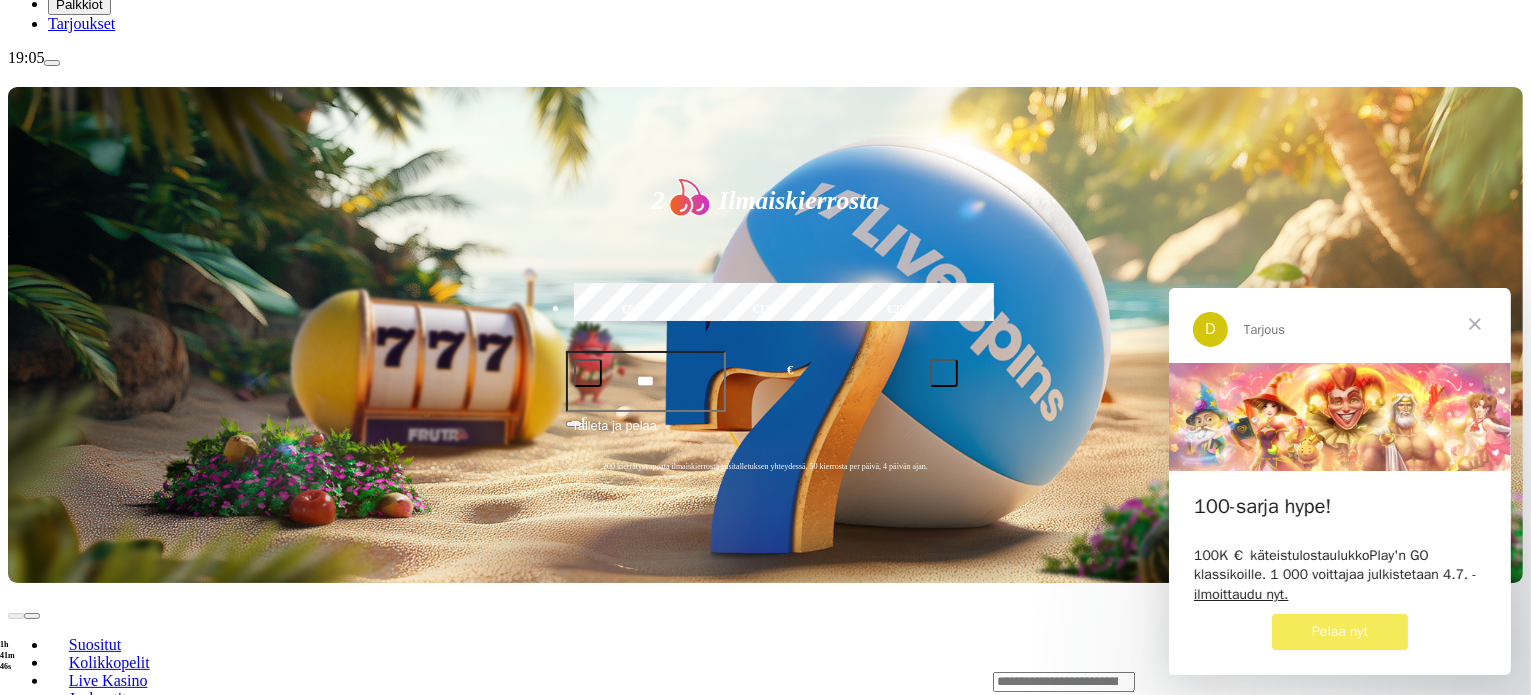 click at bounding box center (52, 63) 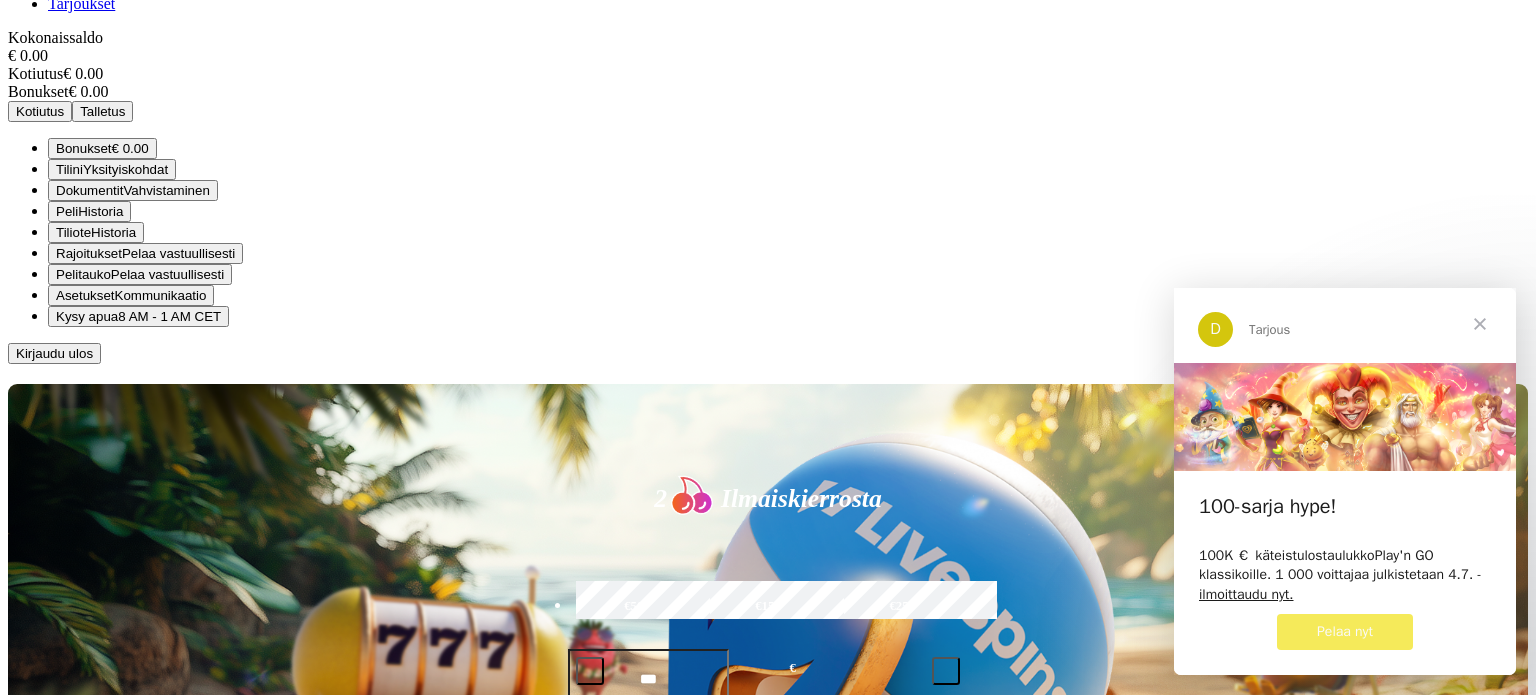 scroll, scrollTop: 10, scrollLeft: 0, axis: vertical 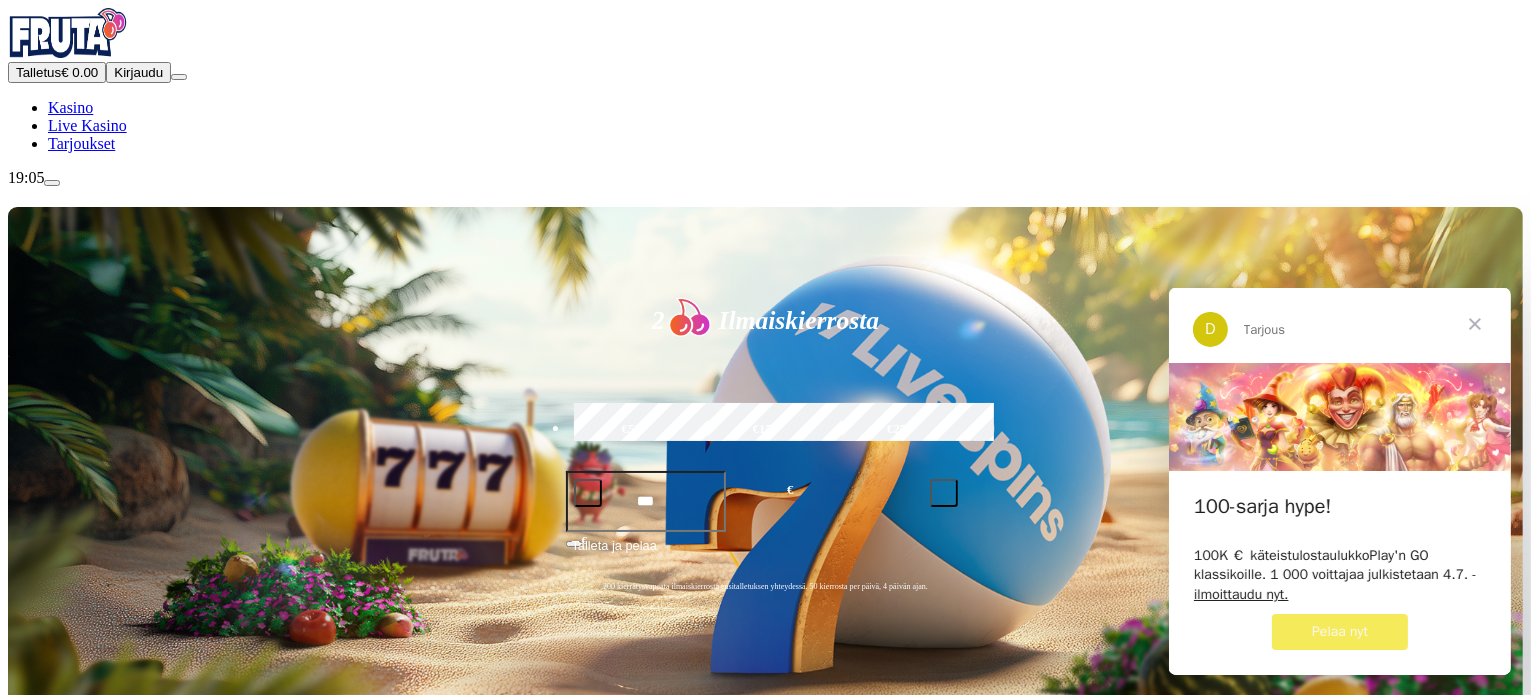 click on "Pelaa nyt" at bounding box center (1339, 630) 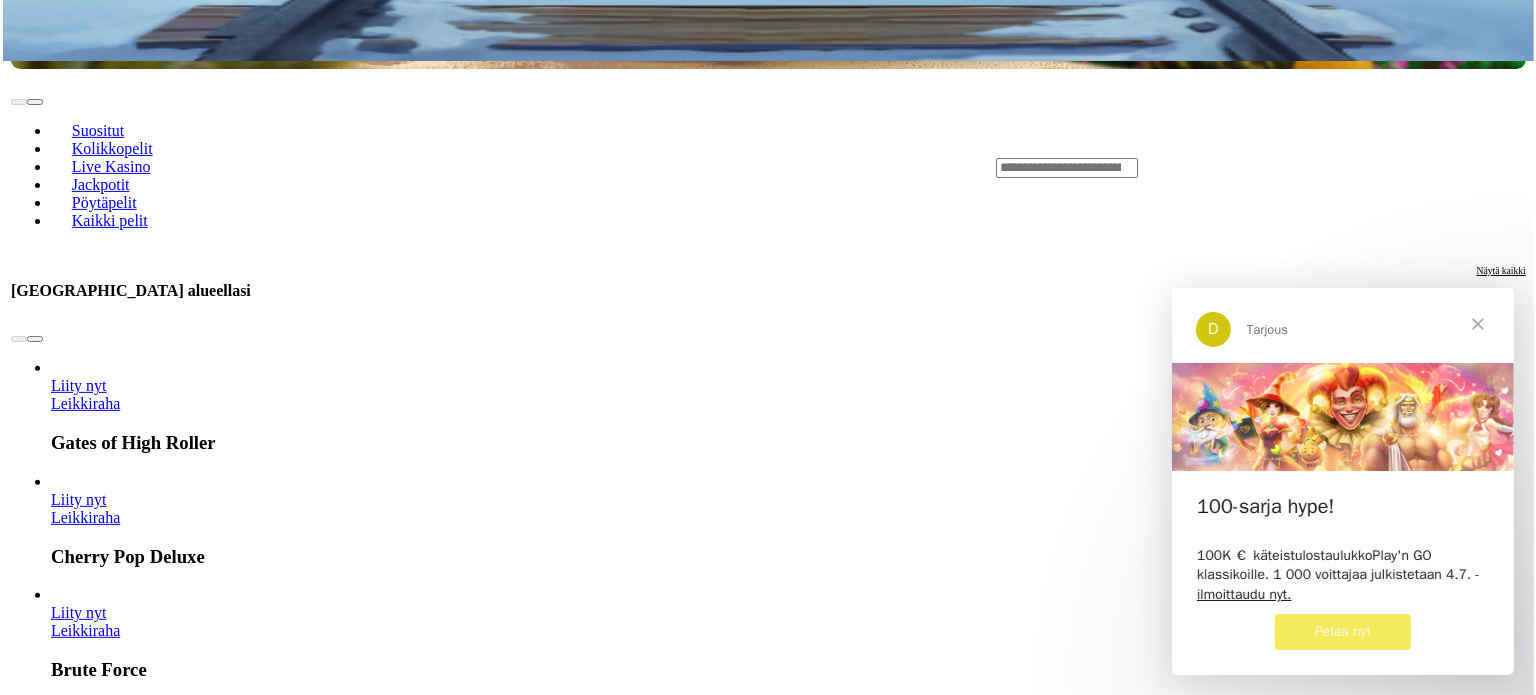 scroll, scrollTop: 800, scrollLeft: 0, axis: vertical 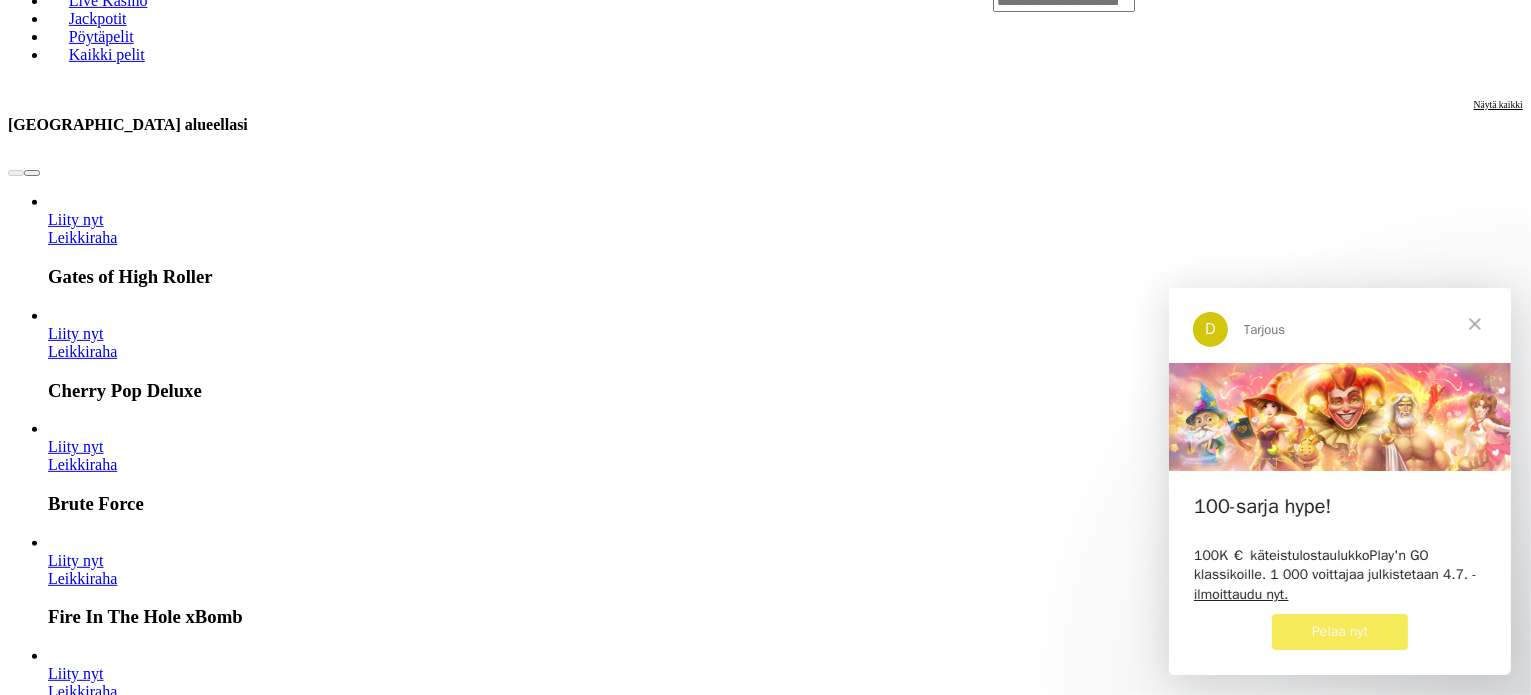 click at bounding box center (1474, 323) 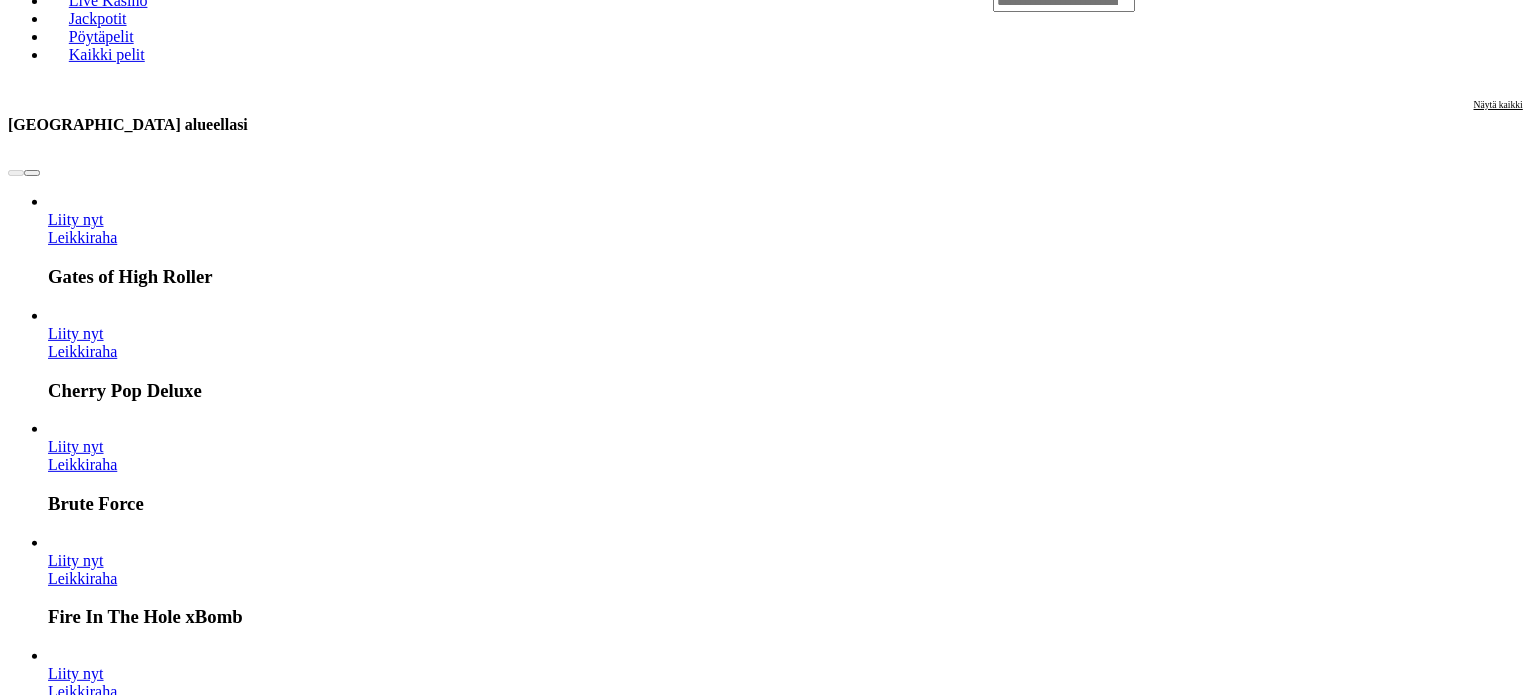 click on "Kirjaudu" at bounding box center [138, -728] 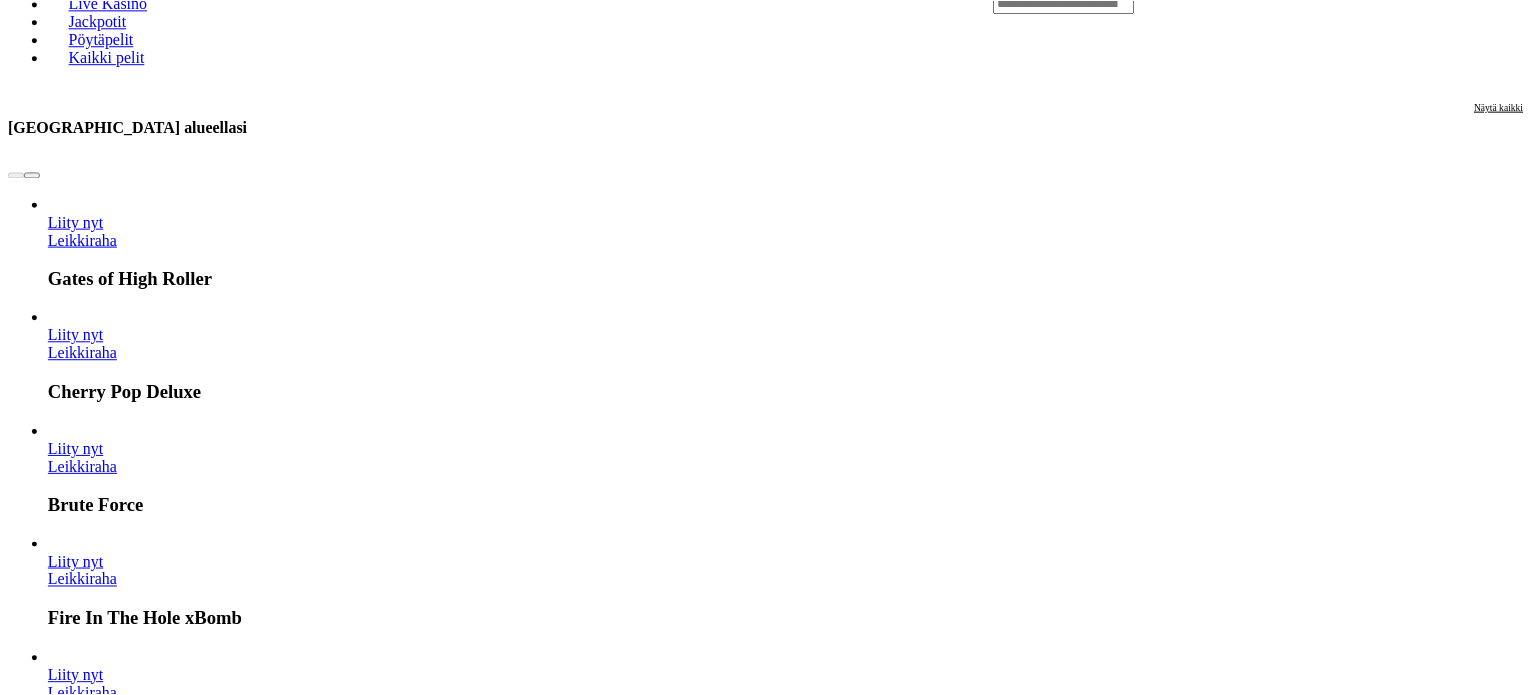 scroll, scrollTop: 0, scrollLeft: 0, axis: both 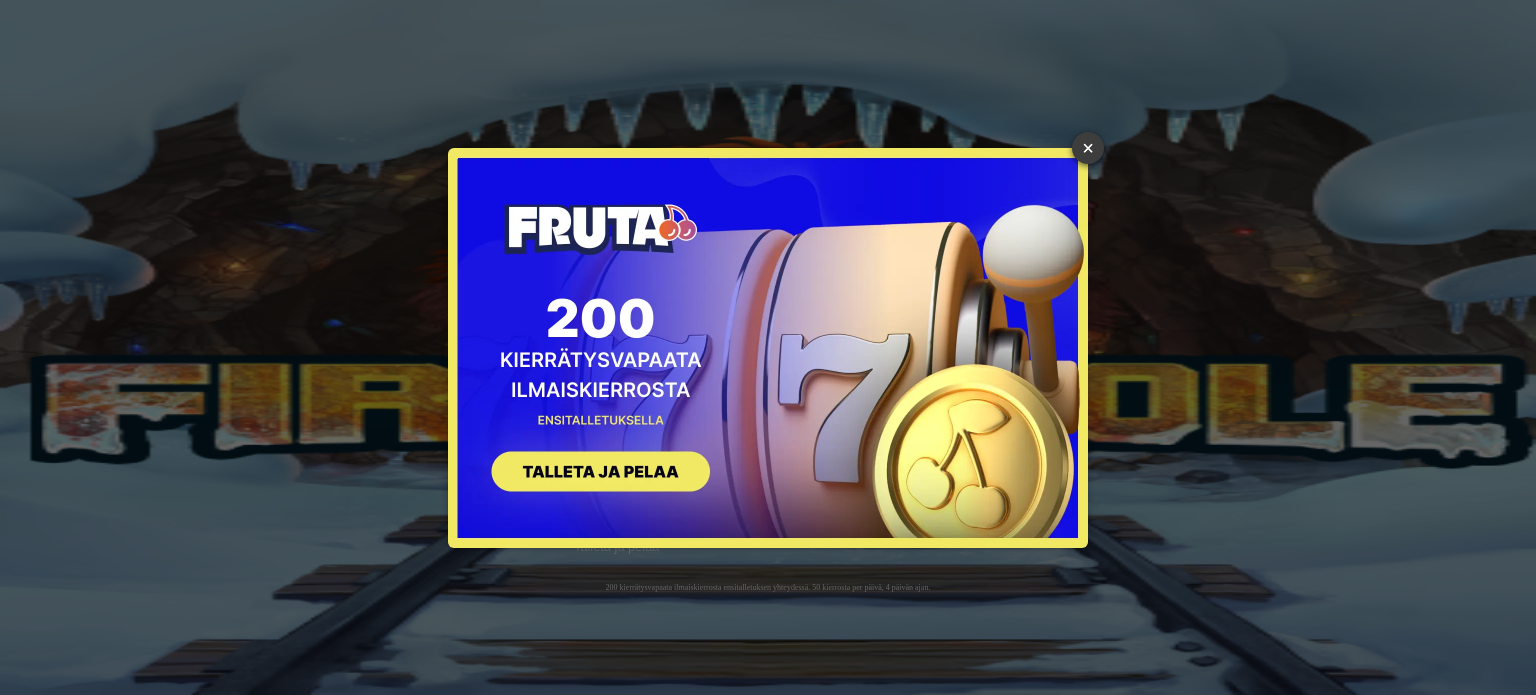 click on "×" at bounding box center (1088, 148) 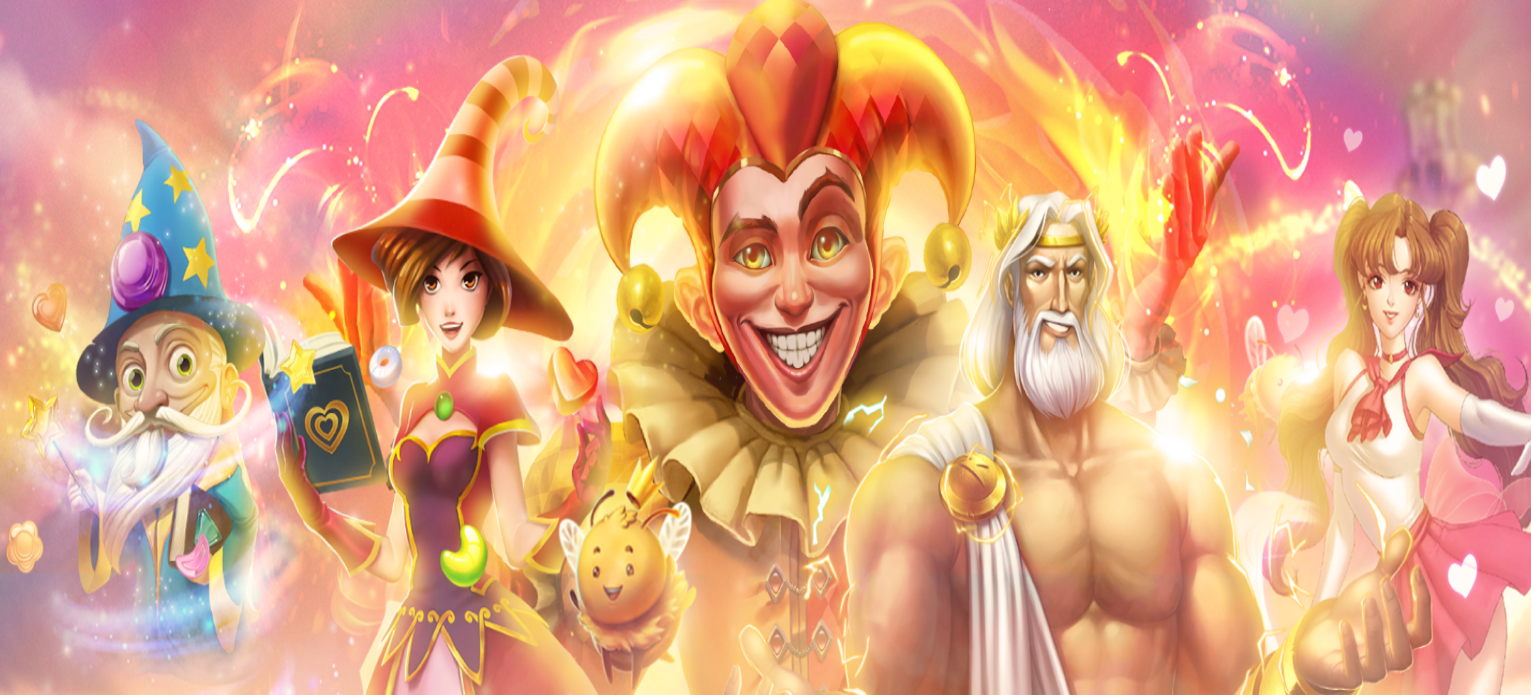scroll, scrollTop: 0, scrollLeft: 0, axis: both 